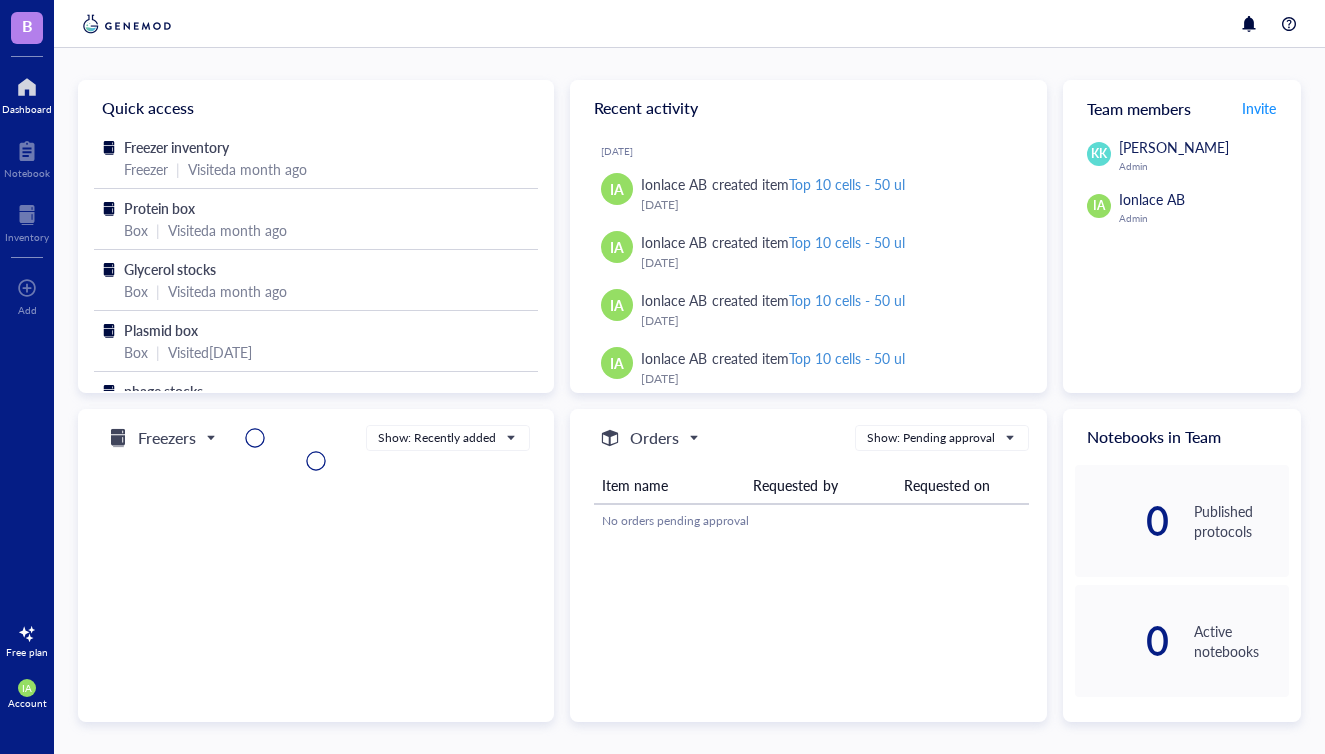 scroll, scrollTop: 0, scrollLeft: 0, axis: both 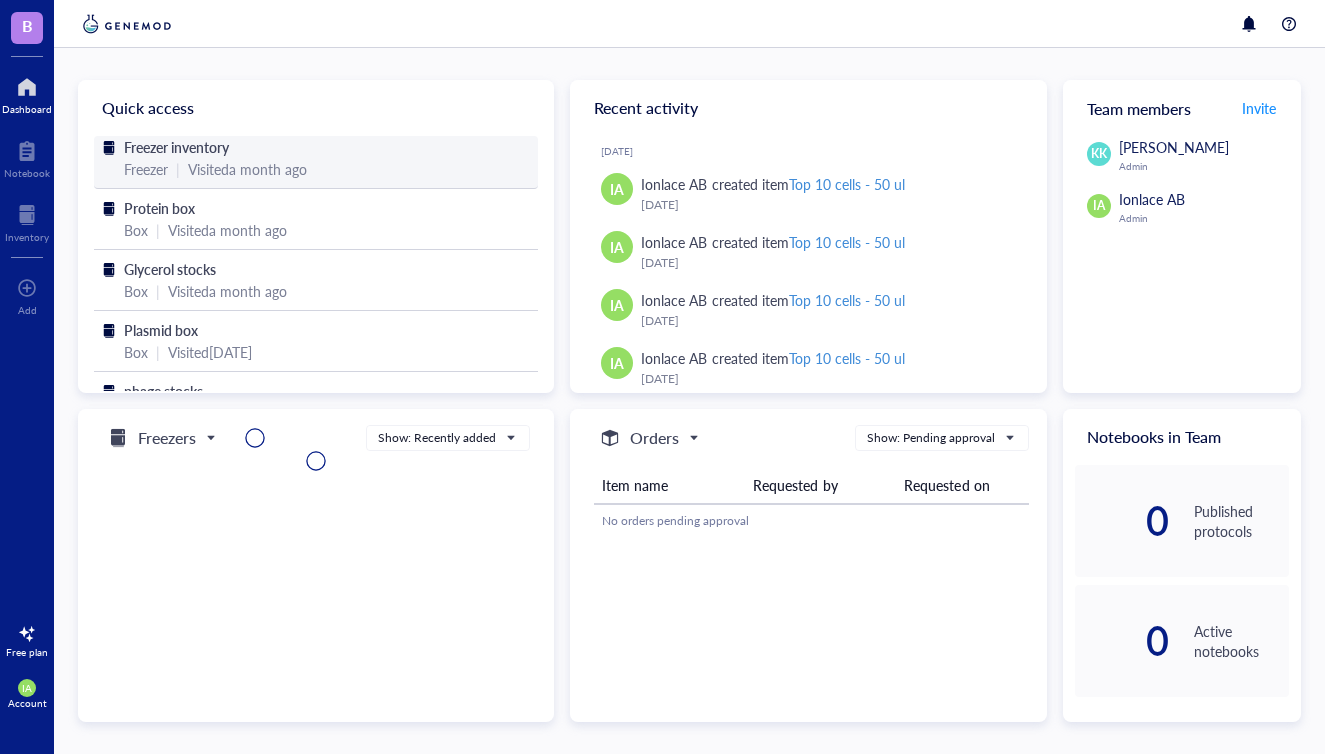 click on "Freezer | Visited  a month ago" at bounding box center (316, 169) 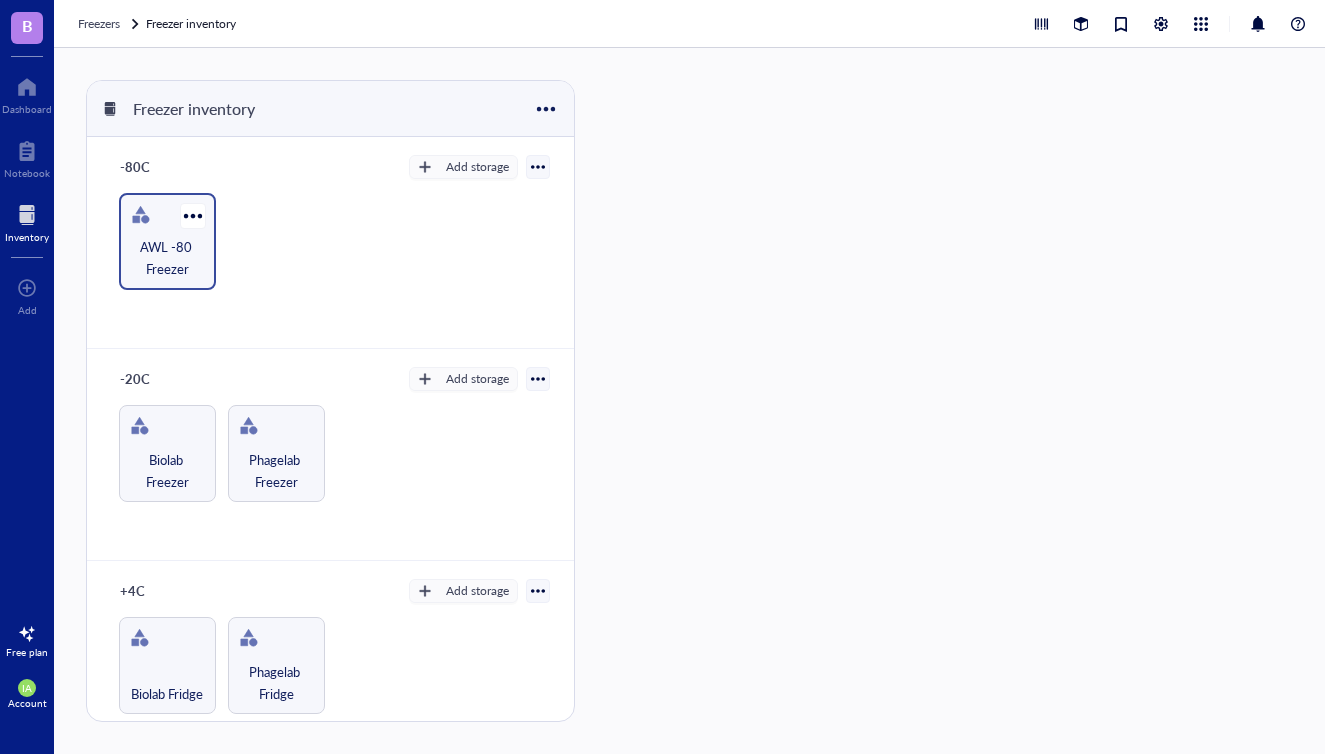 click on "AWL -80 Freezer" at bounding box center [167, 258] 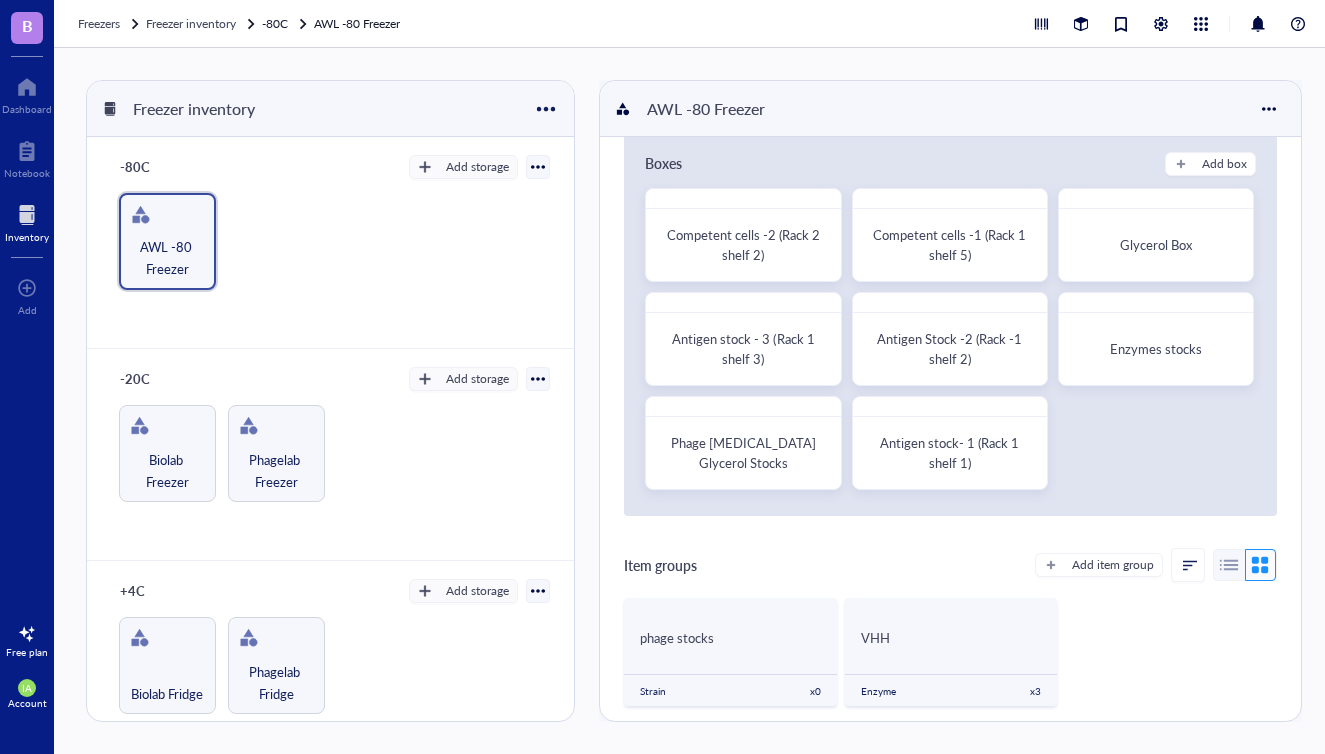 scroll, scrollTop: 37, scrollLeft: 0, axis: vertical 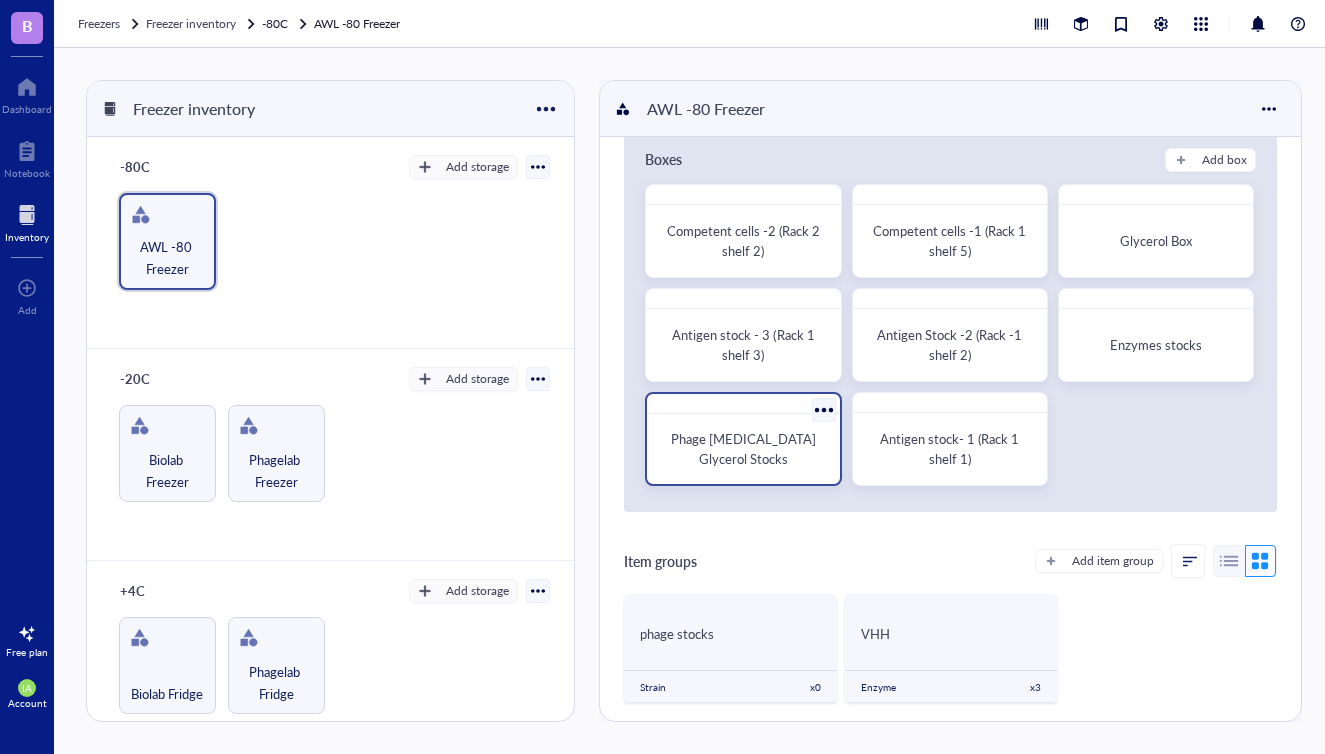 click at bounding box center [823, 409] 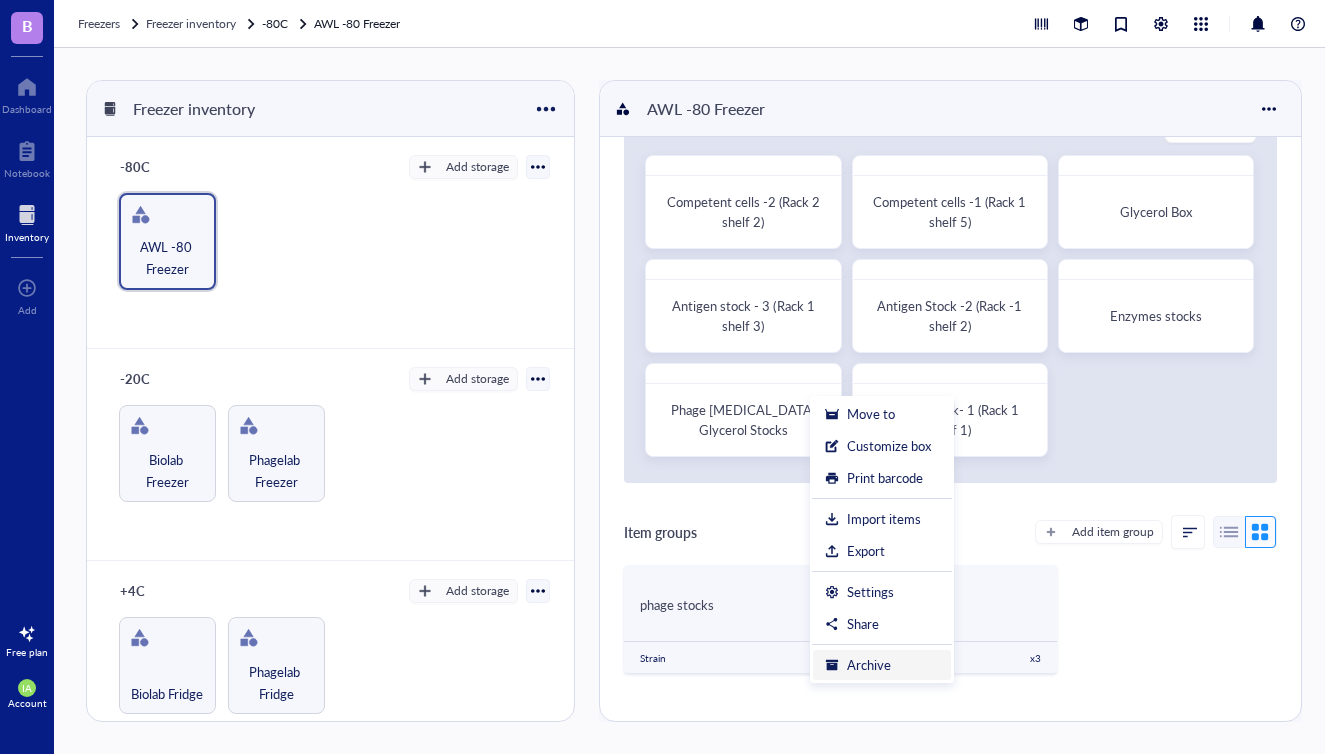 scroll, scrollTop: 74, scrollLeft: 0, axis: vertical 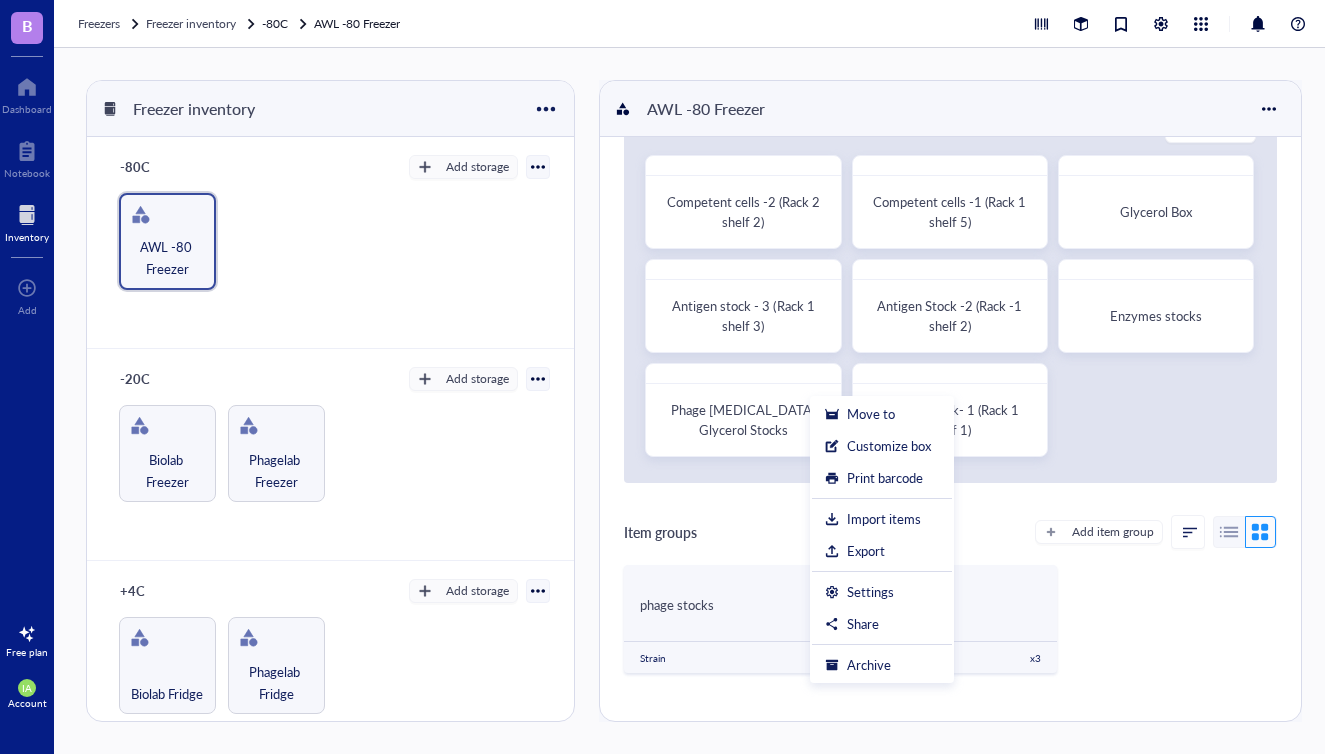 click on "Item groups Add item group" at bounding box center (950, 532) 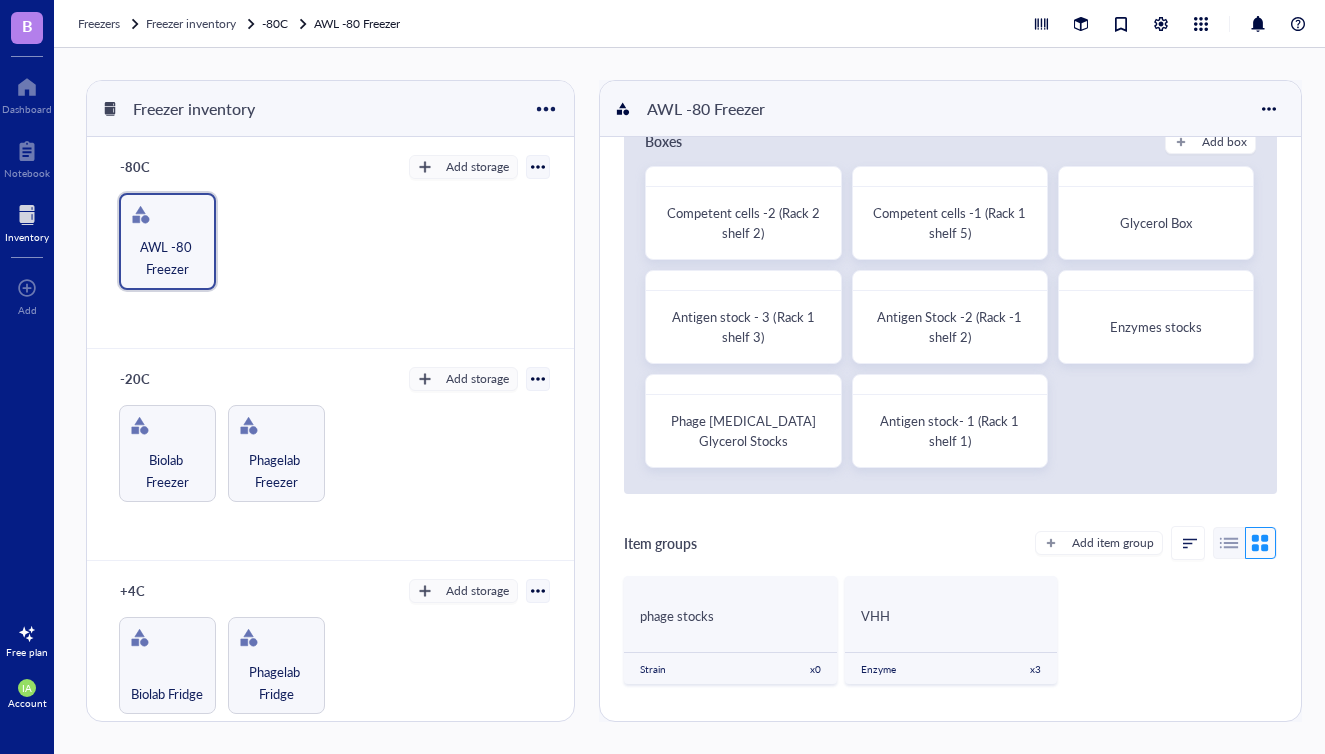 scroll, scrollTop: 46, scrollLeft: 0, axis: vertical 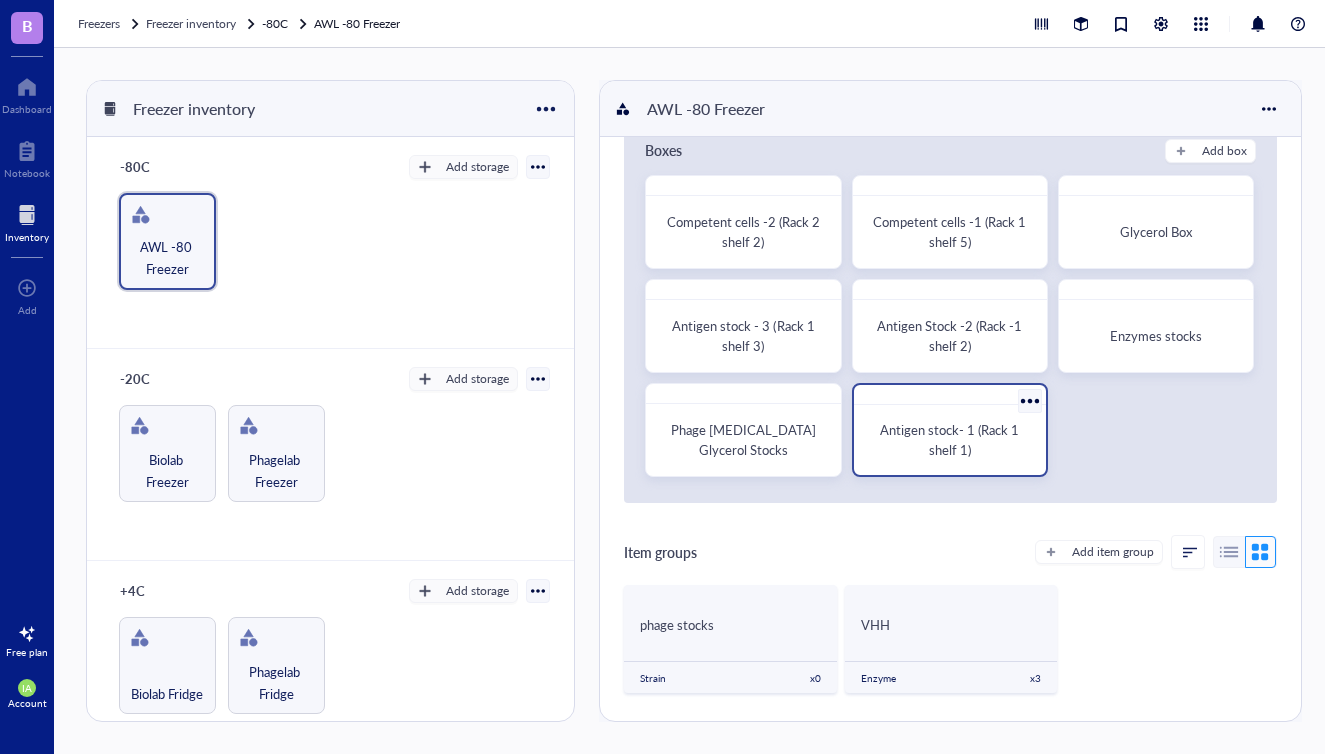 click on "Antigen stock- 1 (Rack 1 shelf 1)" at bounding box center (951, 439) 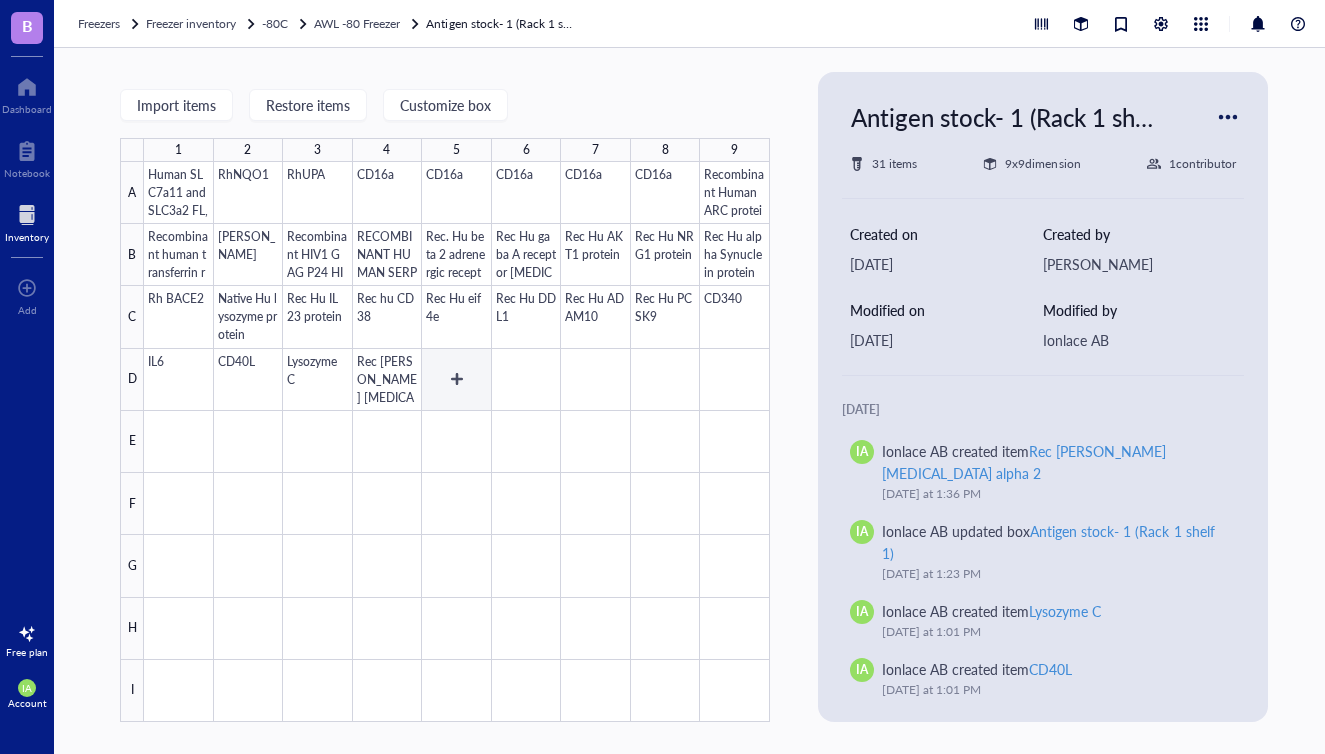 click at bounding box center (457, 442) 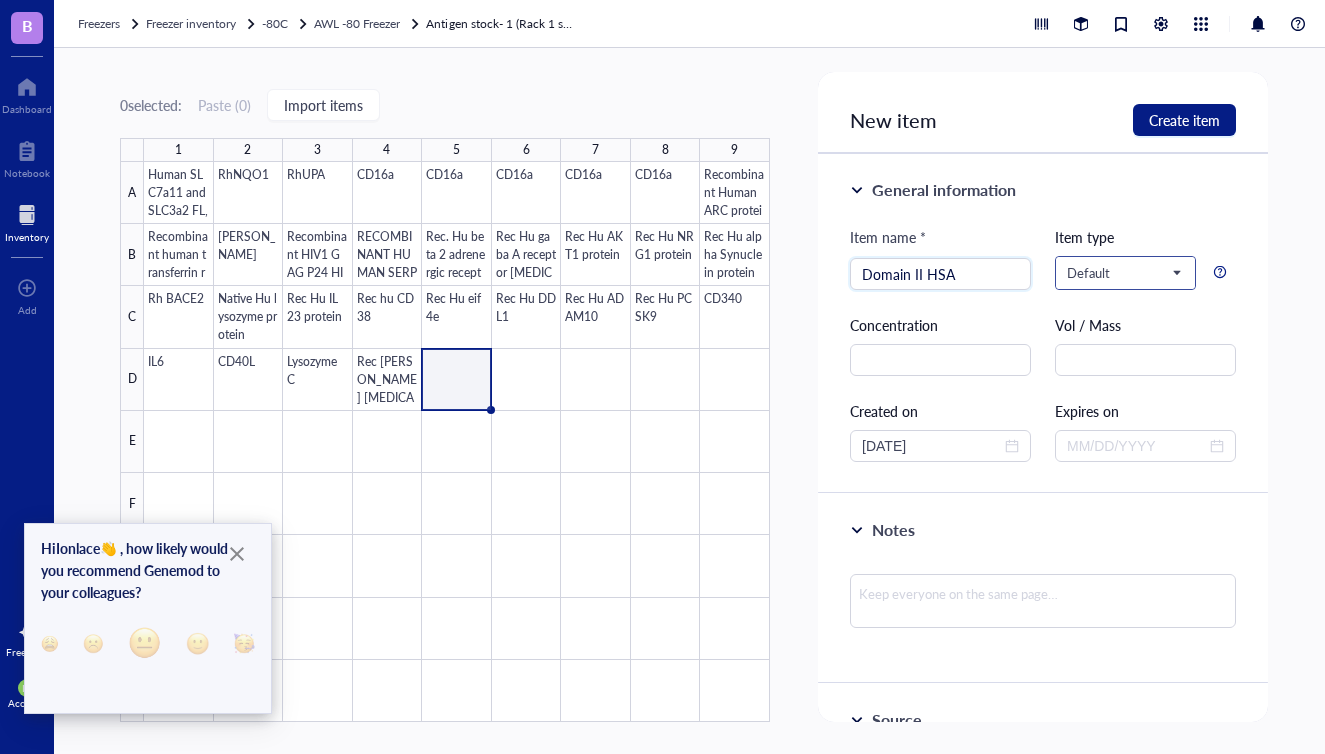 type on "Domain II HSA" 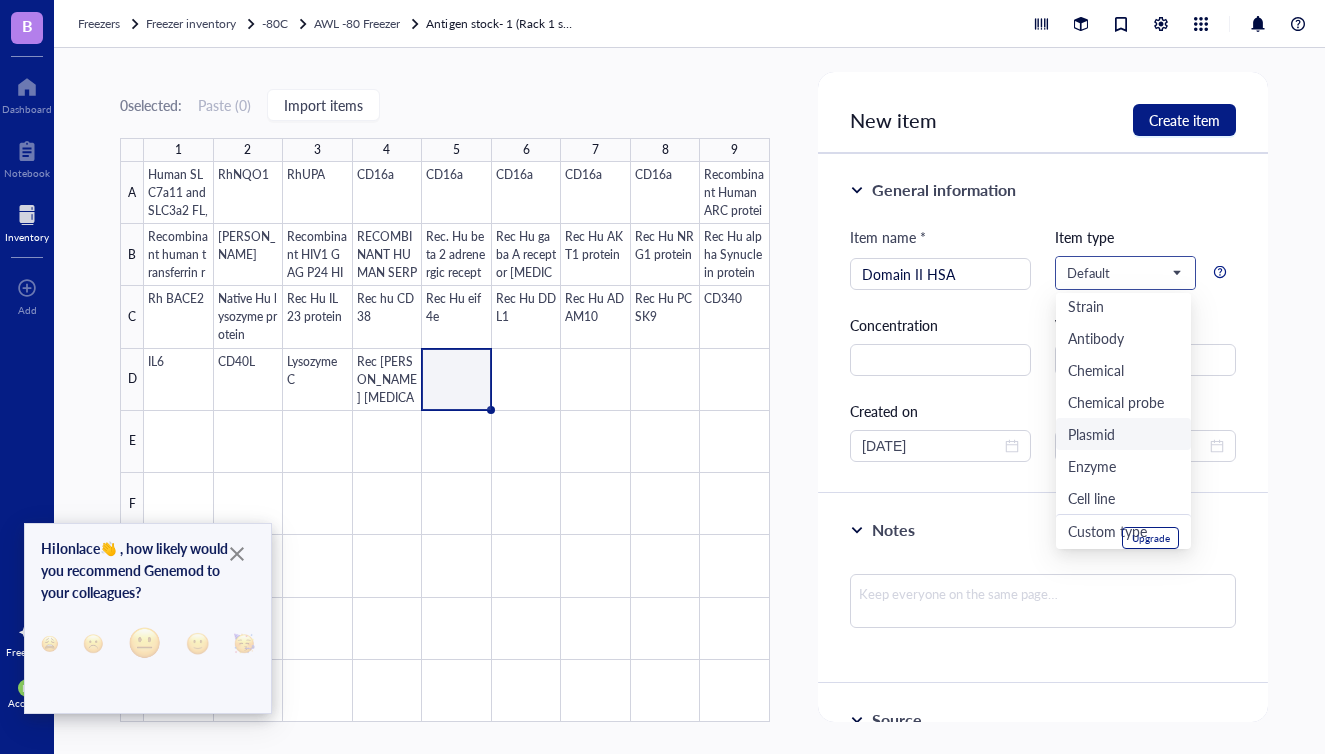 scroll, scrollTop: 34, scrollLeft: 0, axis: vertical 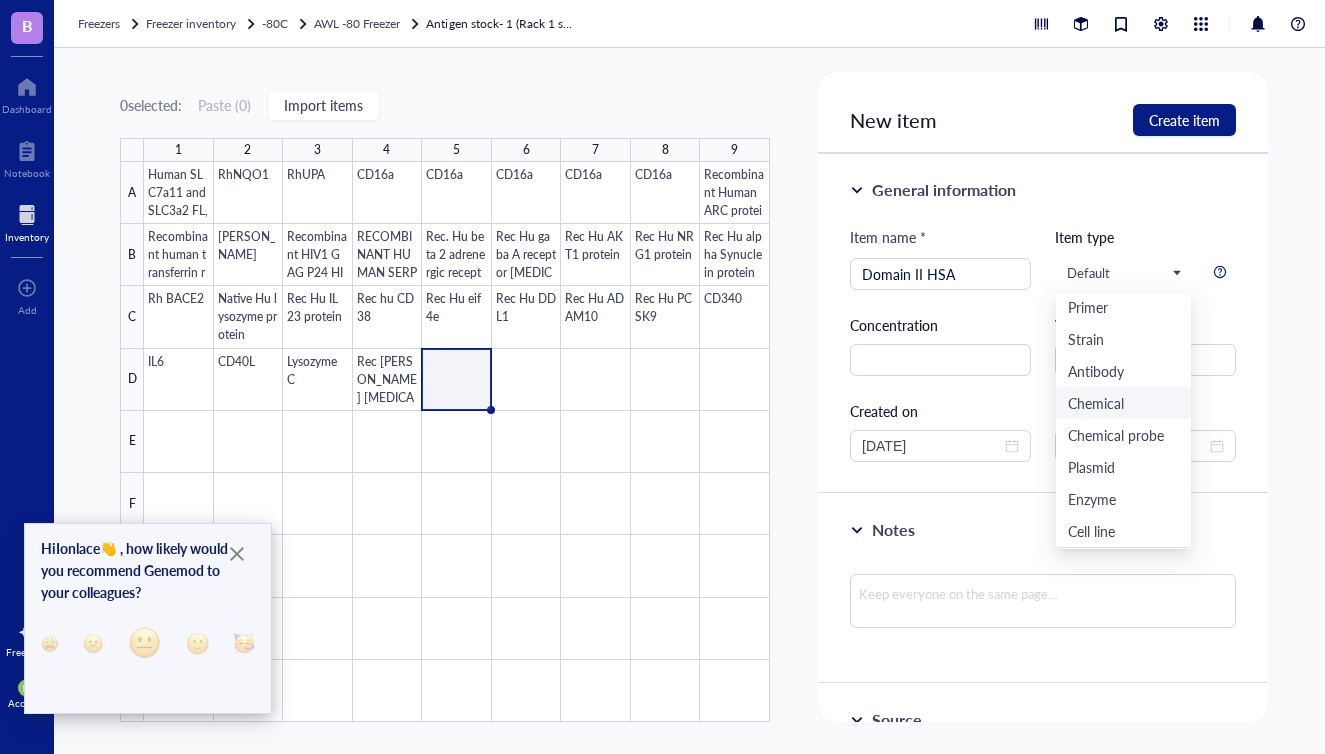 click on "Item name    * Domain II HSA Item type   Default Default   Primer   Strain   Antibody   Chemical   Chemical probe   Plasmid   Enzyme   Cell line   Custom type Upgrade Concentration Vol / Mass Created on [DATE] Expires on" at bounding box center [1043, 344] 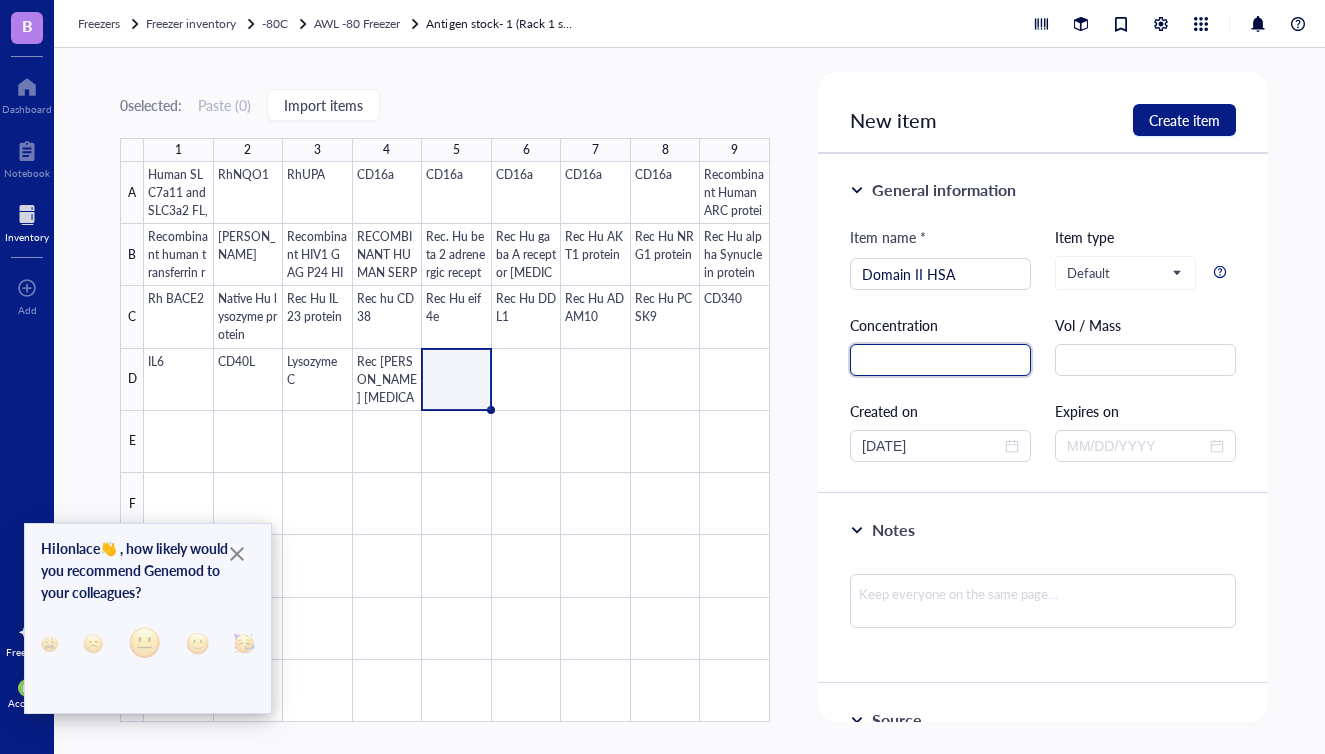 click at bounding box center (940, 360) 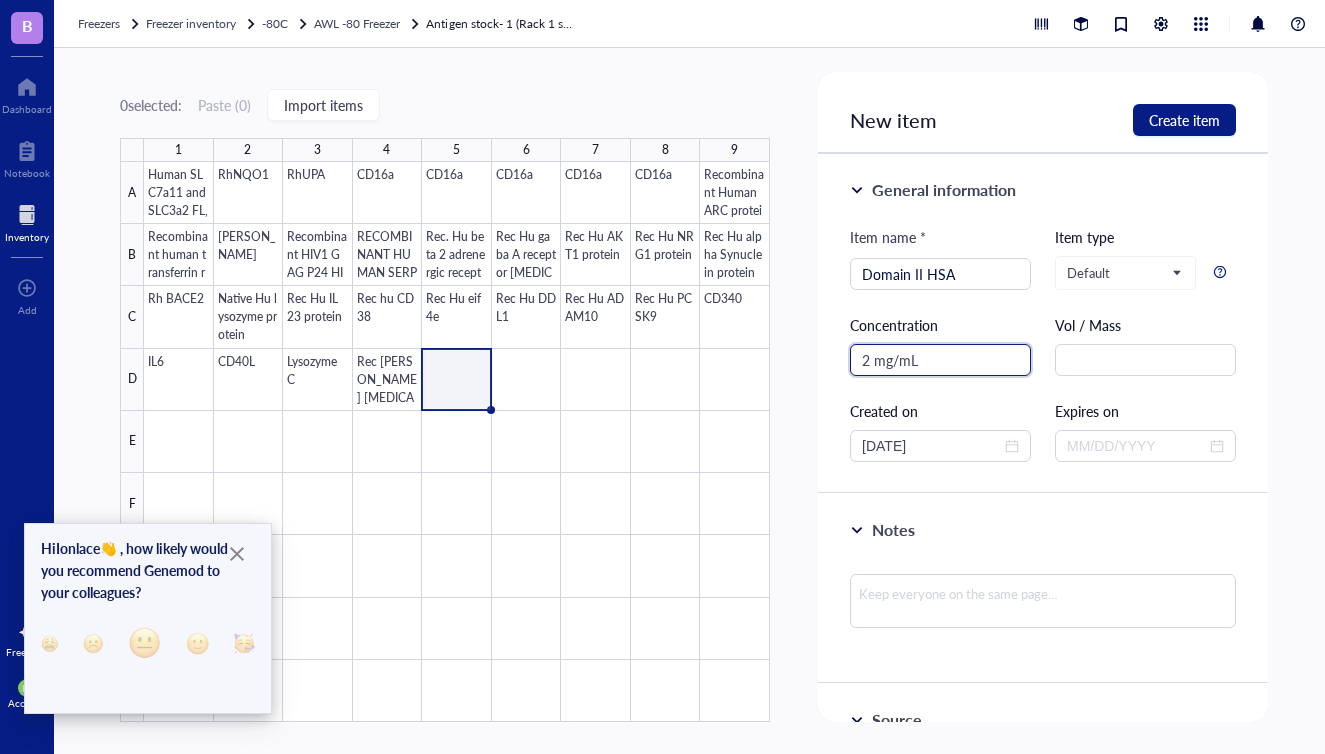 scroll, scrollTop: 63, scrollLeft: 0, axis: vertical 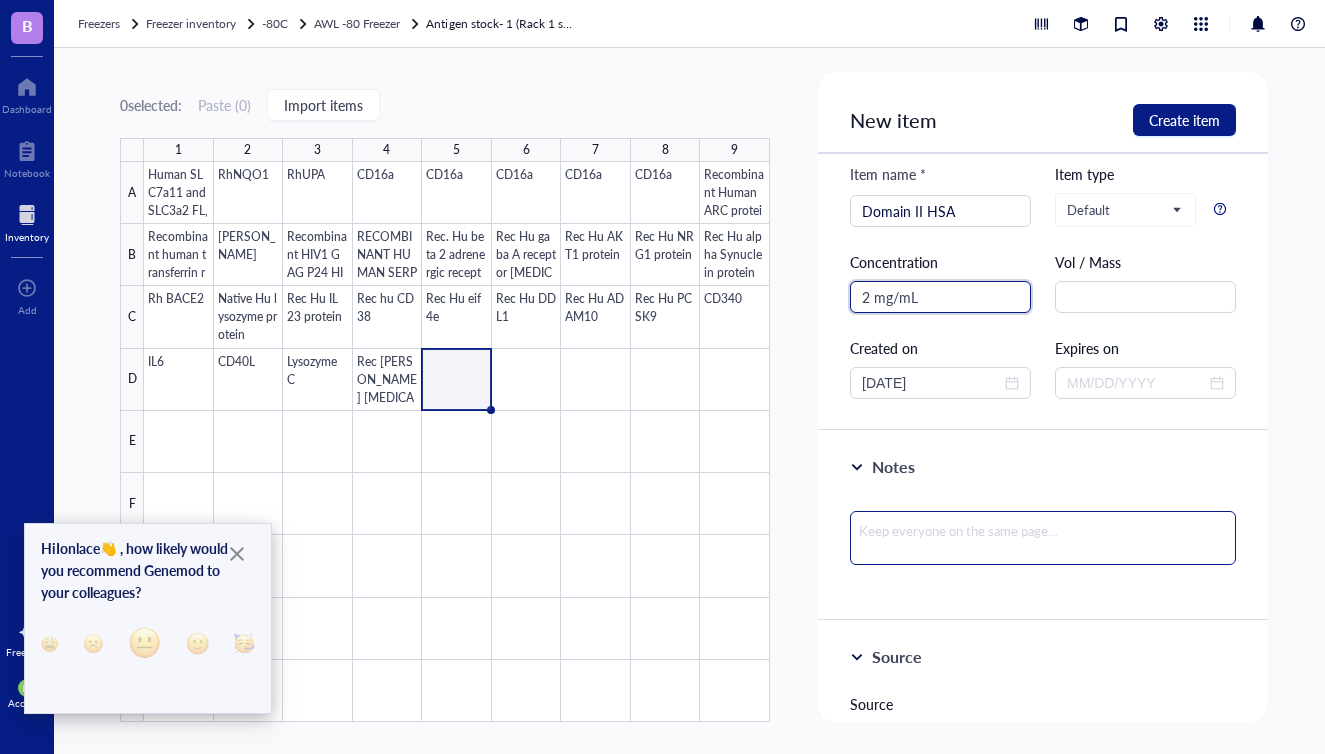 type on "2 mg/mL" 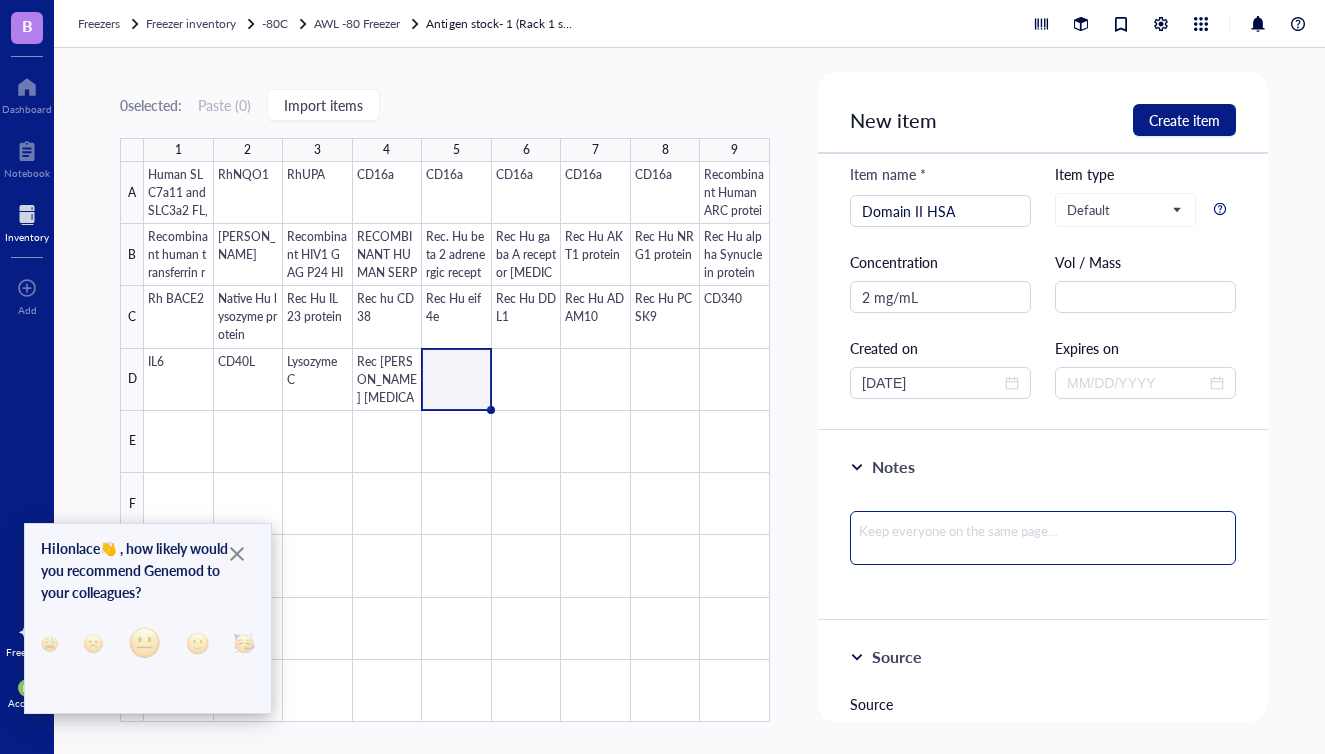 click at bounding box center (1043, 538) 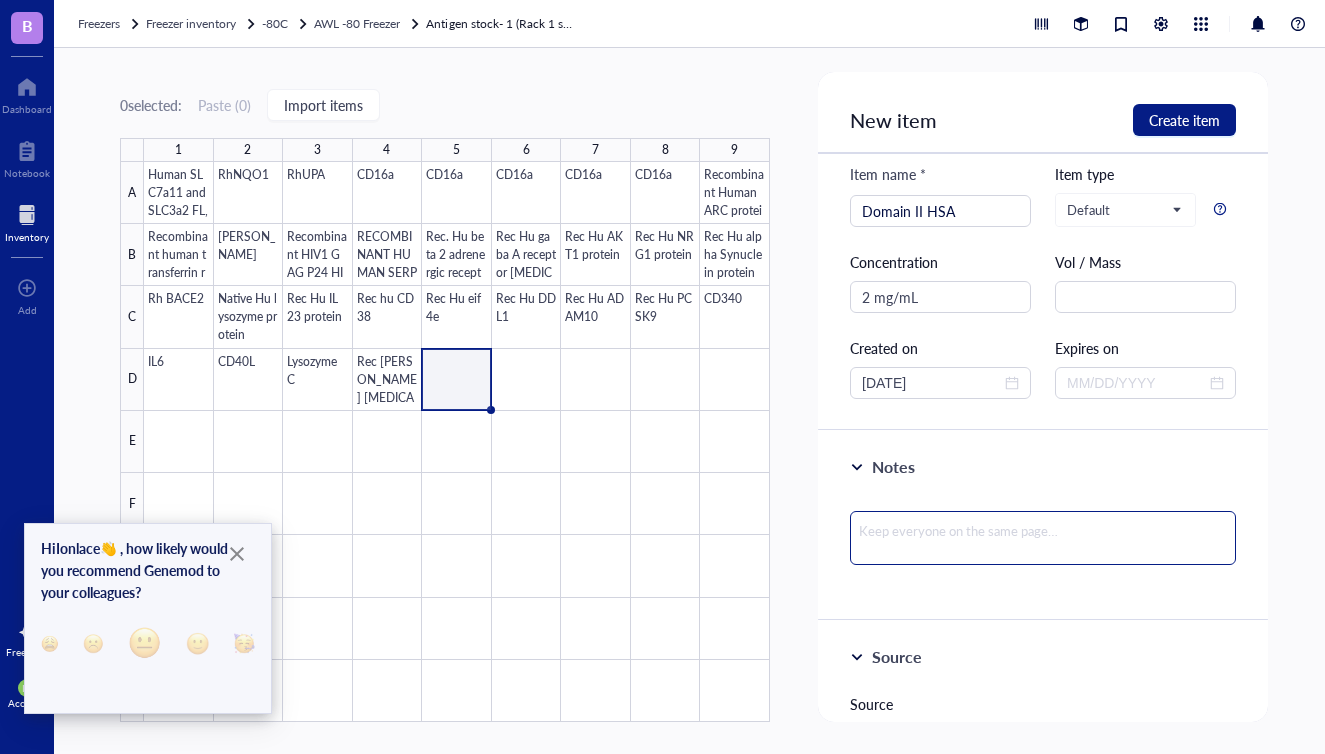 type on "I" 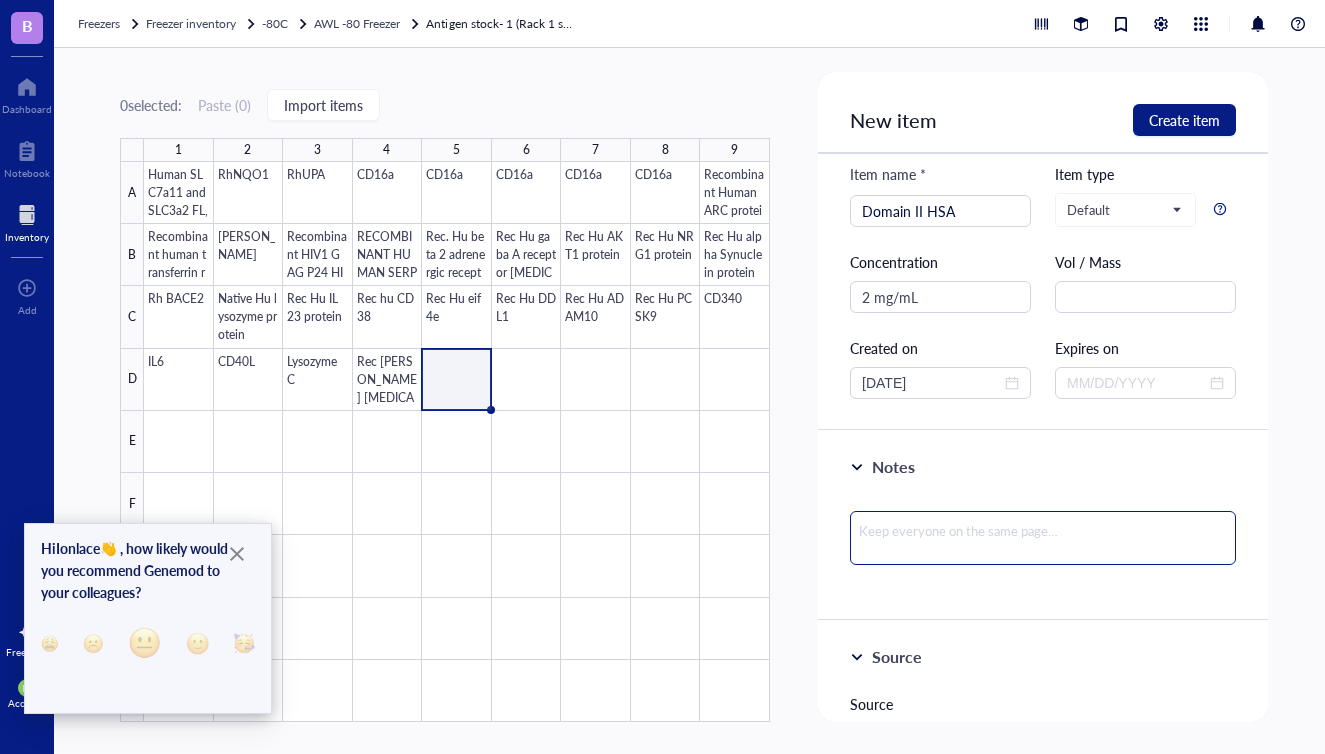 type on "I" 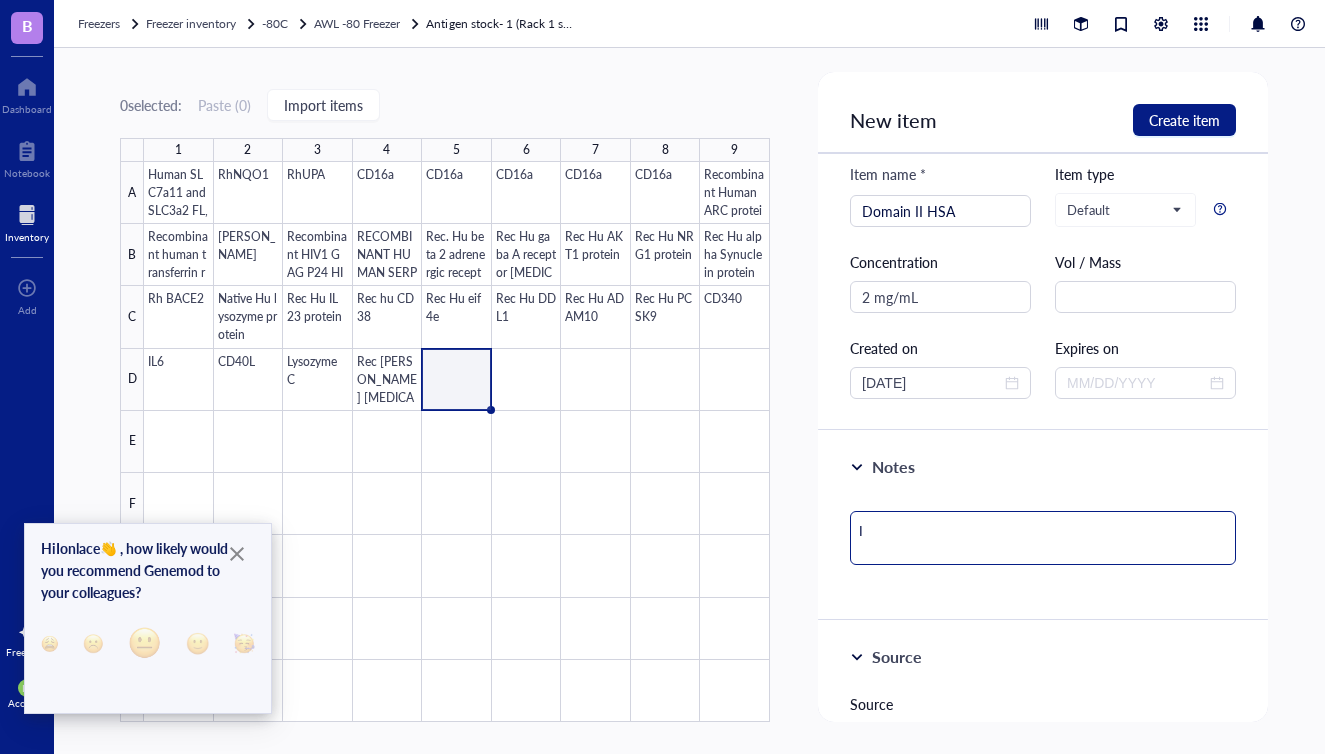 type on "In" 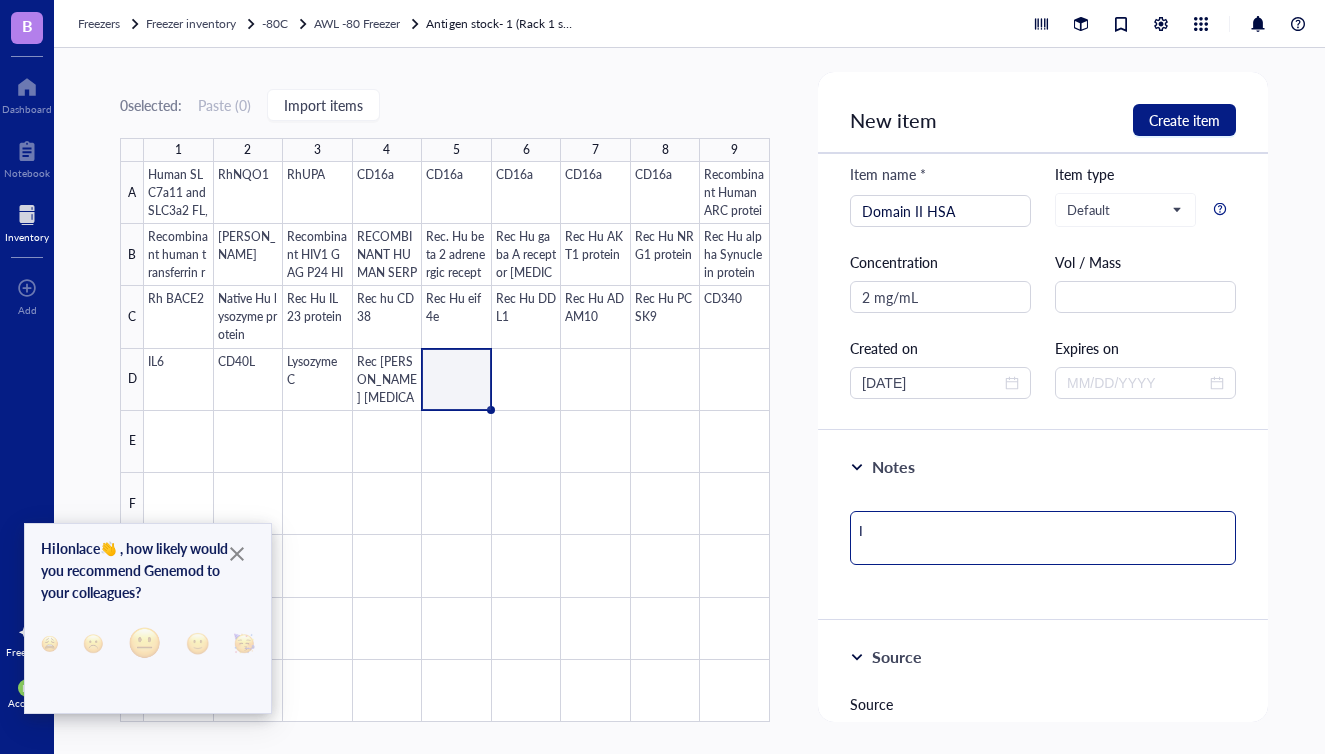 type on "In" 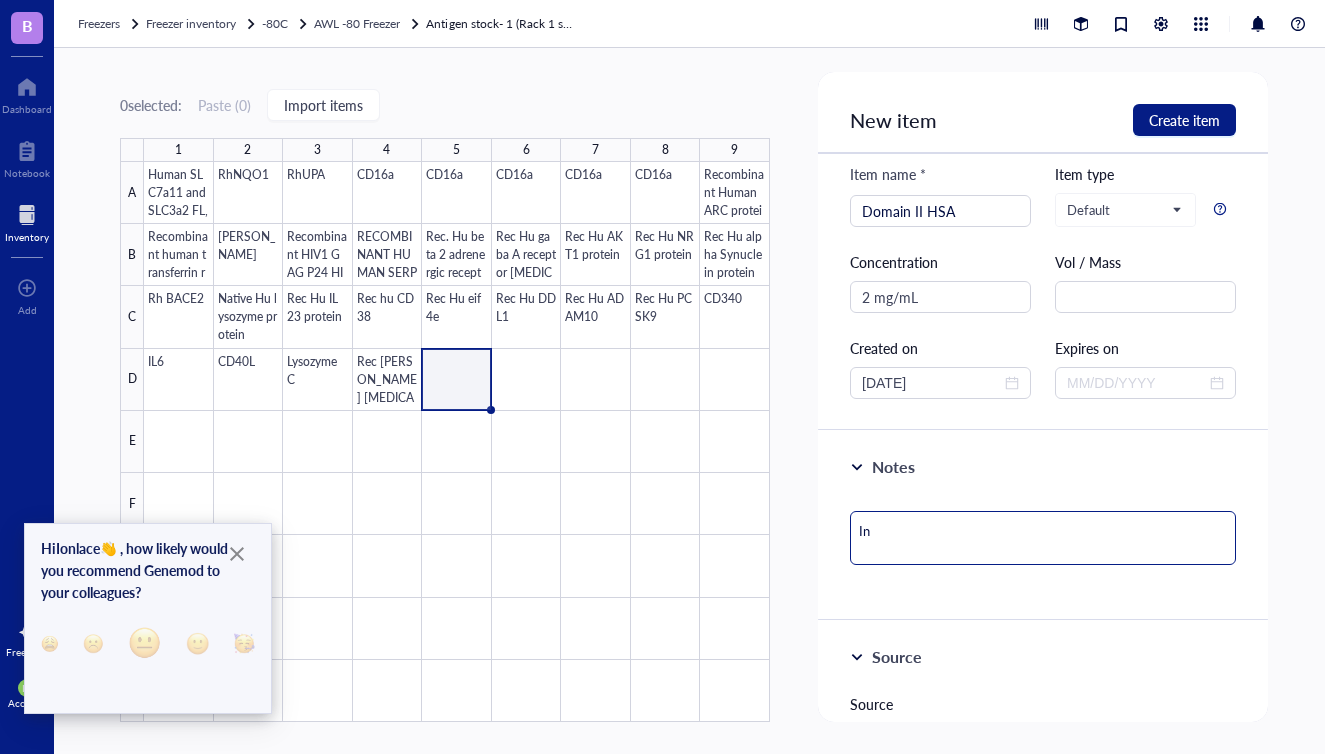 type on "In" 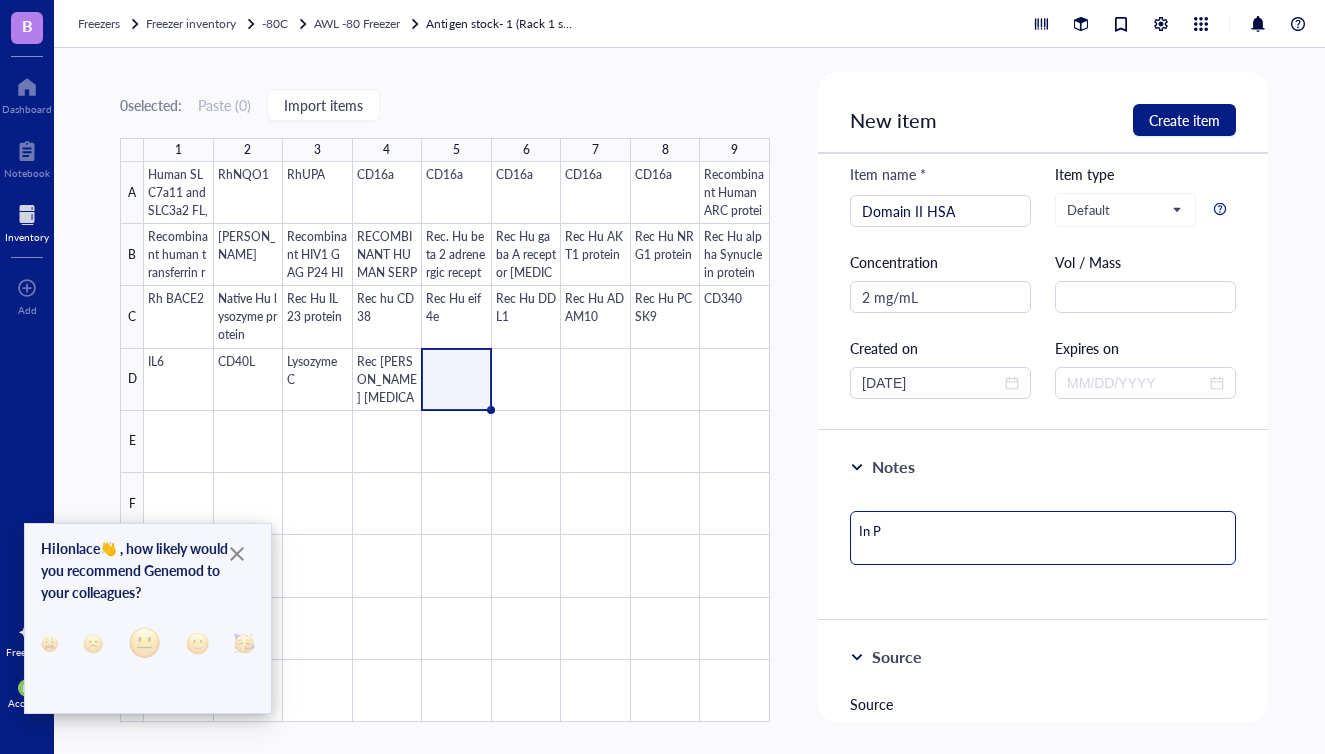 type on "In [GEOGRAPHIC_DATA]" 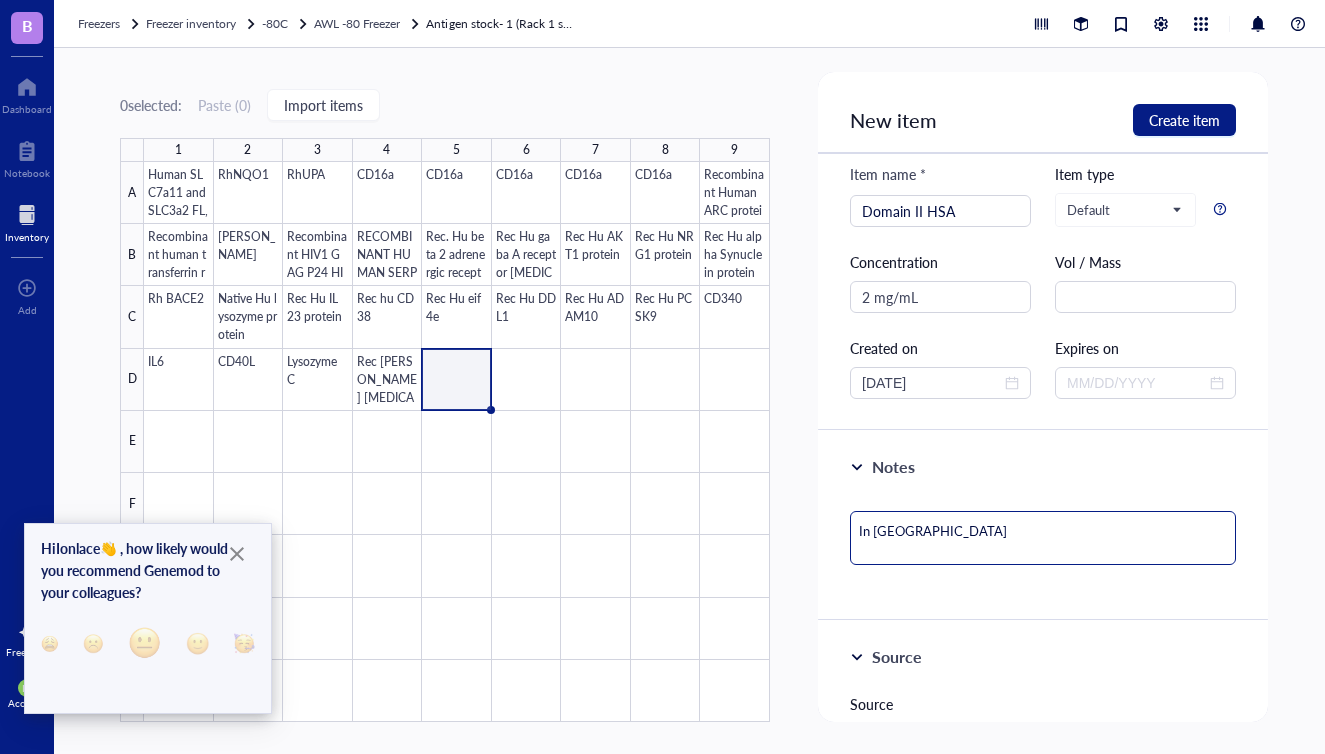 type on "In PBS" 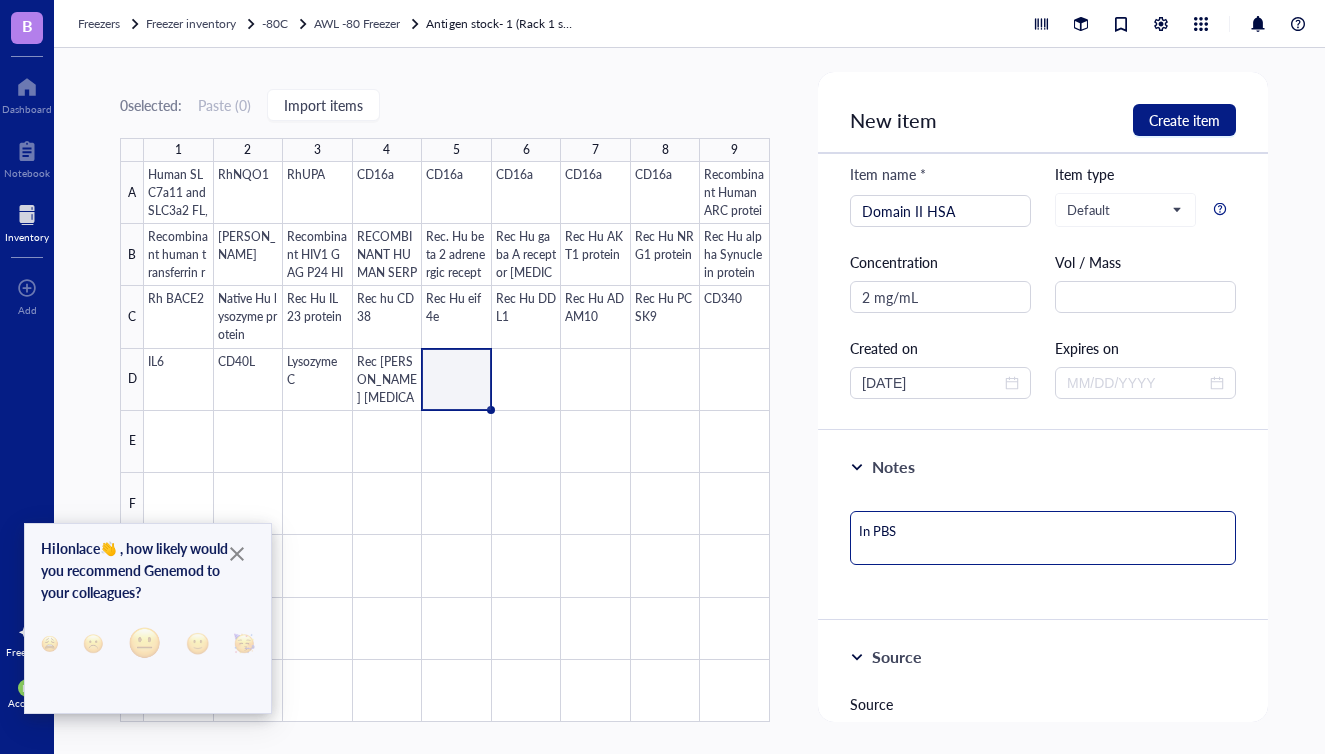 type on "In PBS." 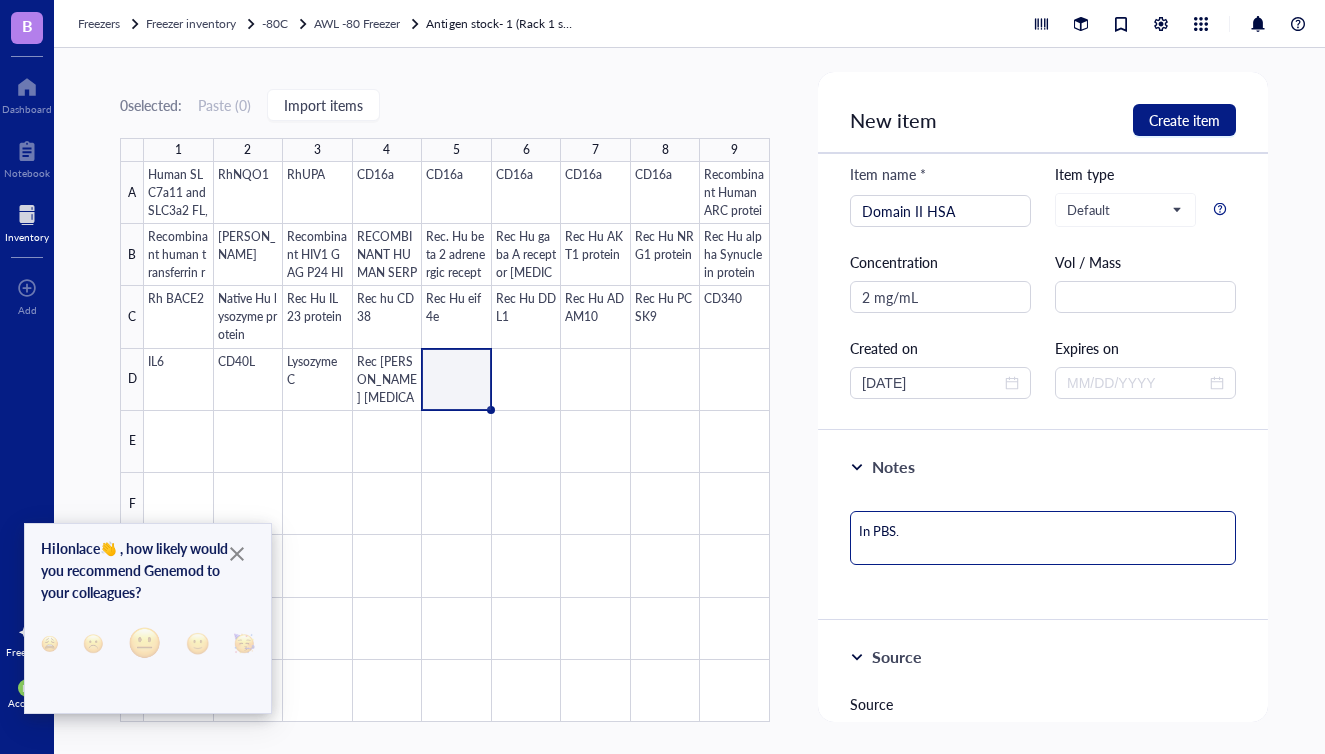 type on "In PBS." 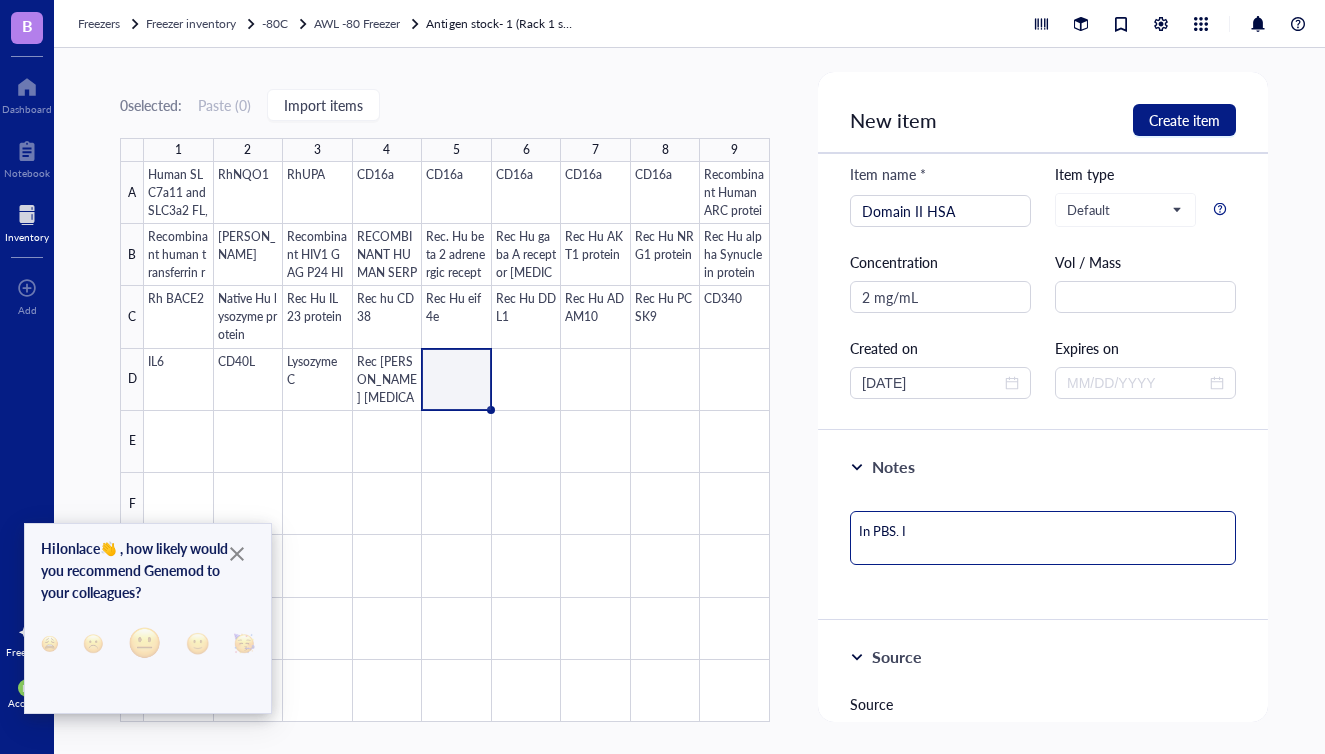 type on "In PBS." 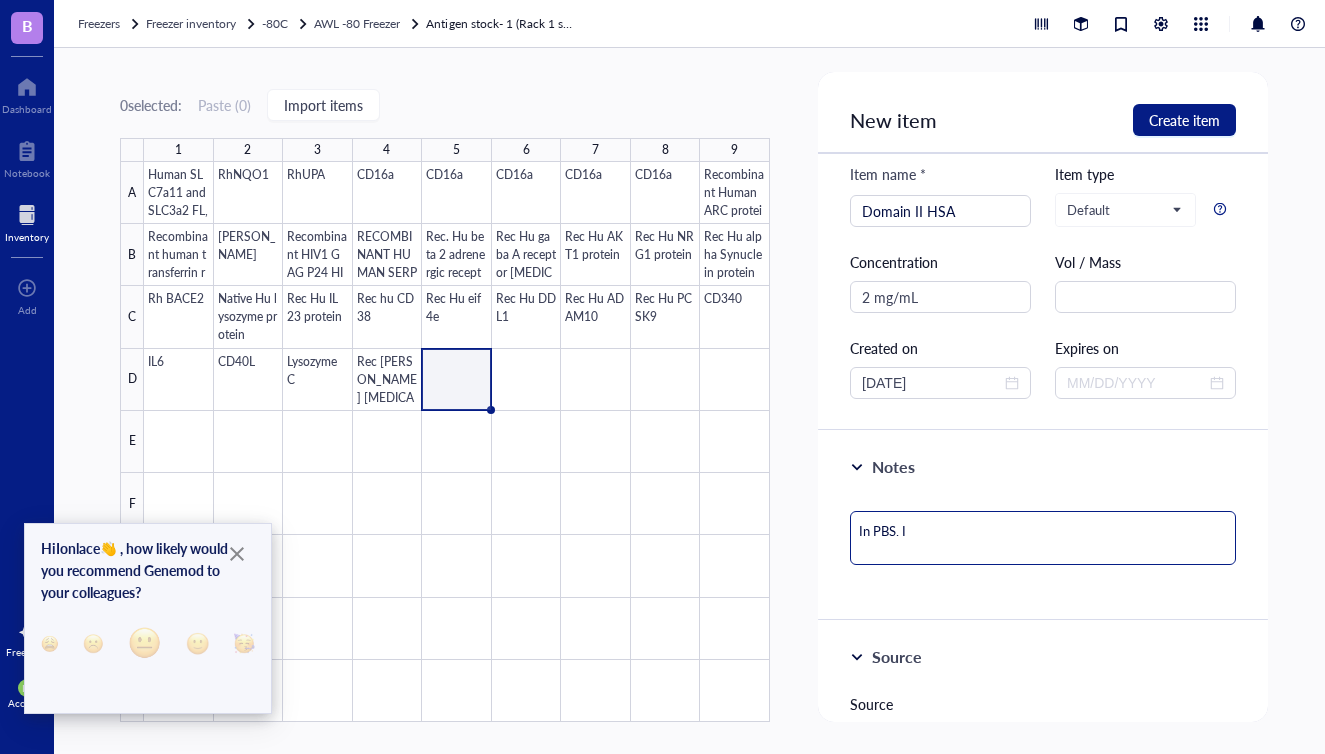 type on "In PBS." 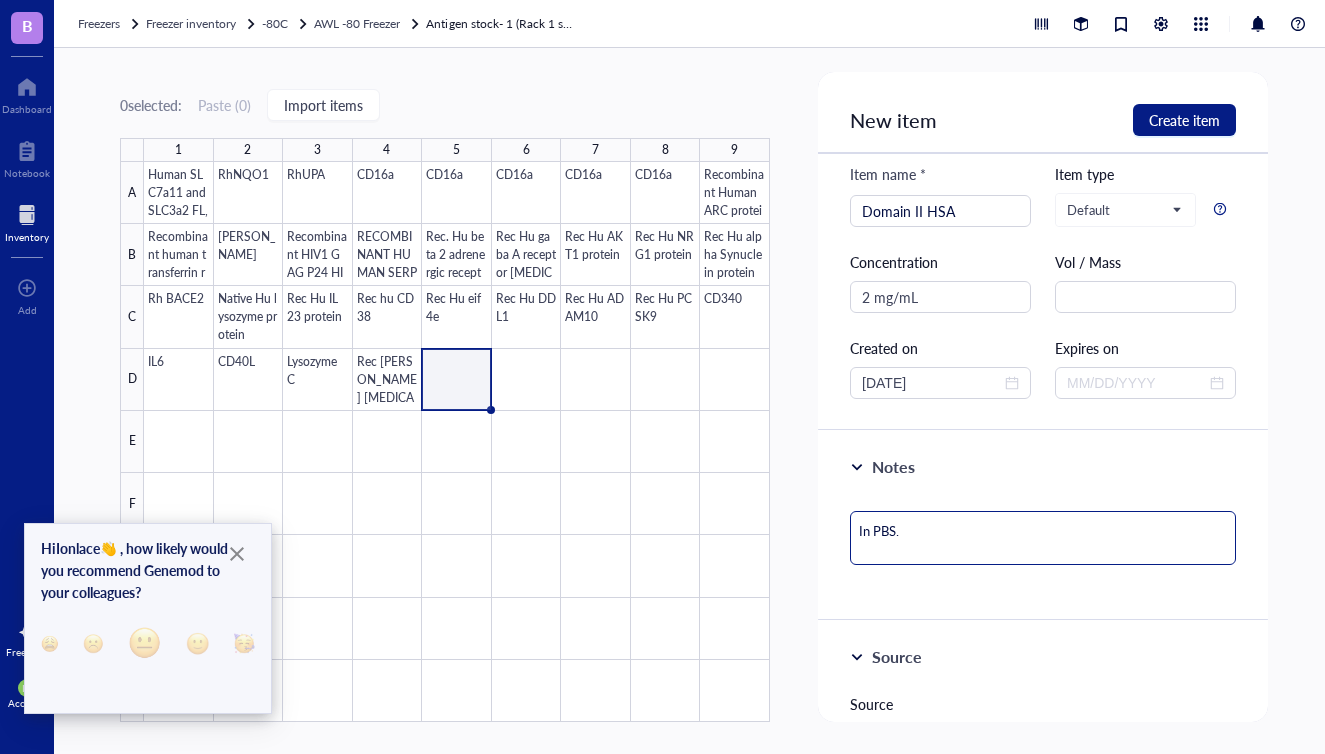 type on "In PBS. F" 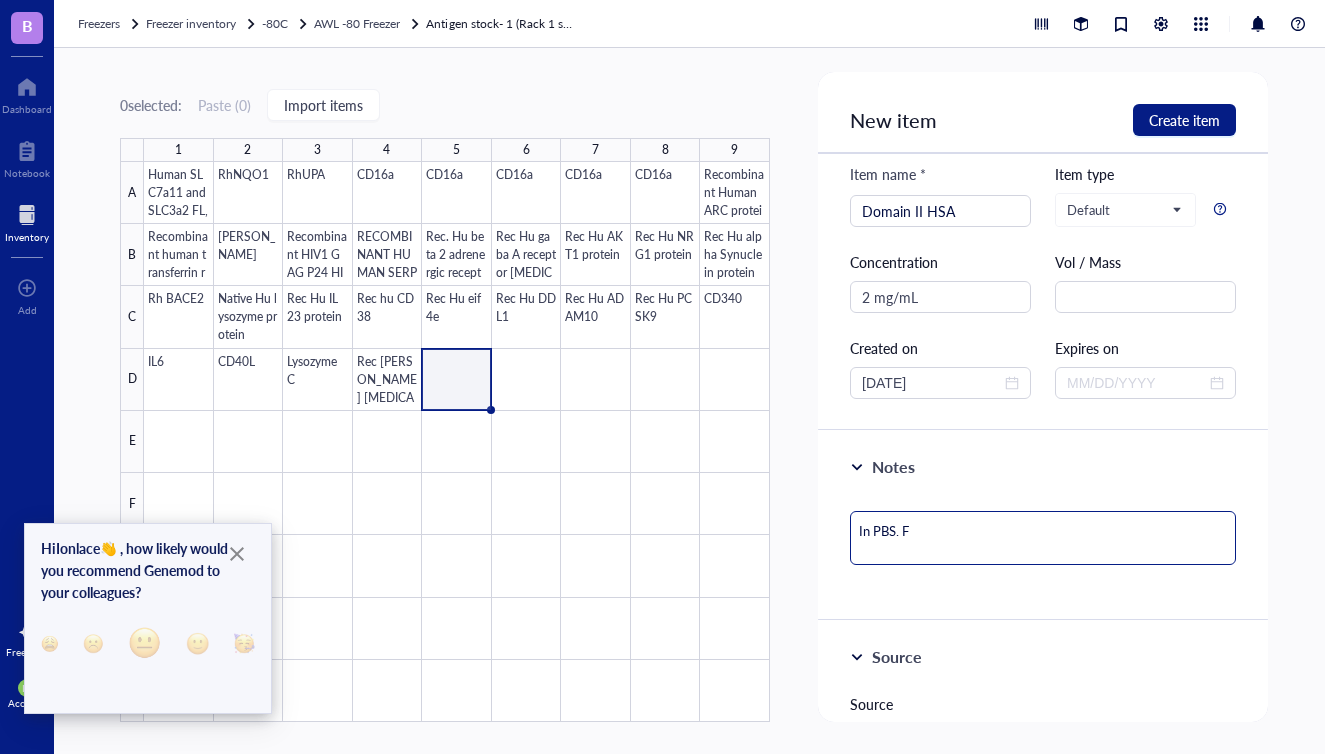 type on "In PBS. Fr" 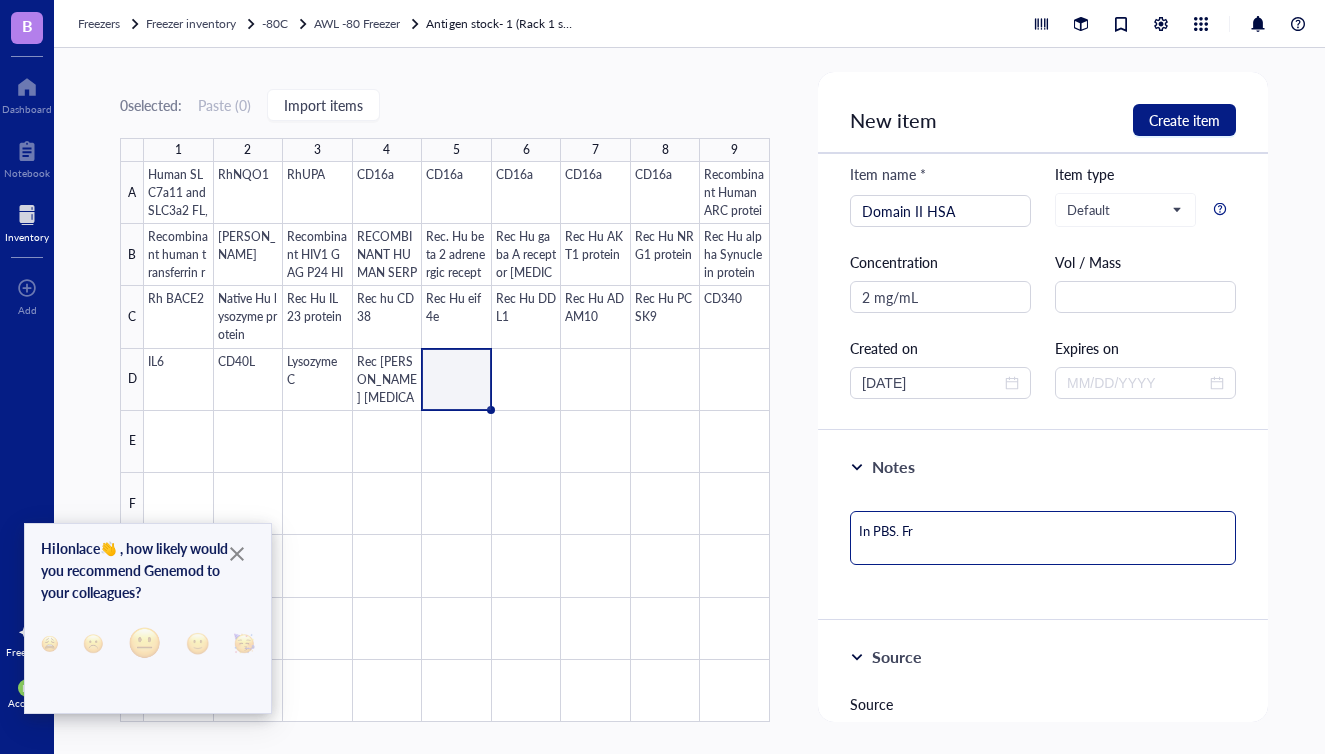 type on "In PBS. Fro" 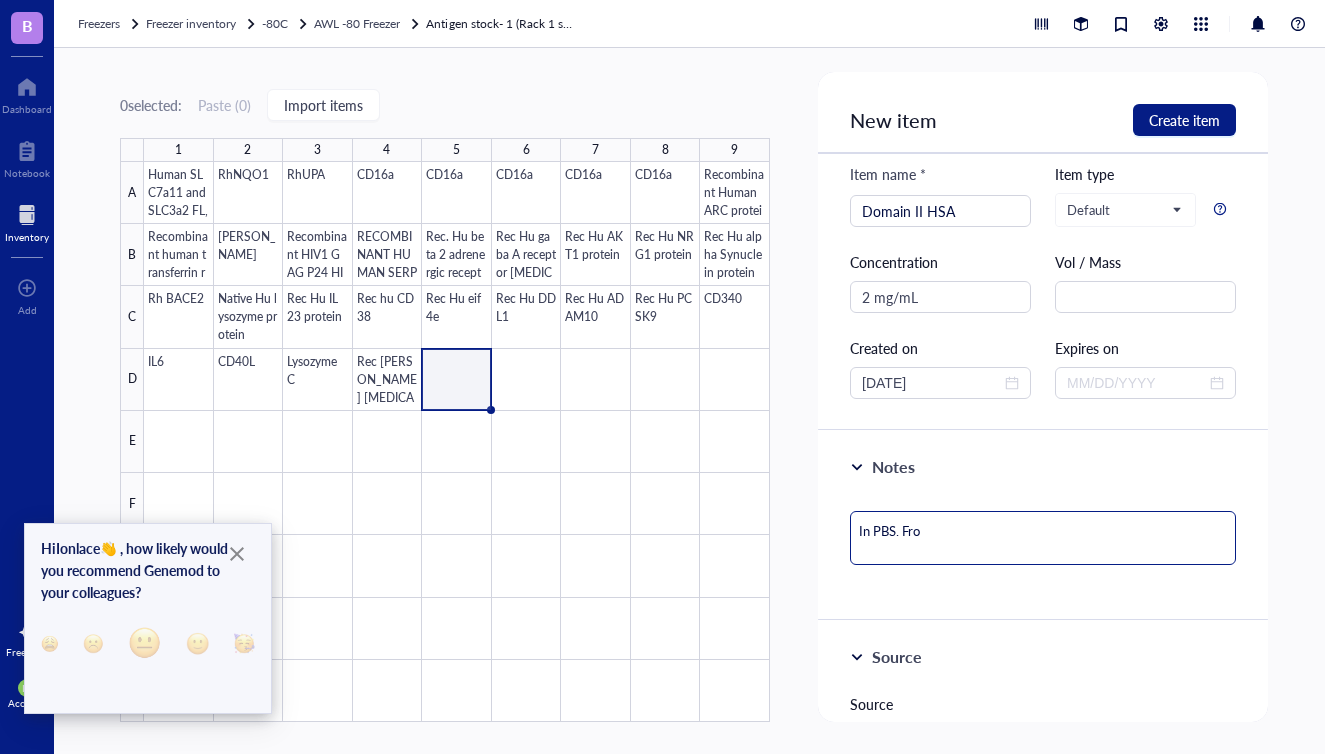 type on "In PBS. From" 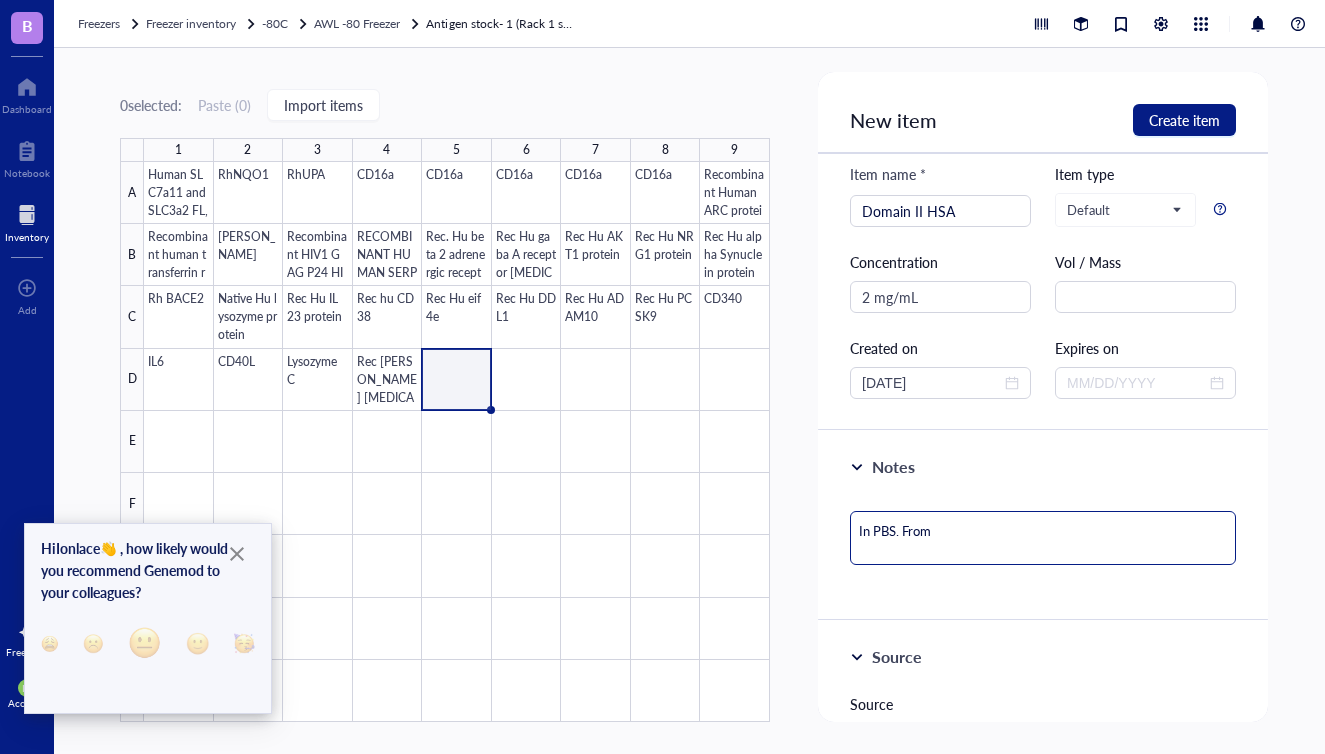 type on "In PBS. From" 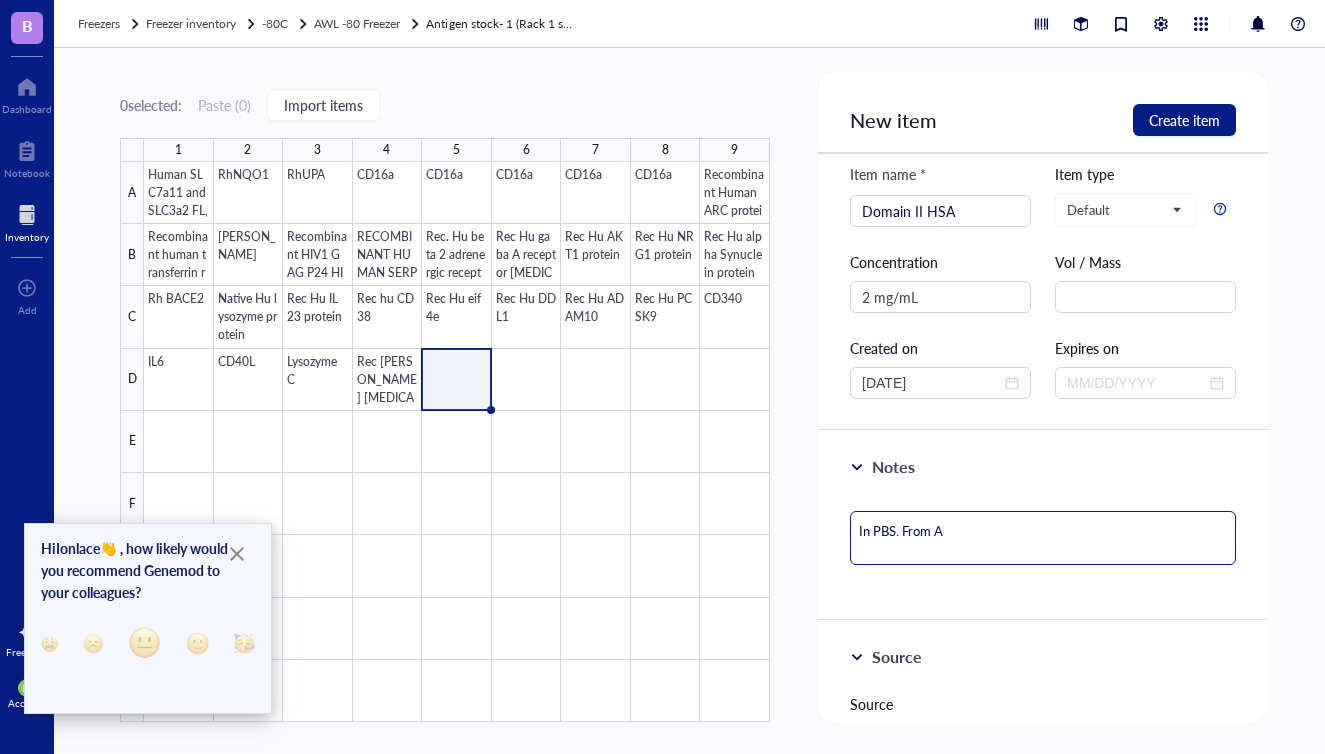 type on "In PBS. From Al" 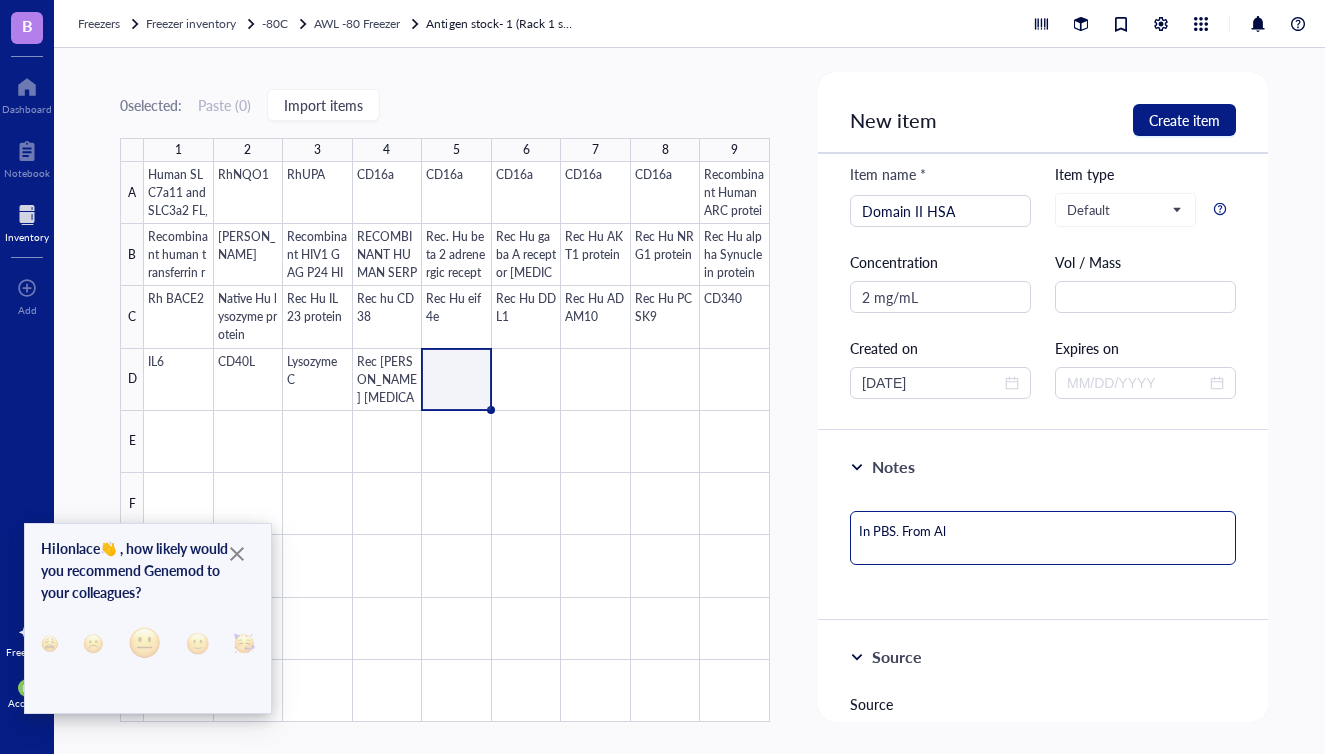 type on "In PBS. From [GEOGRAPHIC_DATA]" 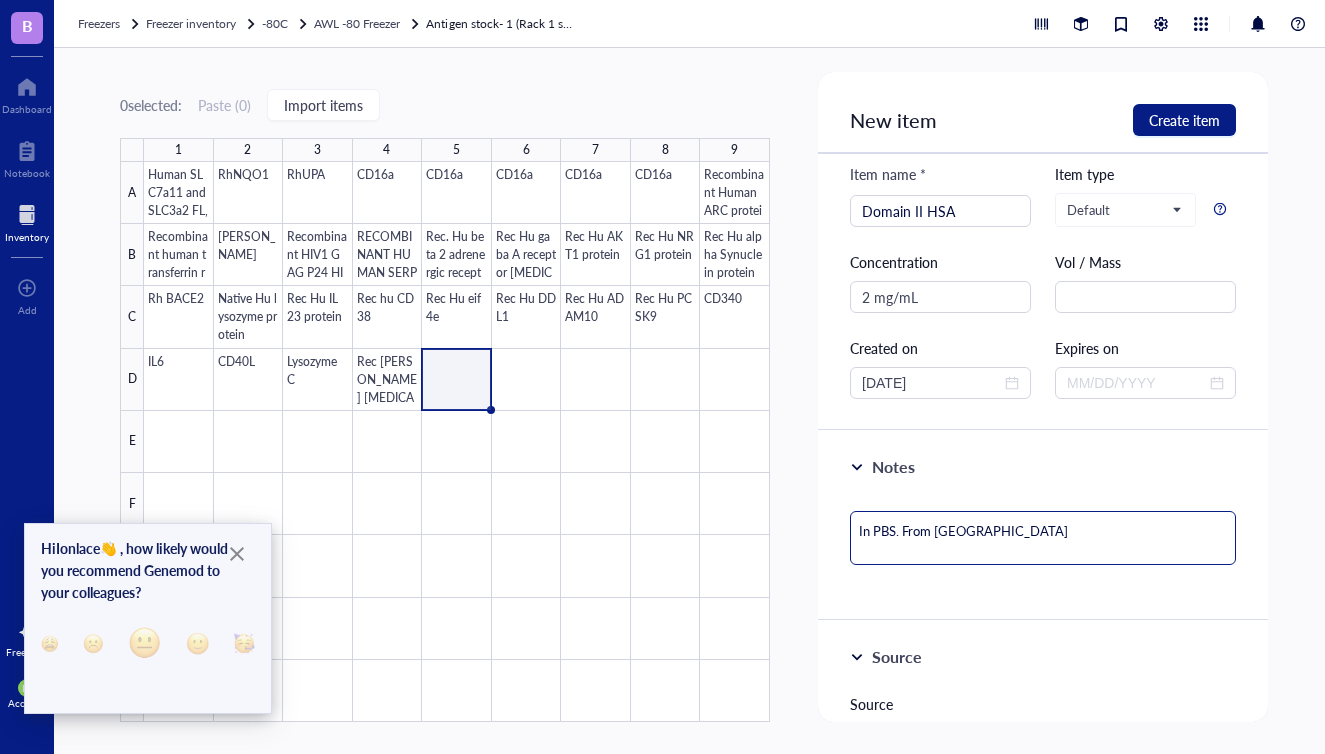 type on "In PBS. From [GEOGRAPHIC_DATA]" 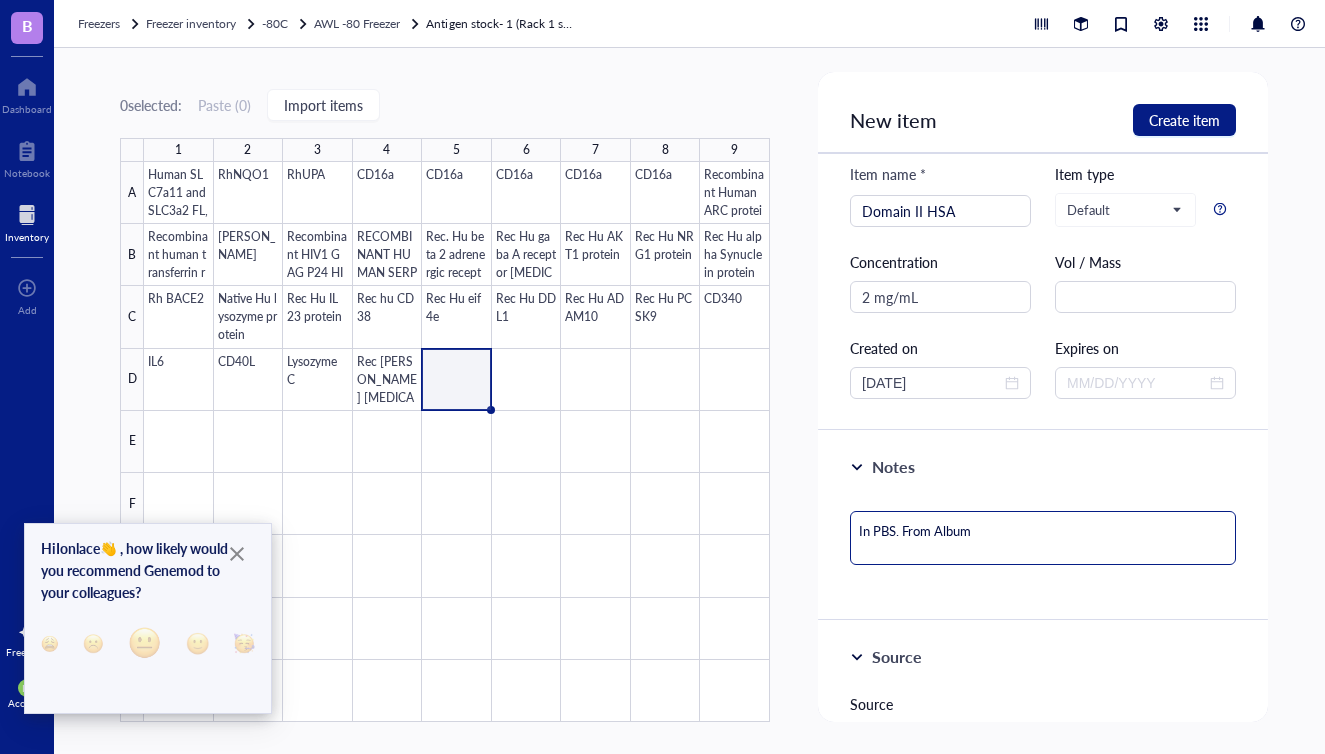 type on "In PBS. From Albumi" 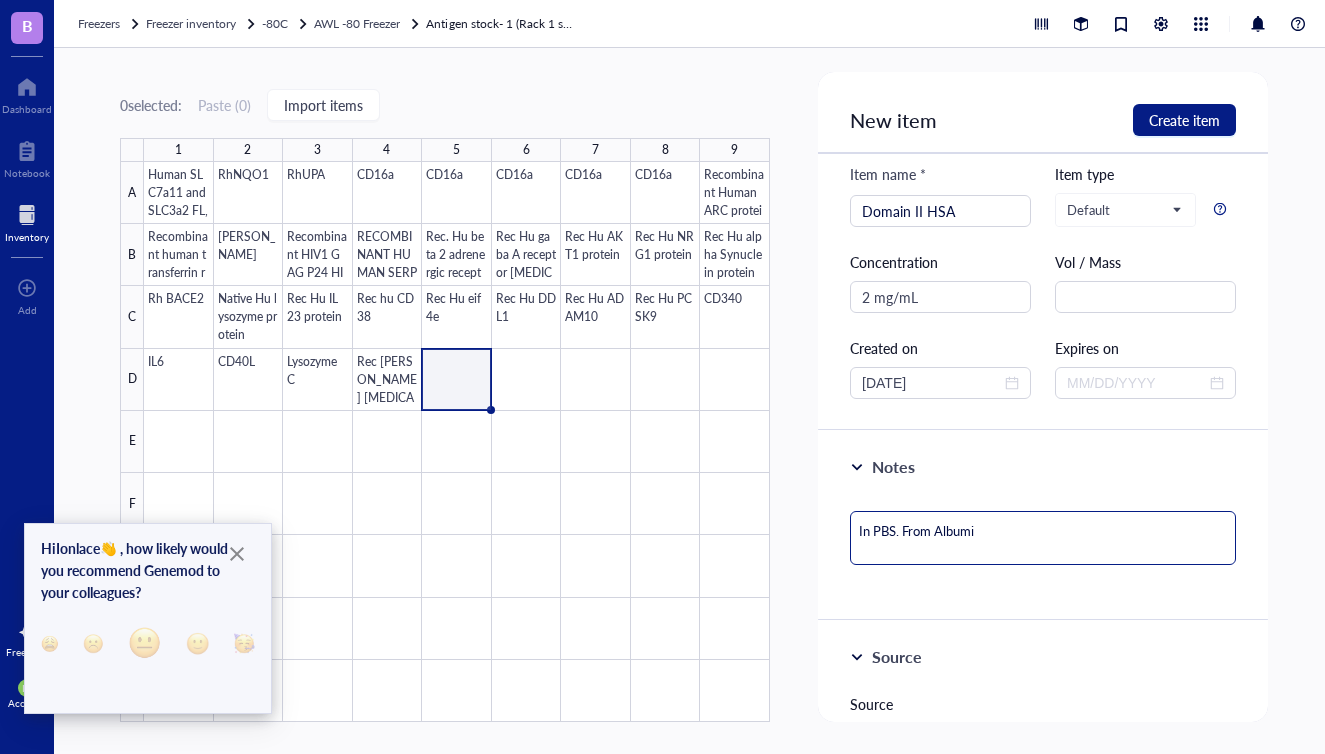 type on "In PBS. From Albumin" 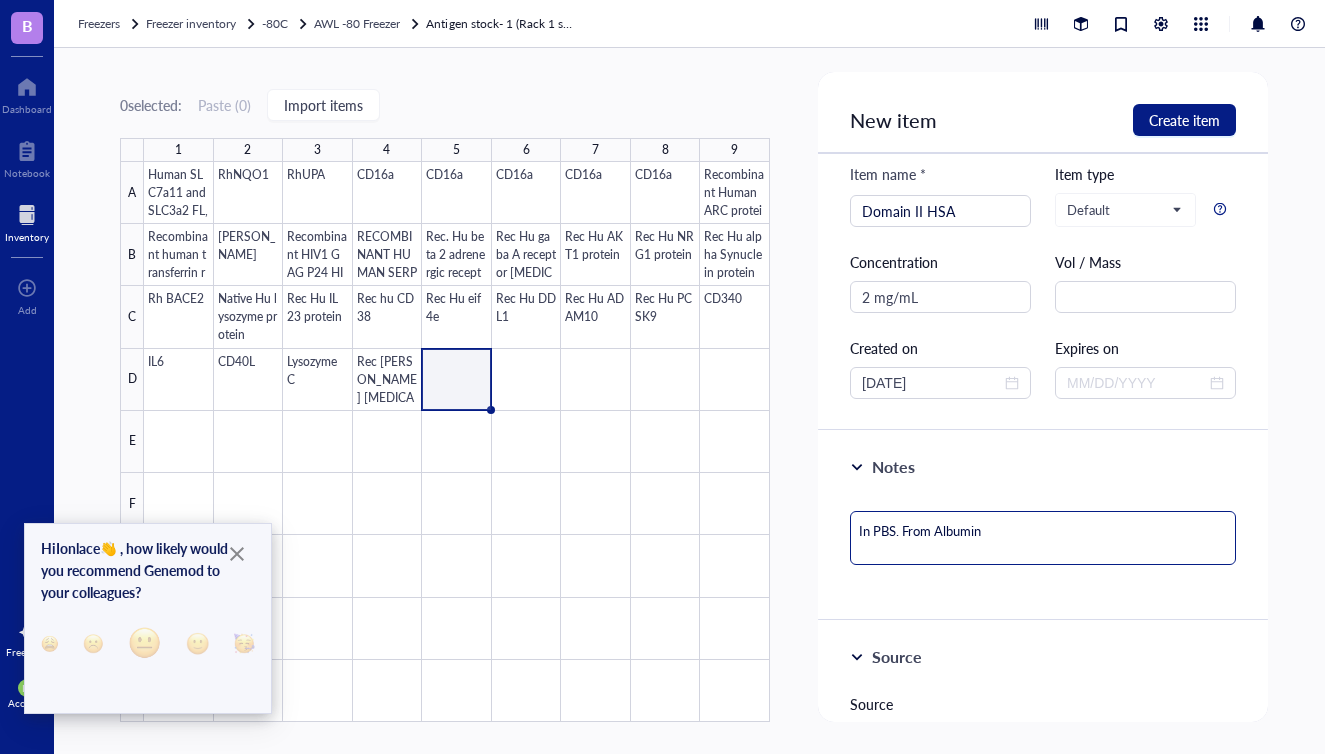 type on "In PBS. From AlbuminB" 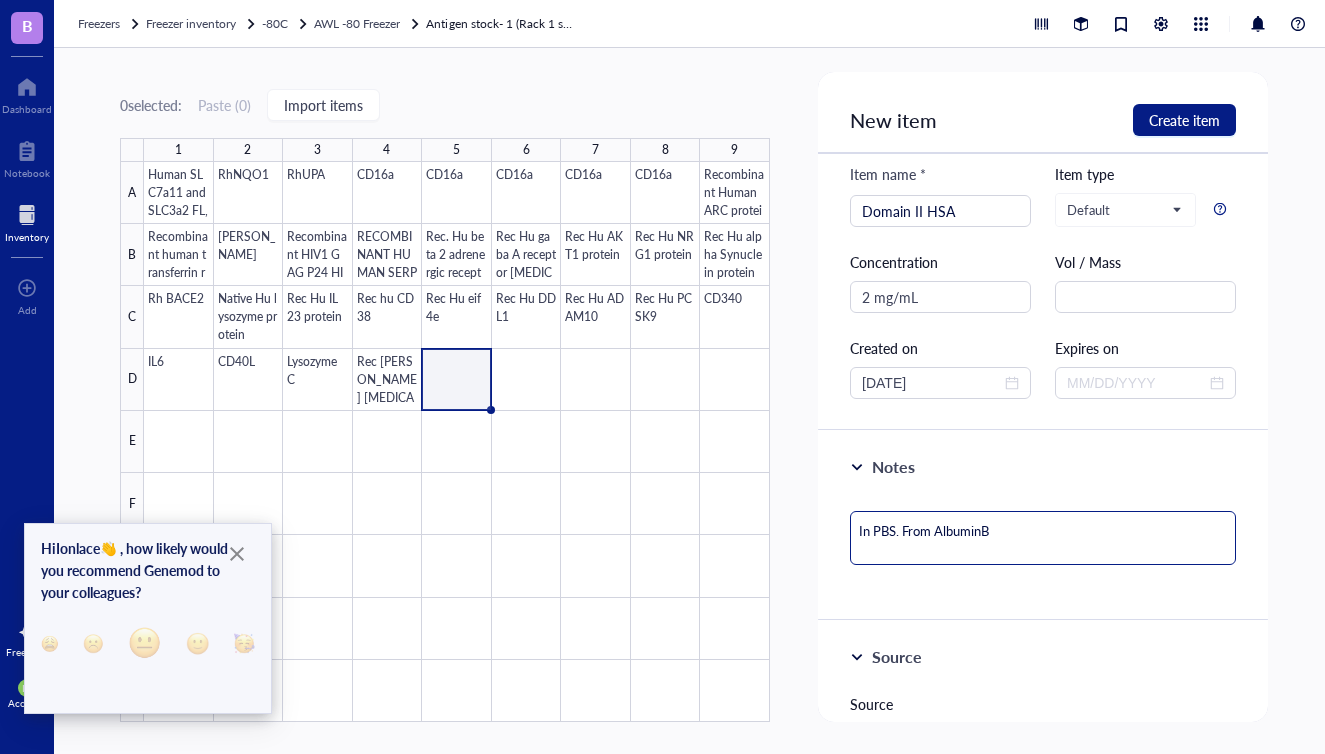 type on "In PBS. From Albumin" 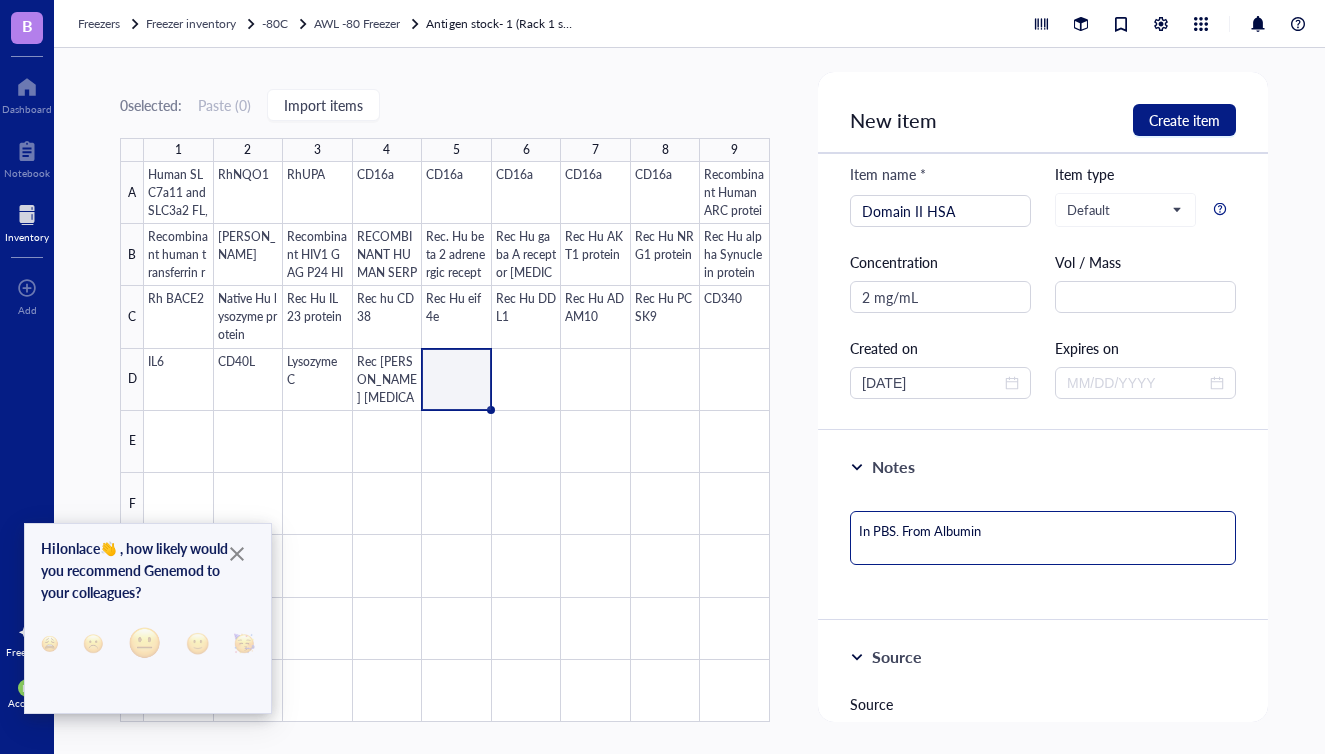 type on "In PBS. From Albumin" 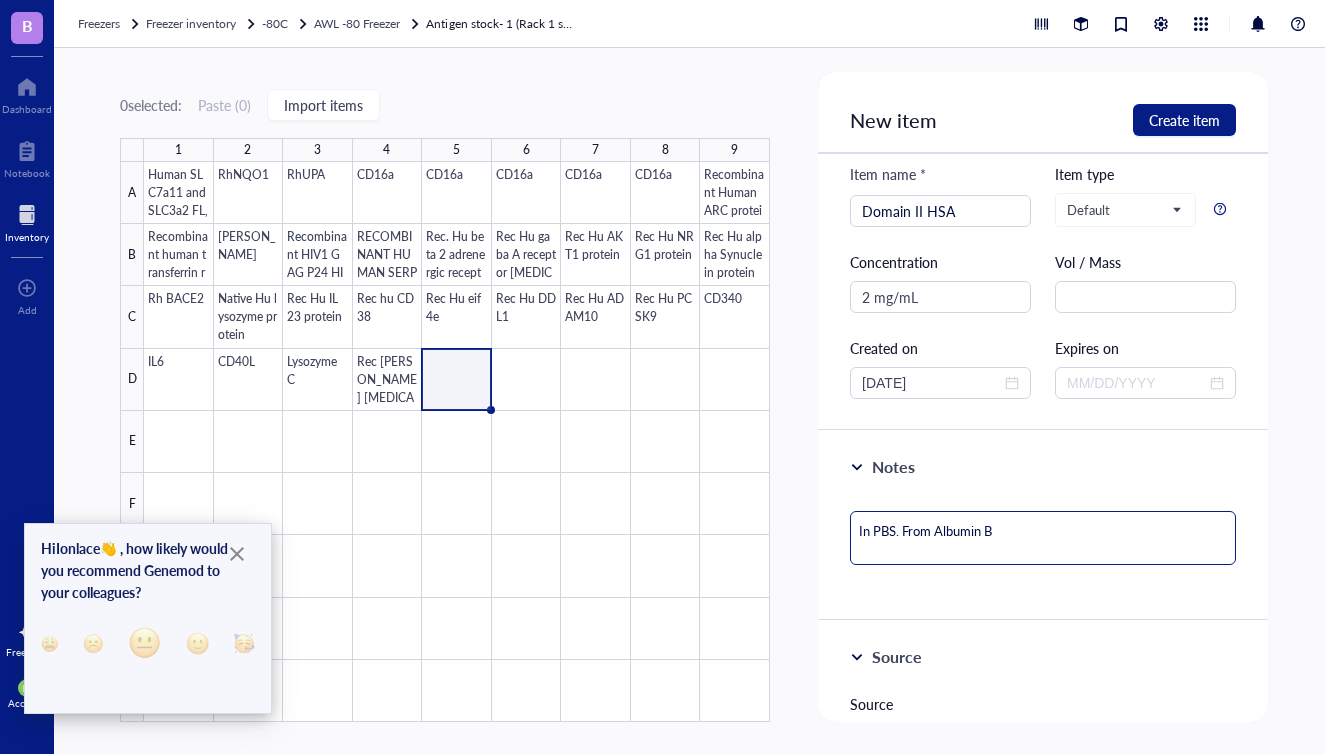 type on "In PBS. From Albumin Bi" 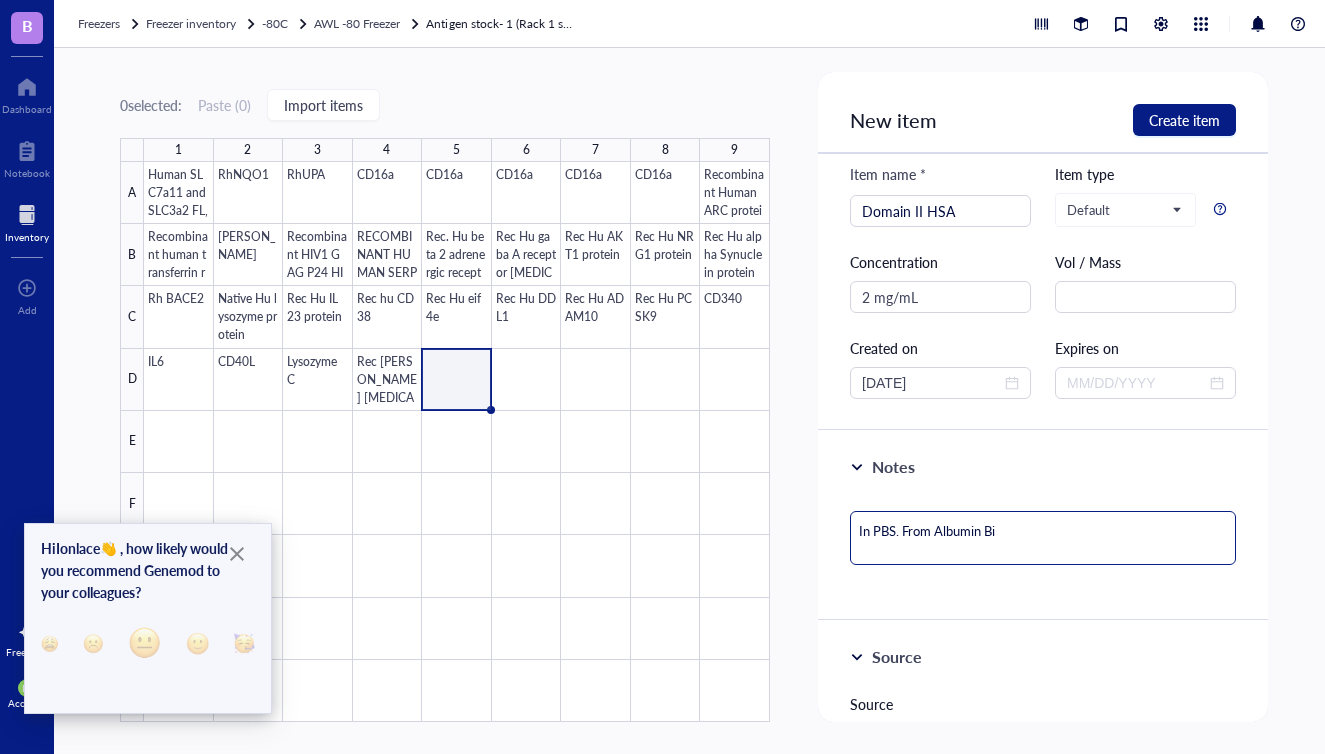 type on "In PBS. From Albumin Bio" 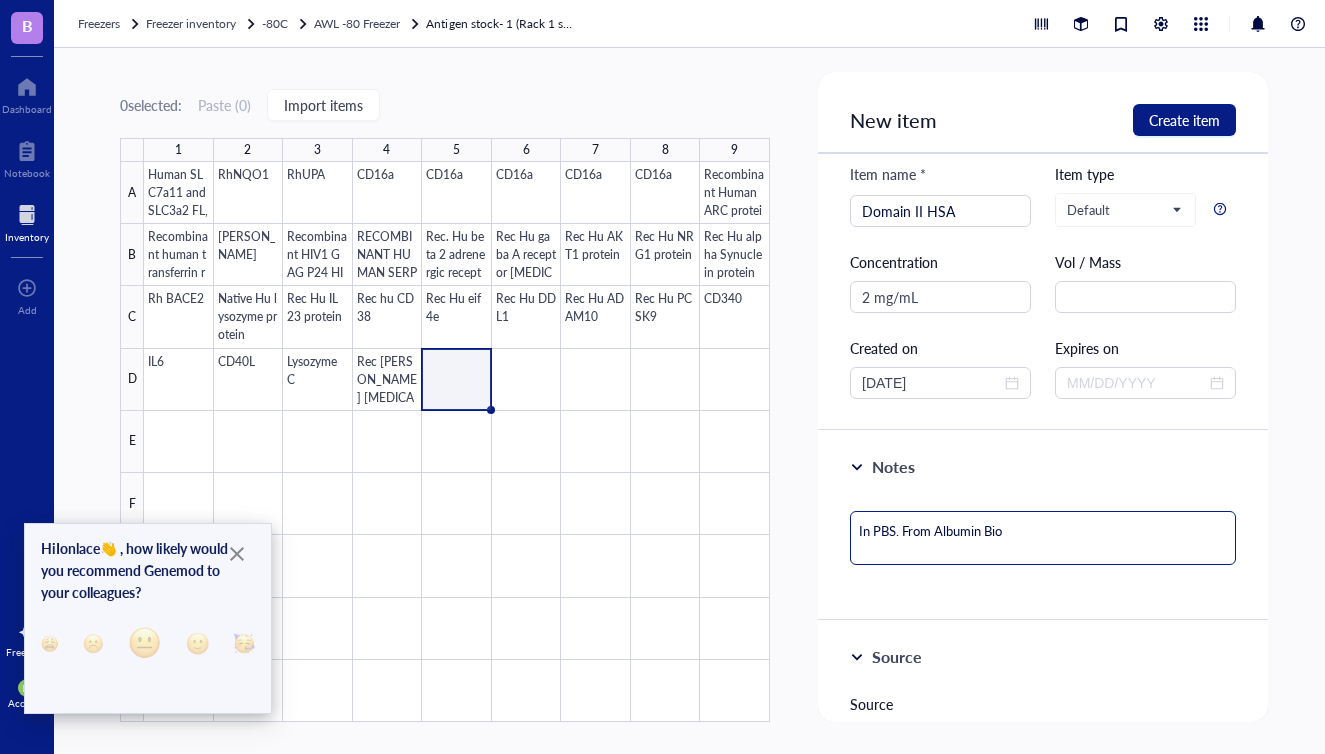 type on "In PBS. From Albumin Bios" 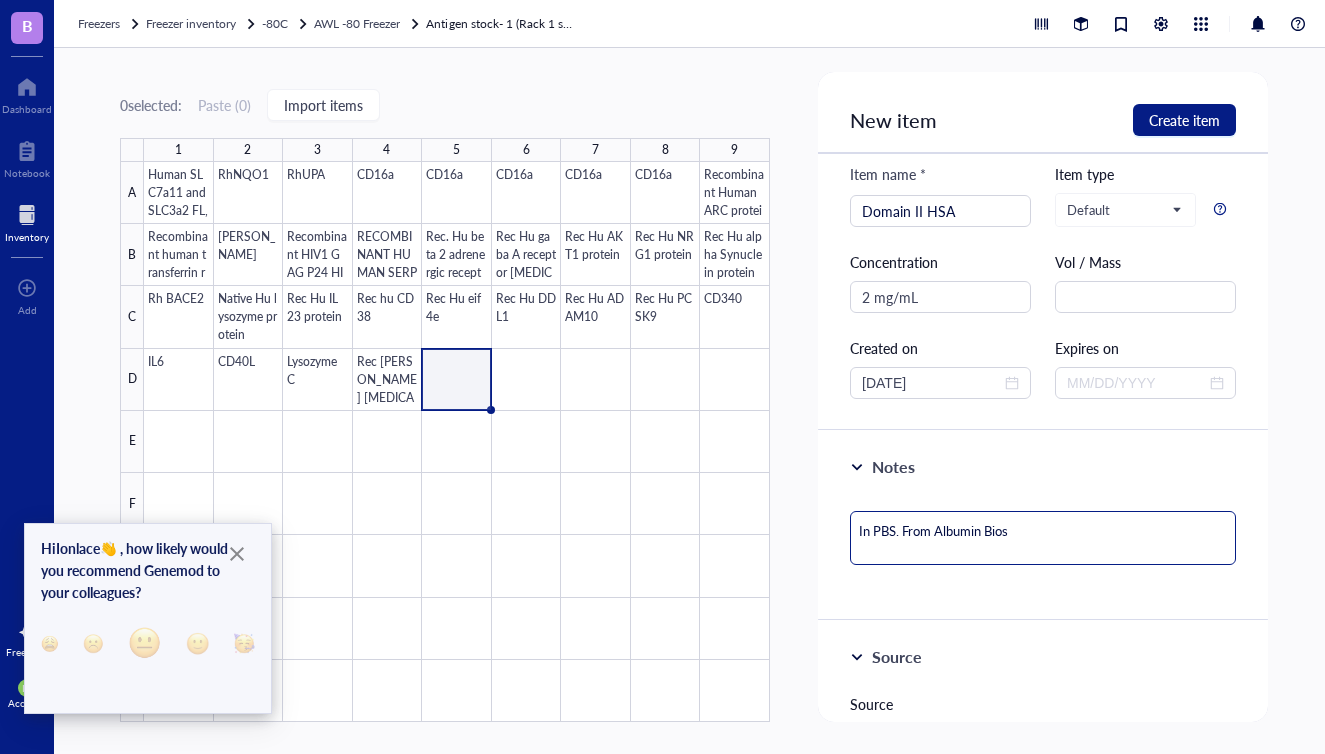 type on "In PBS. From Albumin Biosc" 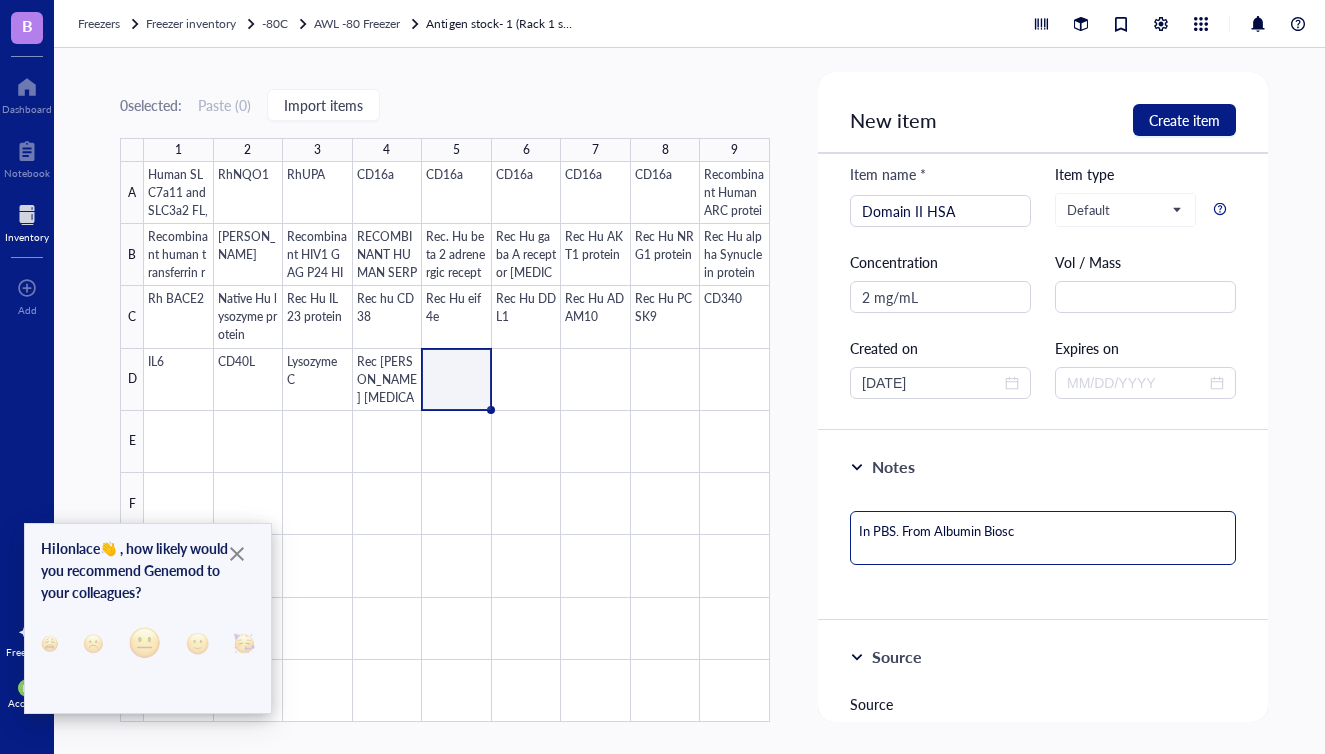 type on "In PBS. From Albumin Biosci" 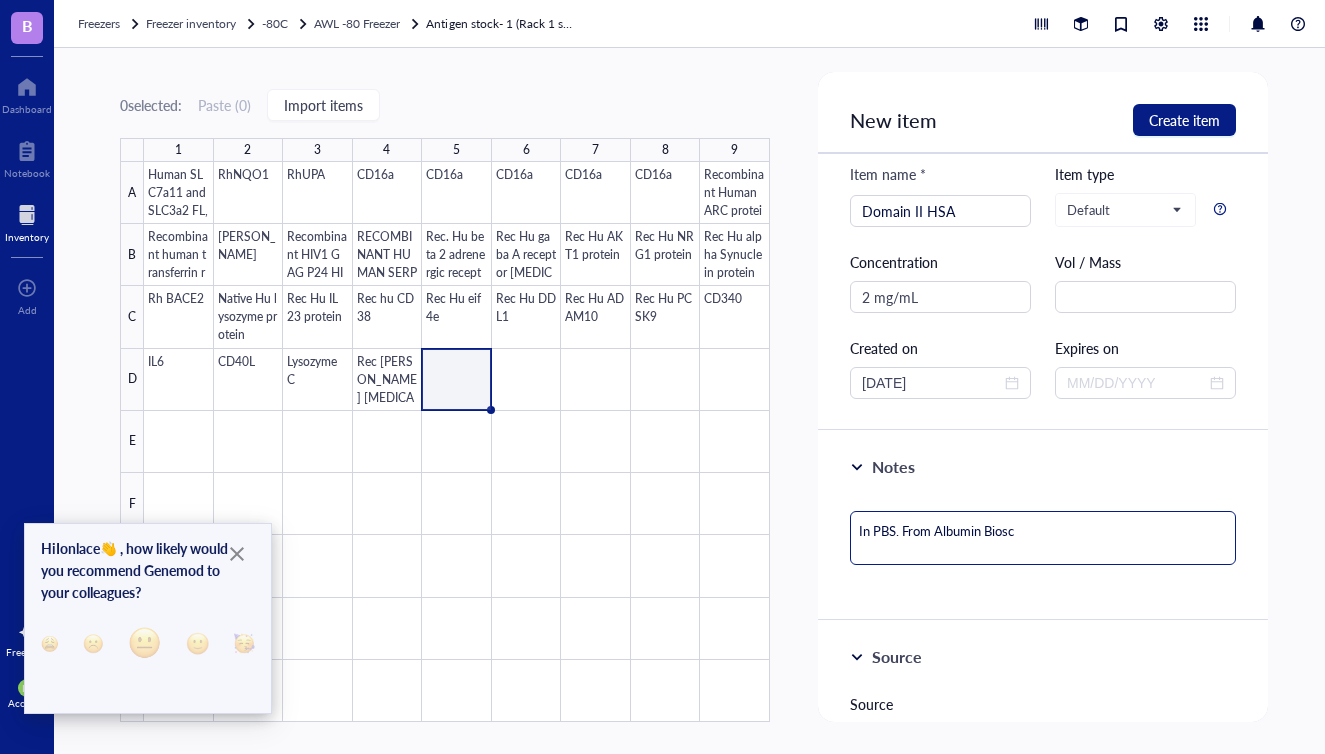 type on "In PBS. From Albumin Biosci" 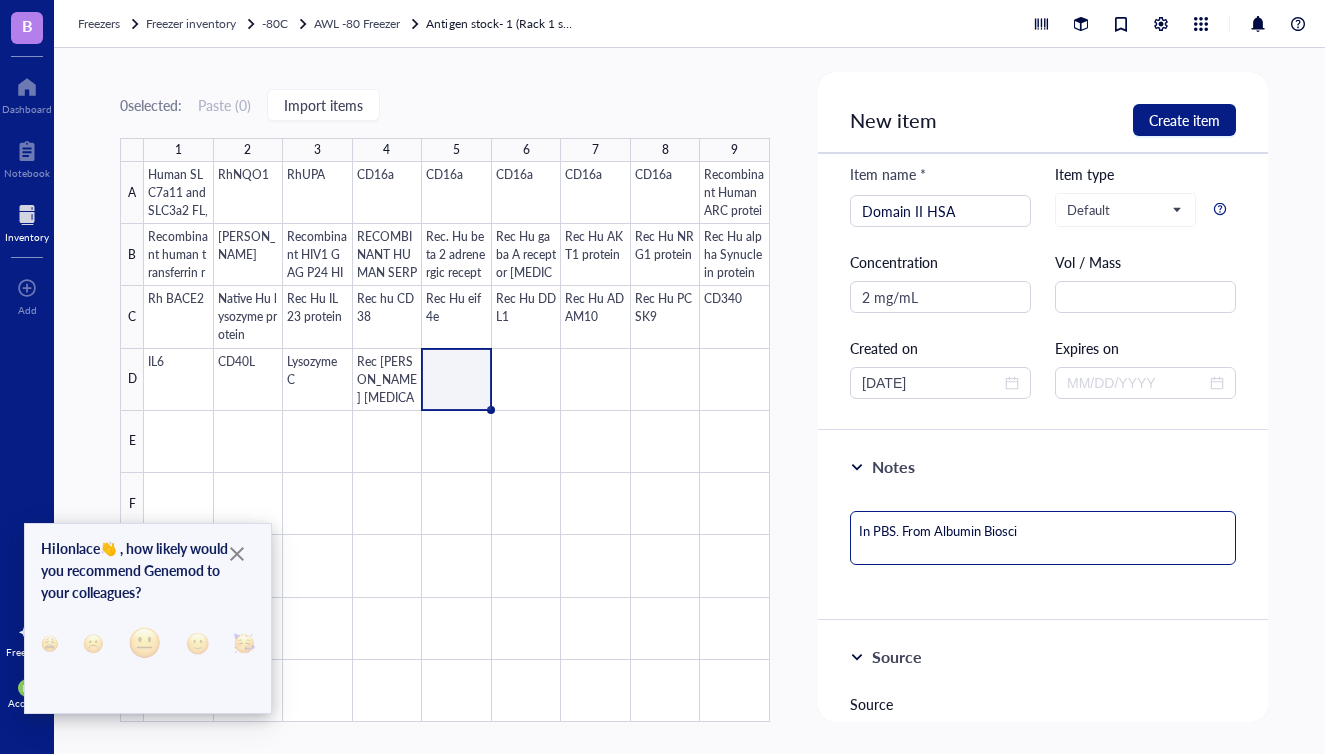 type on "In PBS. From Albumin Bioscie" 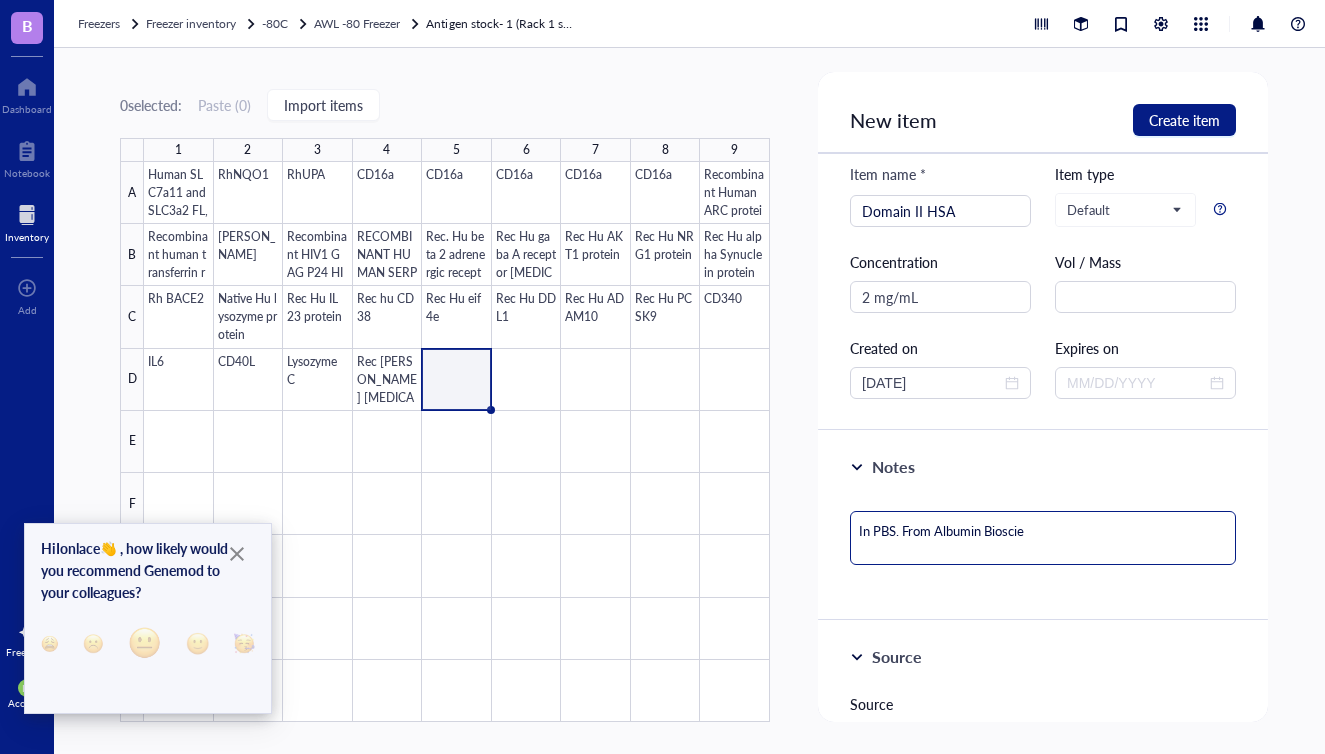 type on "In PBS. From Albumin Bioscien" 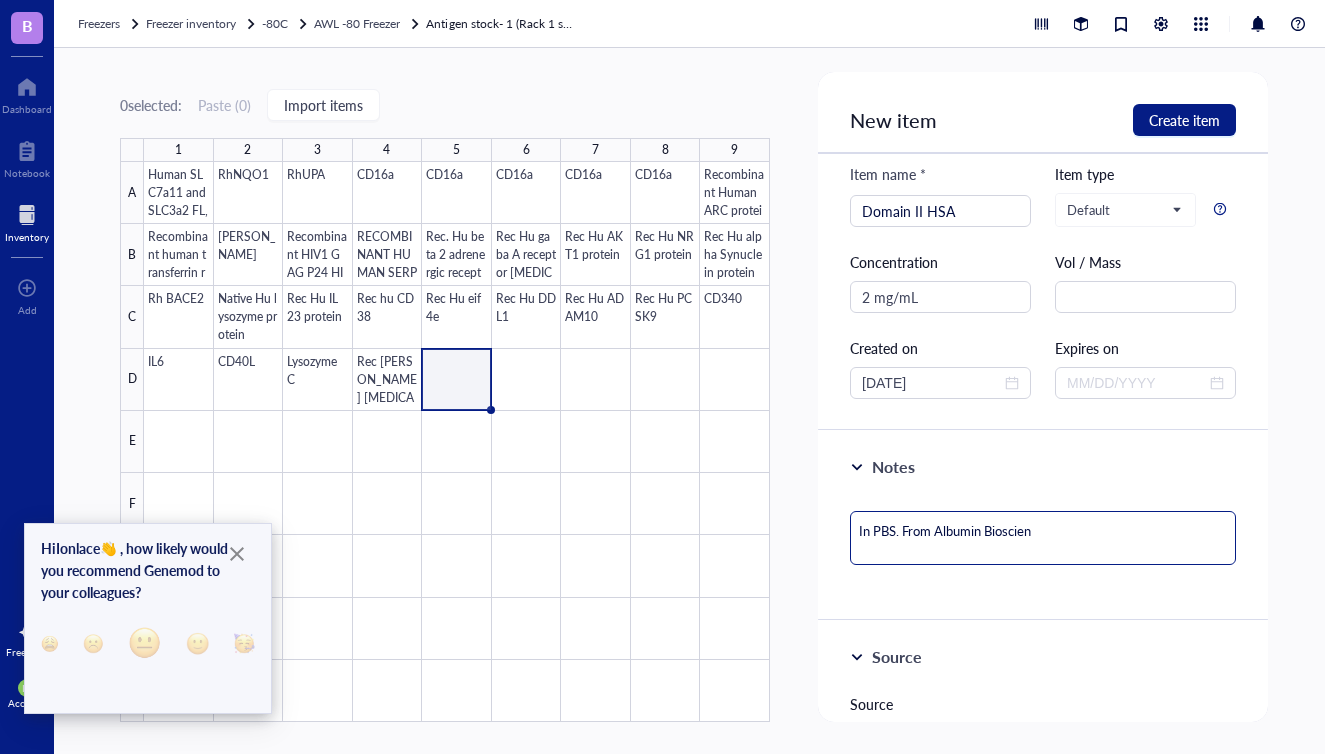 type on "In PBS. From Albumin Bioscienc" 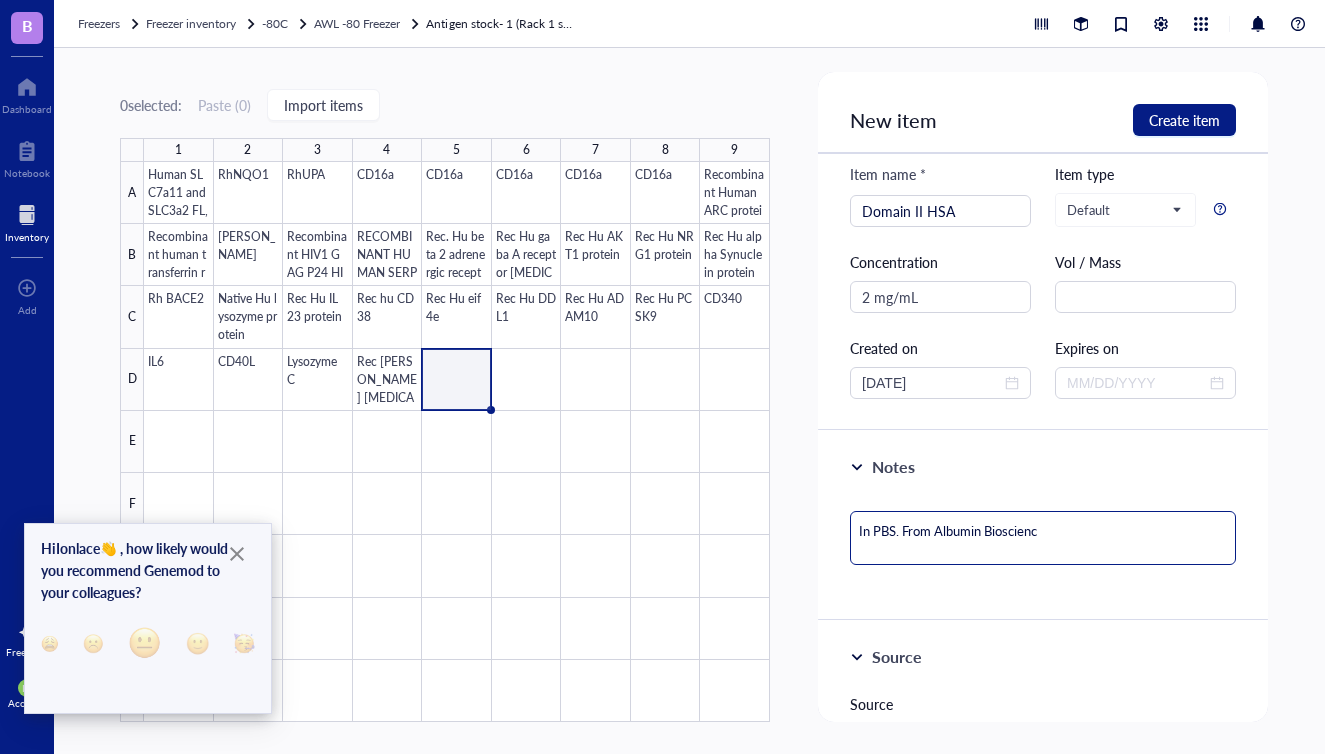 type on "In PBS. From Albumin Bioscience" 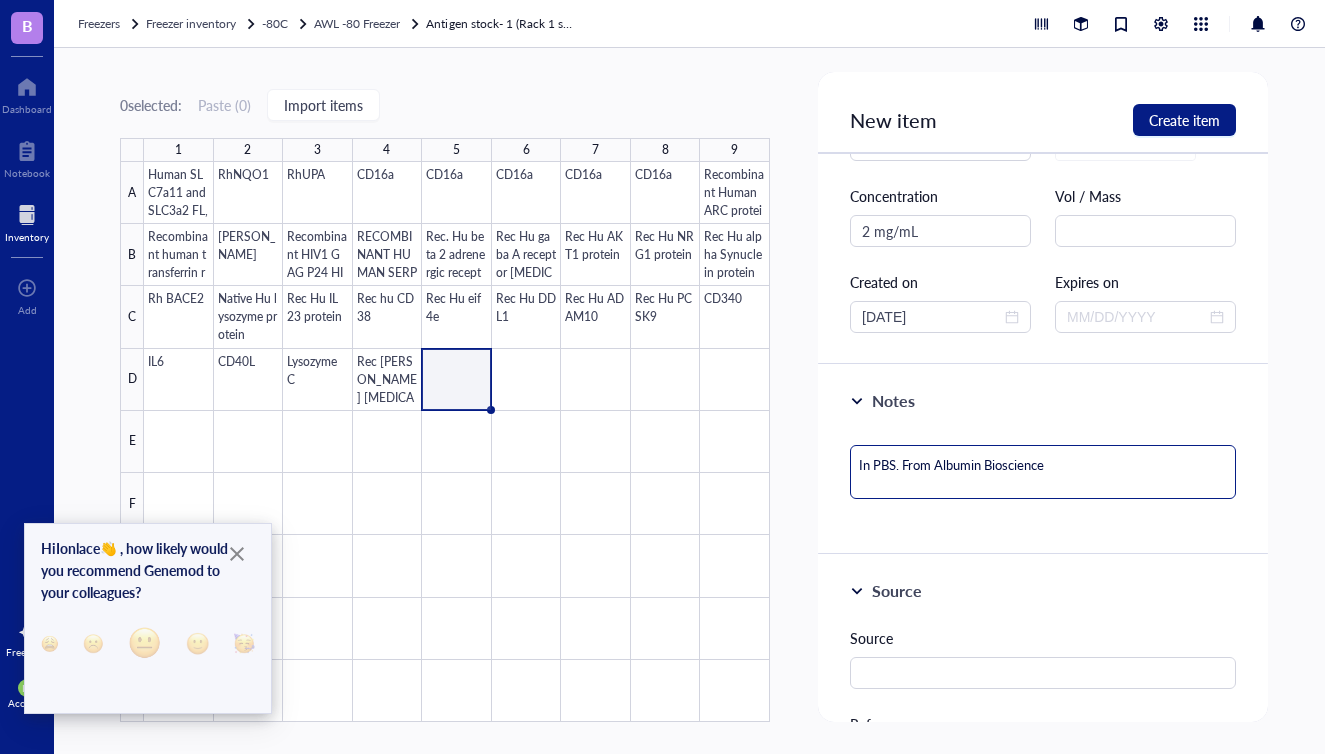 scroll, scrollTop: 131, scrollLeft: 0, axis: vertical 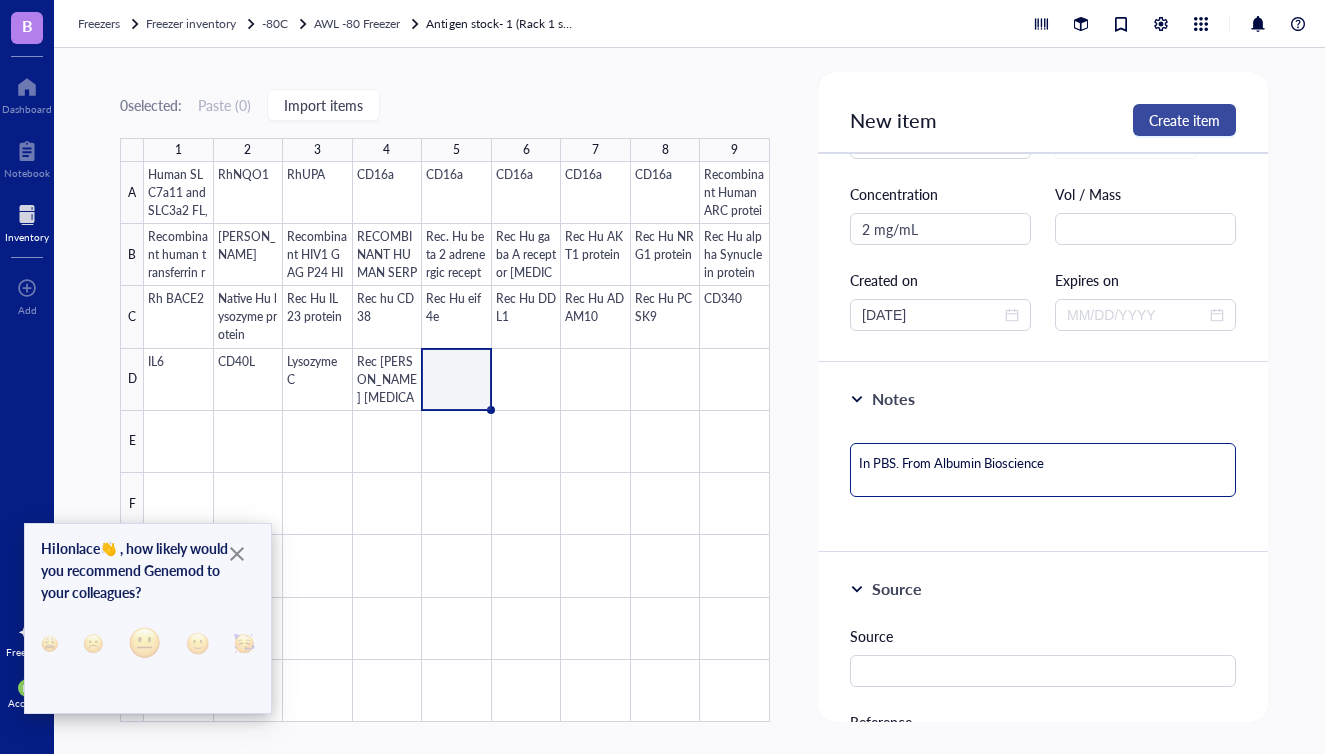 type on "In PBS. From Albumin Bioscience" 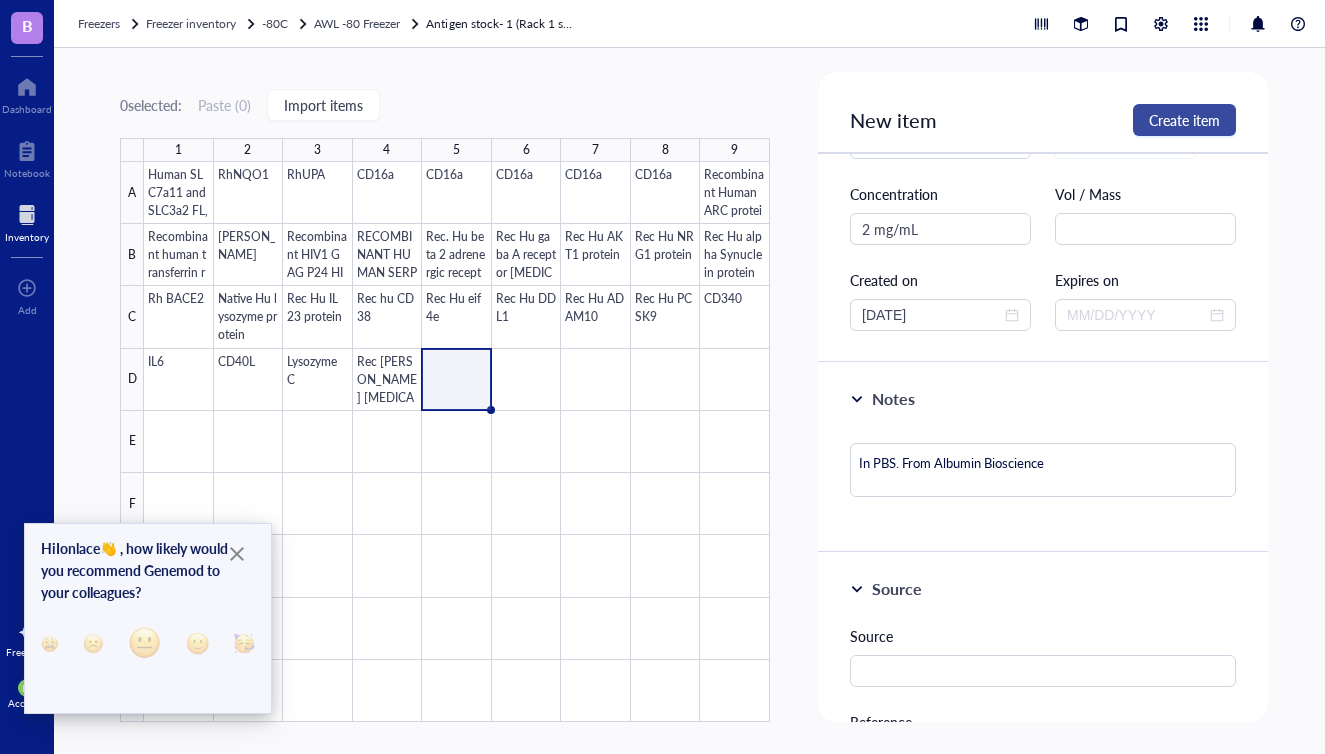 click on "Create item" at bounding box center [1184, 120] 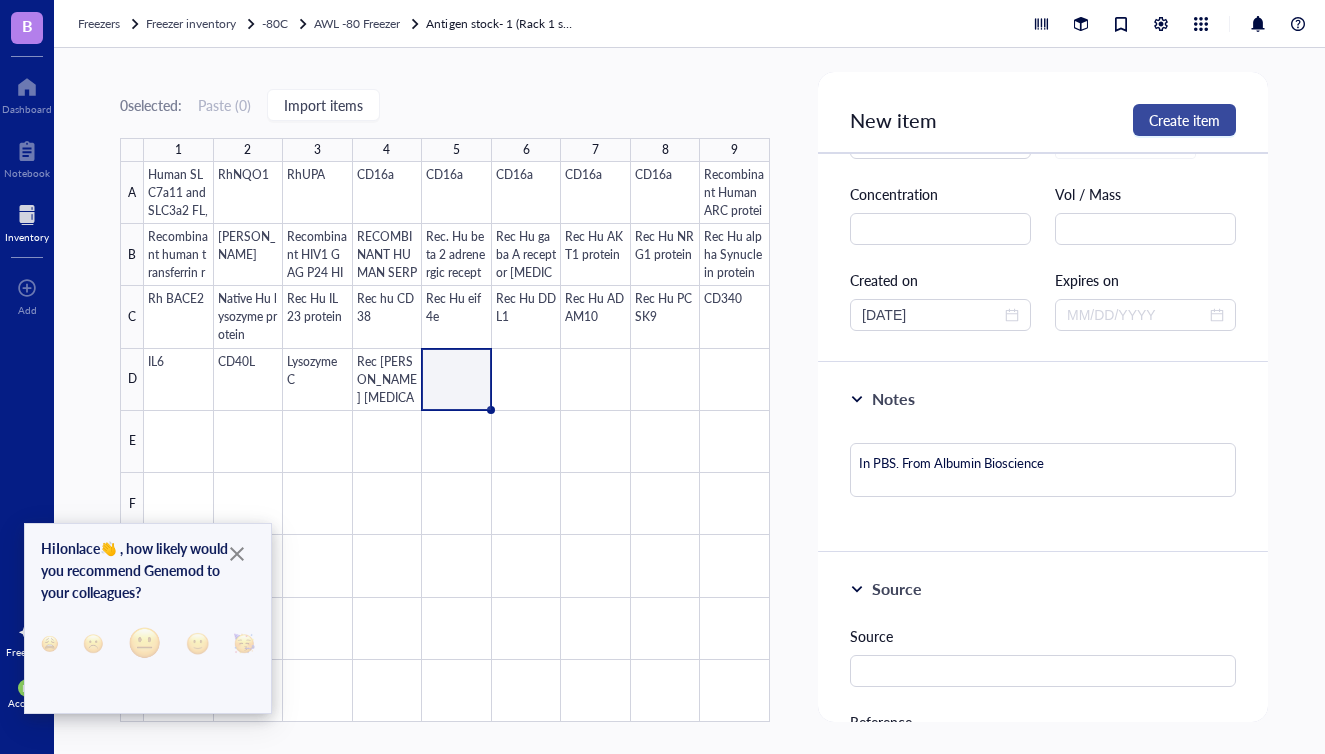 type on "Keep everyone on the same page…" 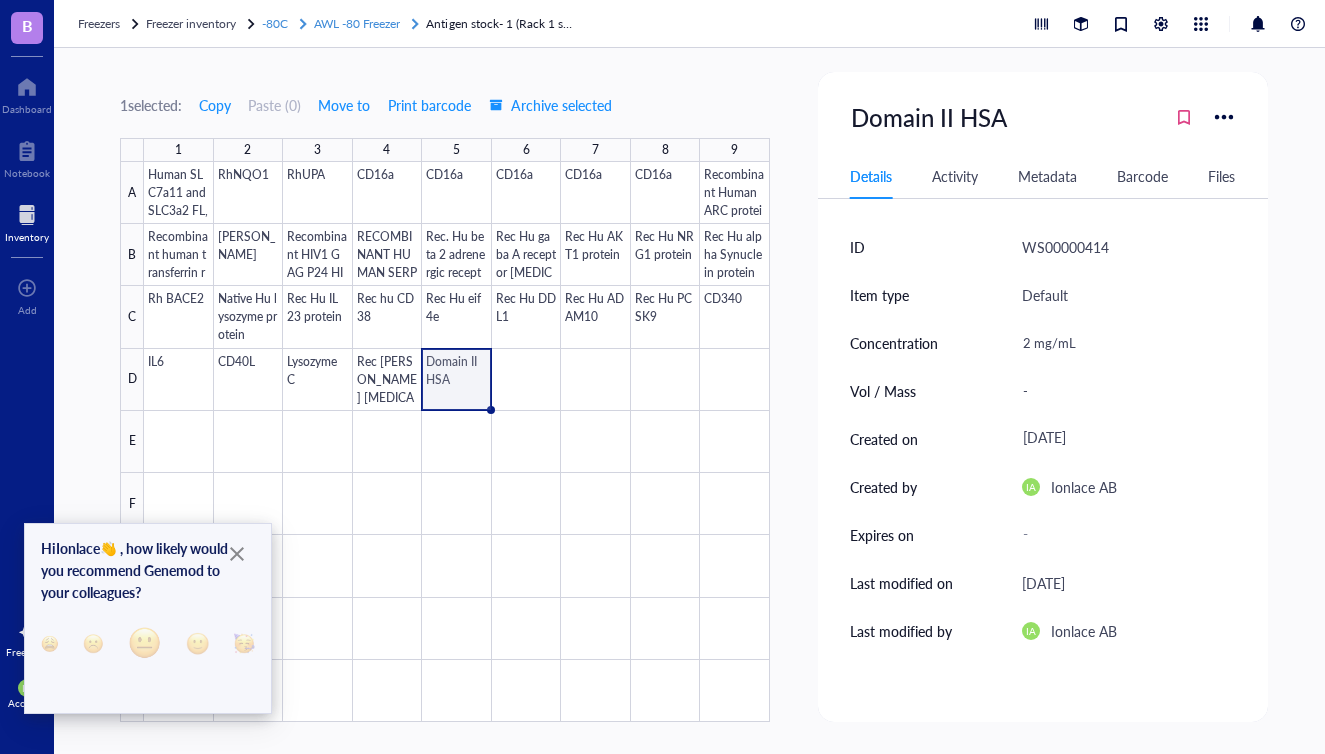 click on "AWL -80 Freezer" at bounding box center [357, 23] 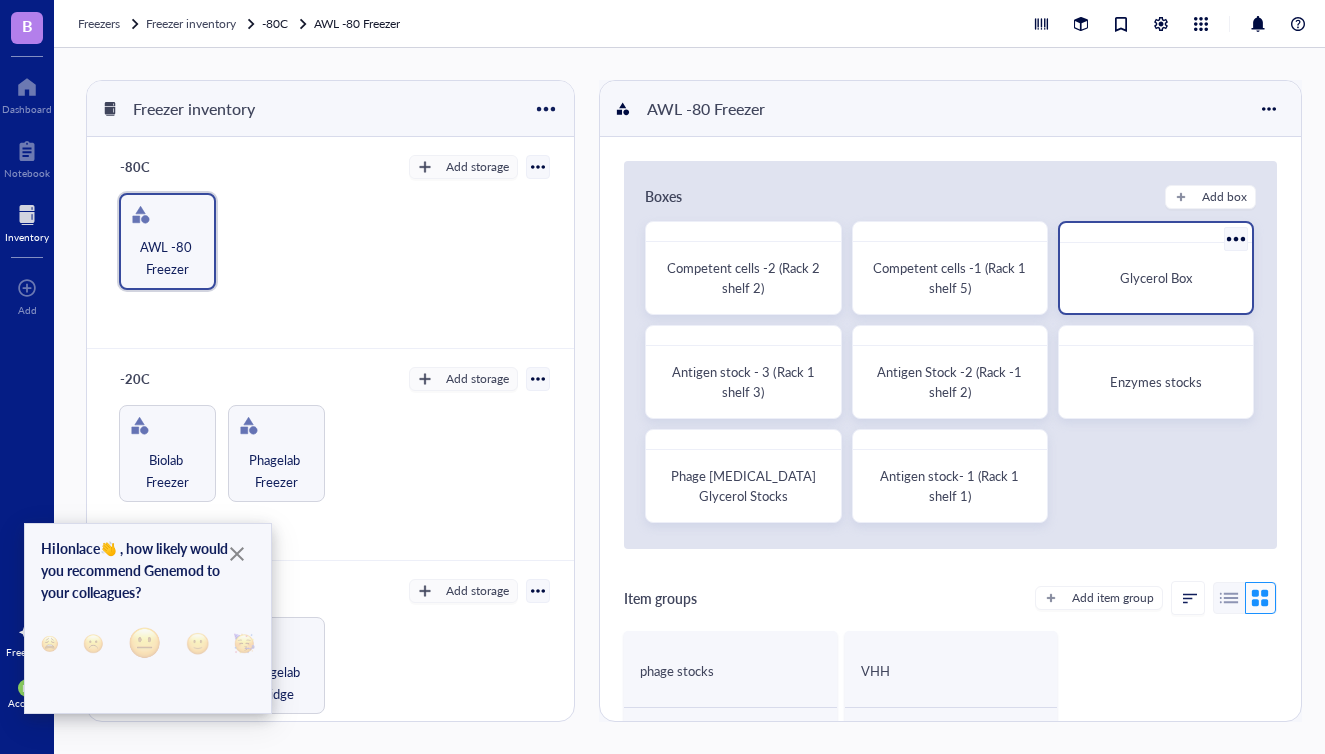 click on "Glycerol Box" at bounding box center (1156, 278) 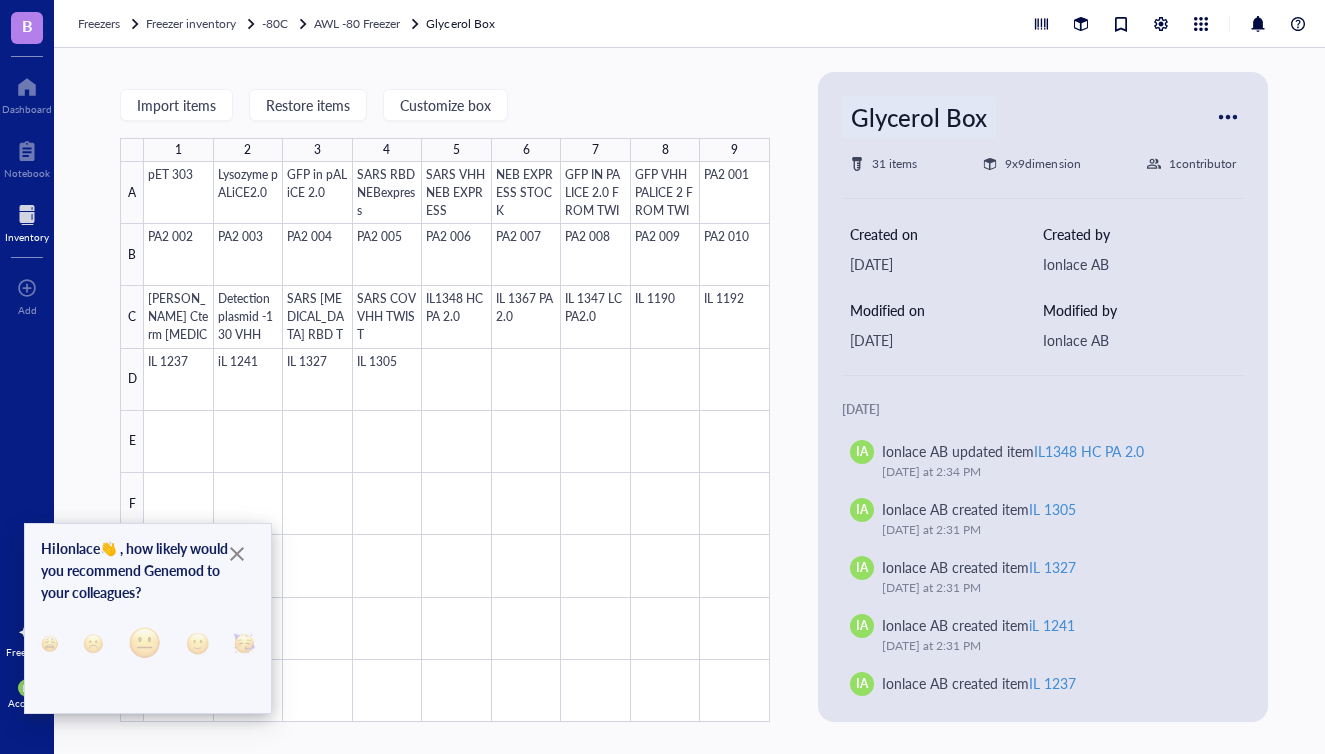 click on "Glycerol Box" at bounding box center (919, 117) 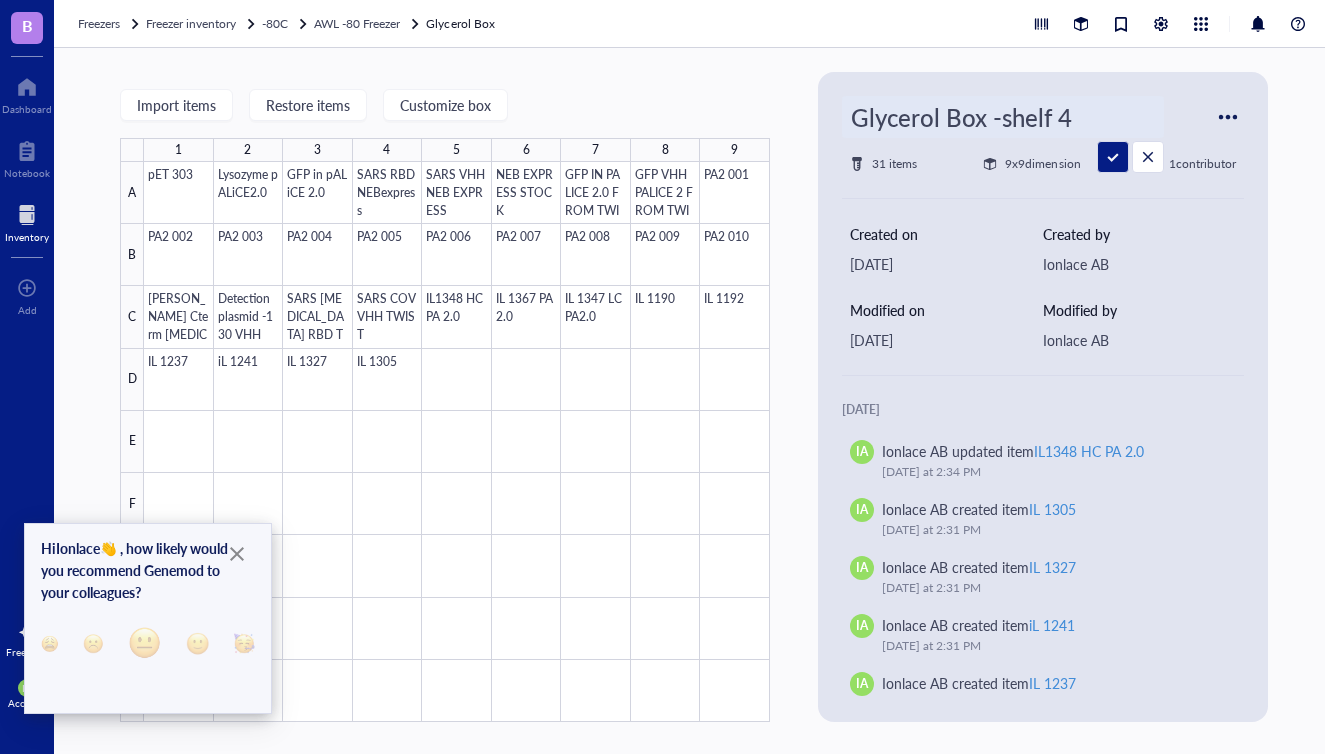 click on "Glycerol Box -shelf 4" at bounding box center (1003, 117) 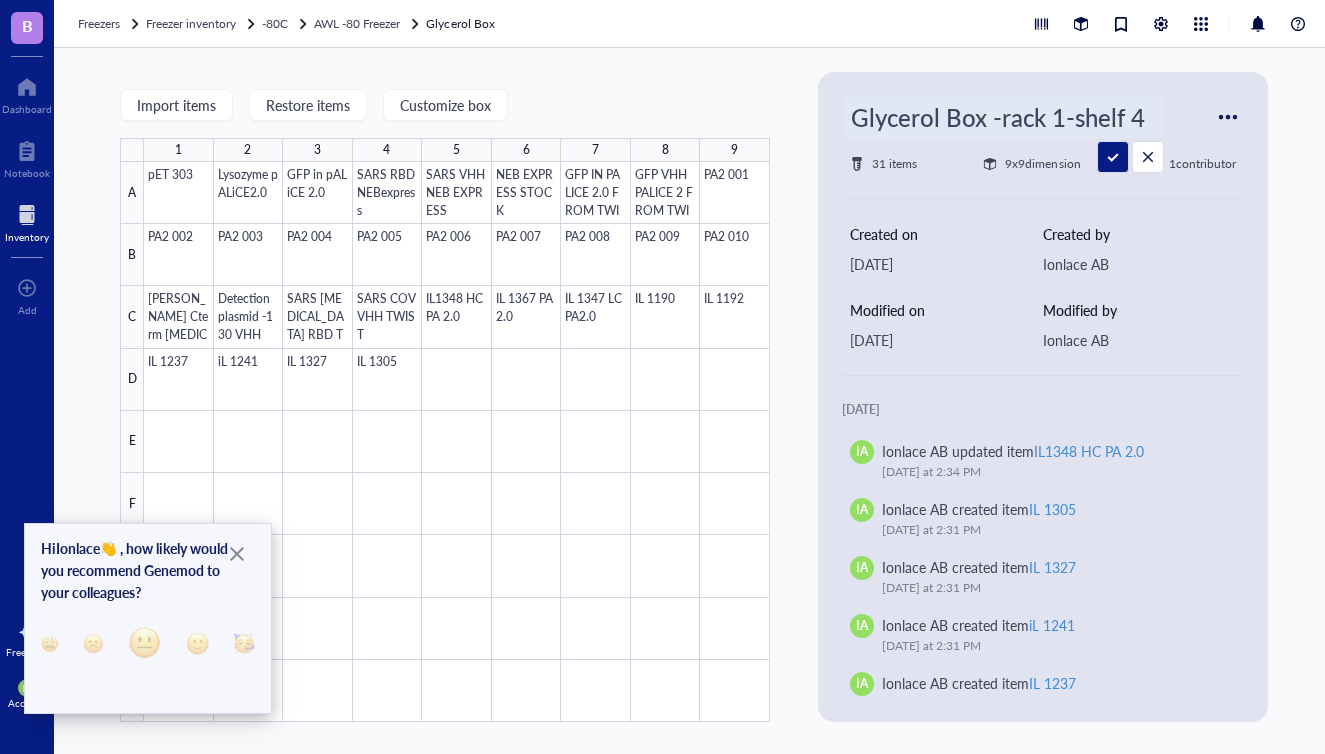 type on "Glycerol Box -rack 1- shelf 4" 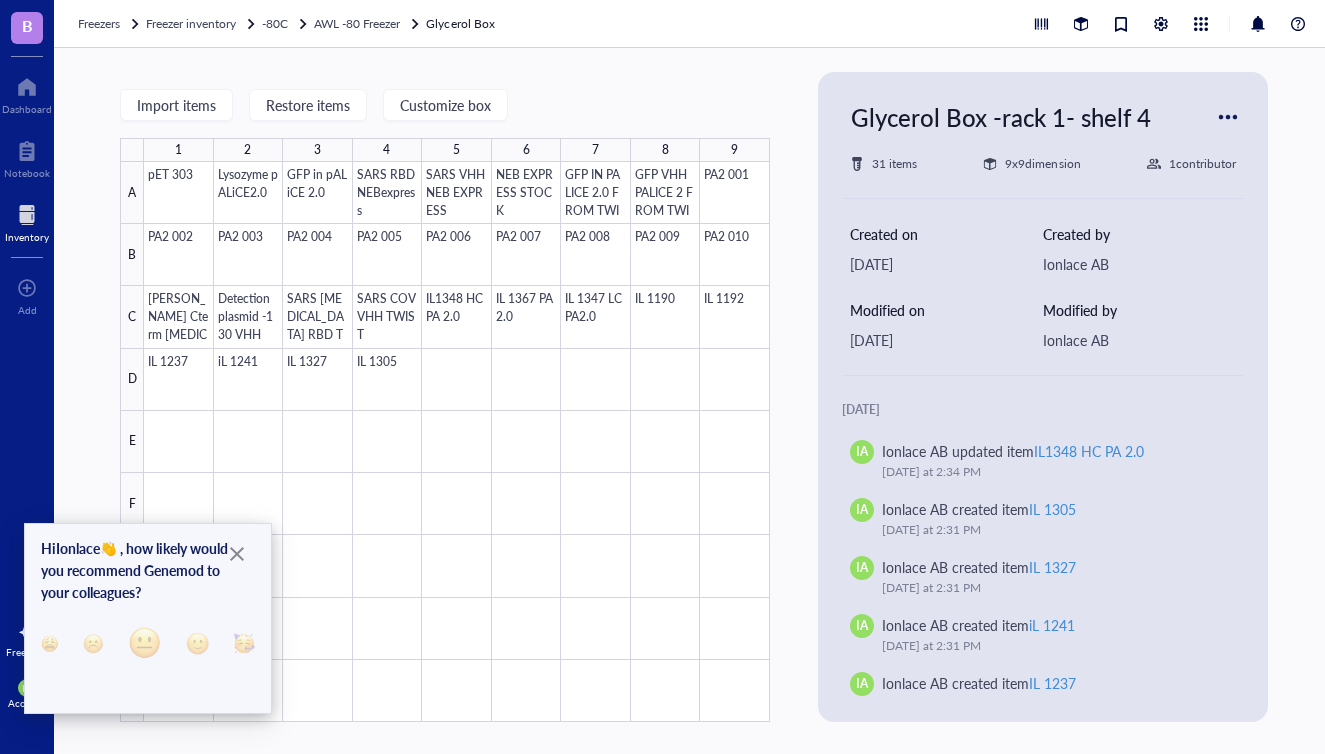 click on "Import items Restore items Customize box 1 2 3 4 5 6 7 8 9 A B C D E F G H I pET 303 Lysozyme pALiCE2.0 GFP in pALiCE 2.0 SARS RBD NEBexpress SARS VHH NEB EXPRESS NEB EXPRESS STOCK GFP IN PALICE 2.0 FROM TWIST GFP VHH PALICE 2 FROM TWIST PA2 001 PA2 002 PA2 003 PA2 004 PA2 005 PA2 006 PA2 007 PA2 008 PA2 009 PA2 010 Sars VHH Cterm [MEDICAL_DATA] tag-TWIST Detection plasmid -130 VHH SARS [MEDICAL_DATA] RBD TWIST SARS COV VHH TWIST IL1348 HC PA 2.0 IL 1367 PA2.0 IL 1347 LC PA2.0 IL 1190 IL 1192 IL 1237 iL 1241 IL 1327 IL 1305 Glycerol Box -rack 1- shelf 4  31 items 9  x  9  dimension 1  contributor Created on [DATE] Created by Ionlace AB Modified on [DATE] Modified by Ionlace AB [DATE] IA Ionlace AB updated item  IL1348 HC PA 2.0 [DATE] 2:34 PM  IA Ionlace AB created item  IL 1305 [DATE] 2:31 PM  IA Ionlace AB created item  IL 1327 [DATE] 2:31 PM  IA Ionlace AB created item  iL 1241 [DATE] 2:31 PM  IA Ionlace AB created item  IL 1237 [DATE] 2:30 PM  IA   IA" at bounding box center (694, 401) 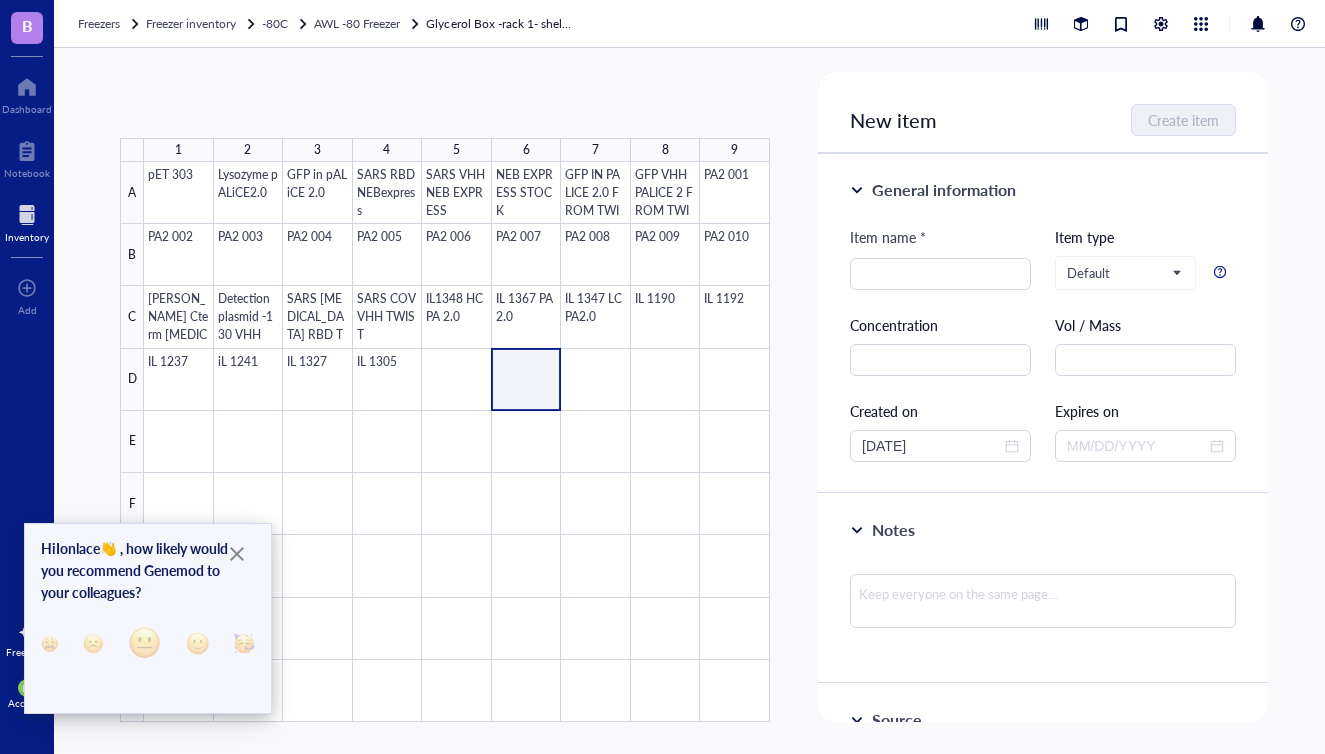 click at bounding box center [457, 442] 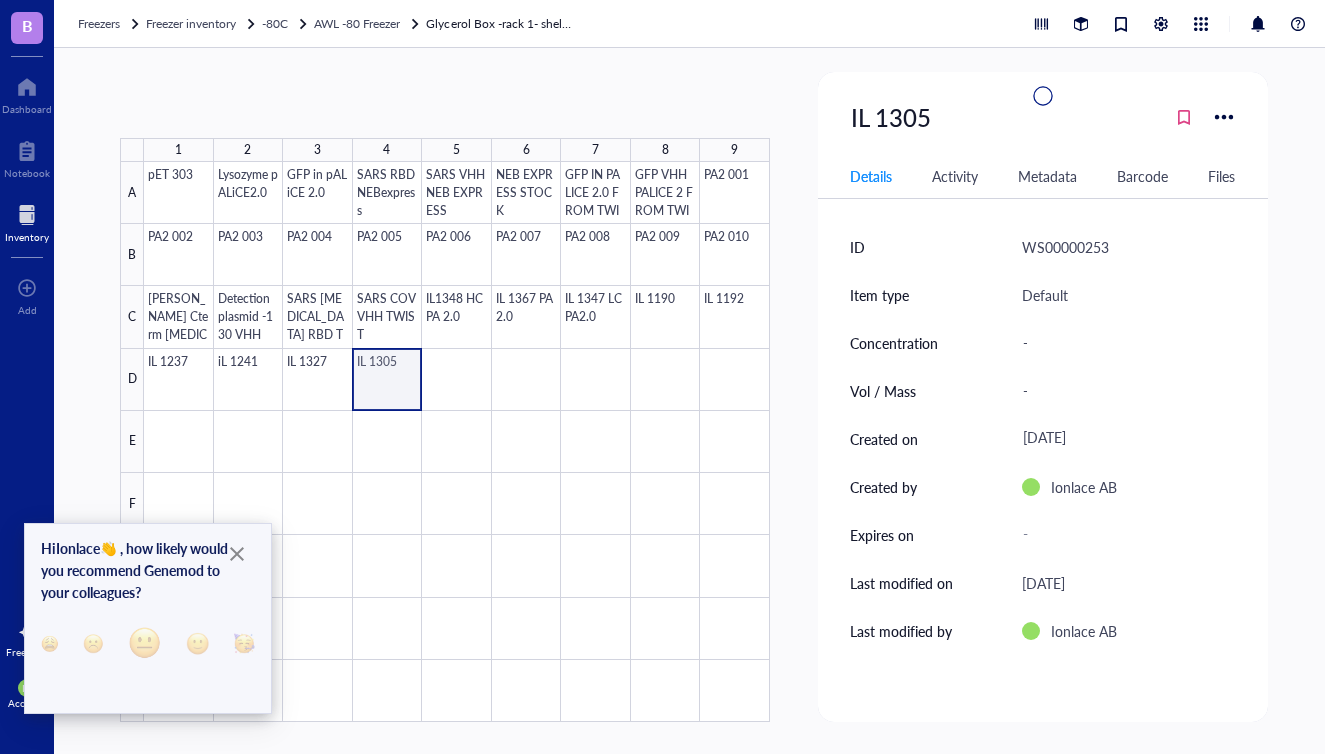 click at bounding box center [457, 442] 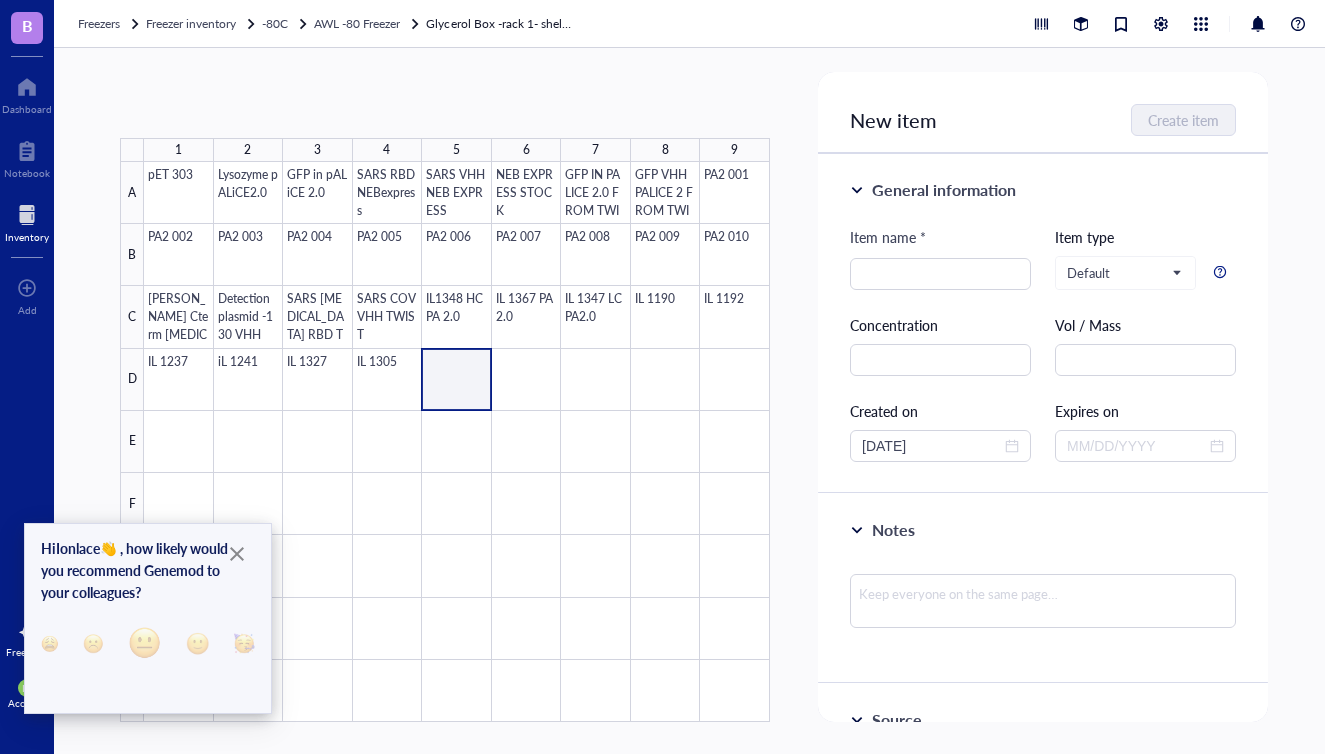 click at bounding box center [457, 442] 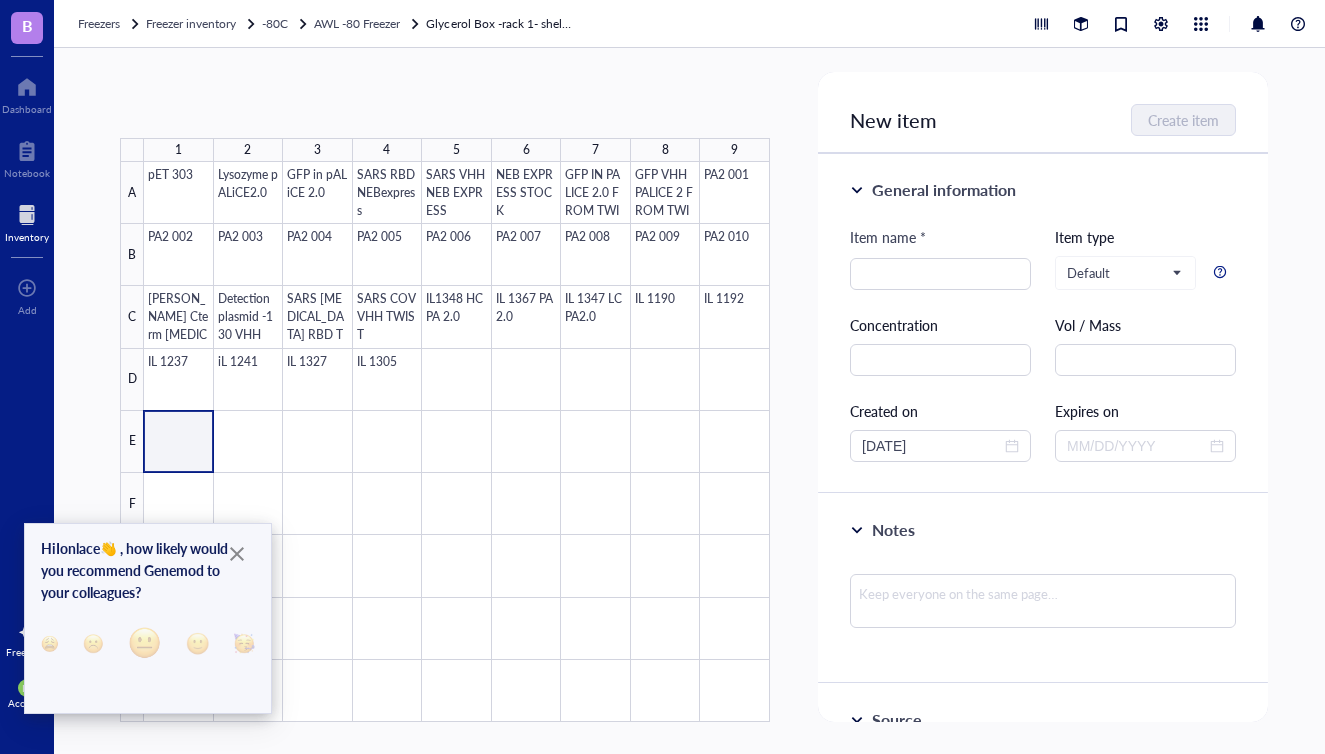 click at bounding box center (457, 442) 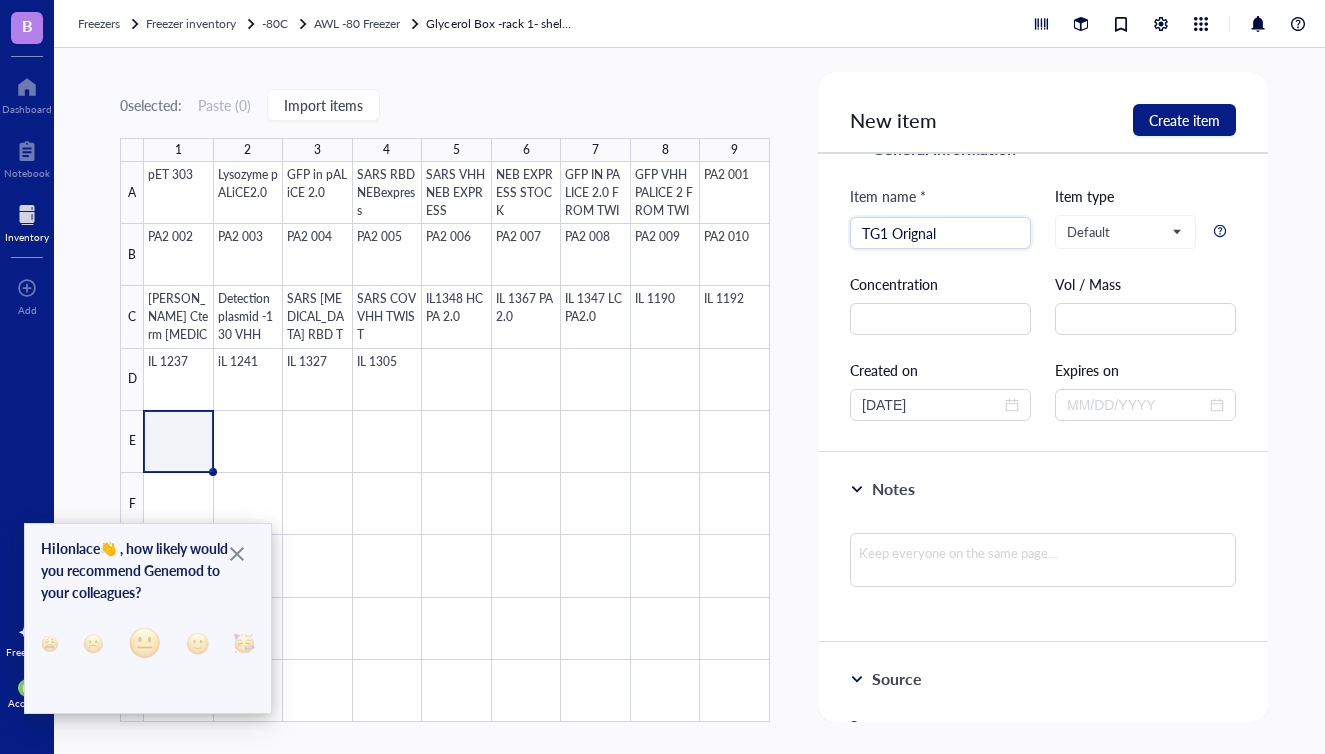 scroll, scrollTop: 17, scrollLeft: 0, axis: vertical 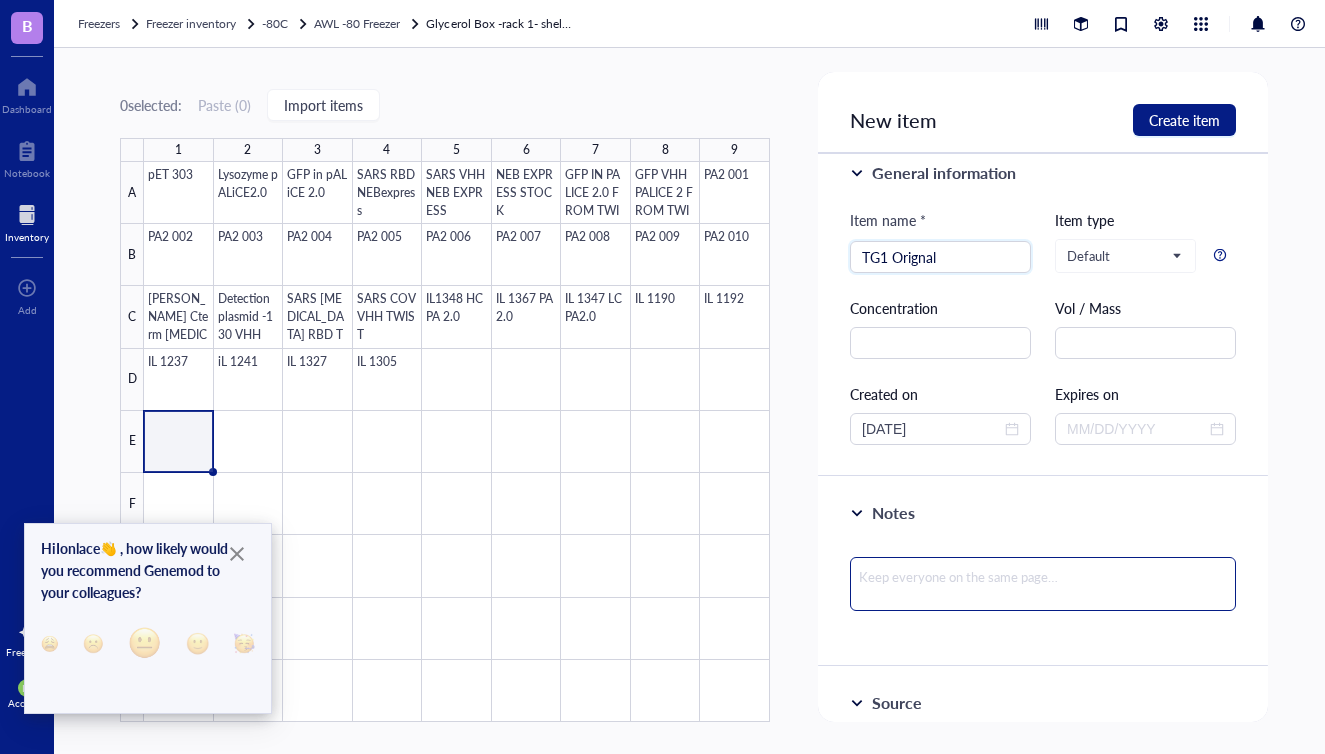 type on "TG1 Orignal" 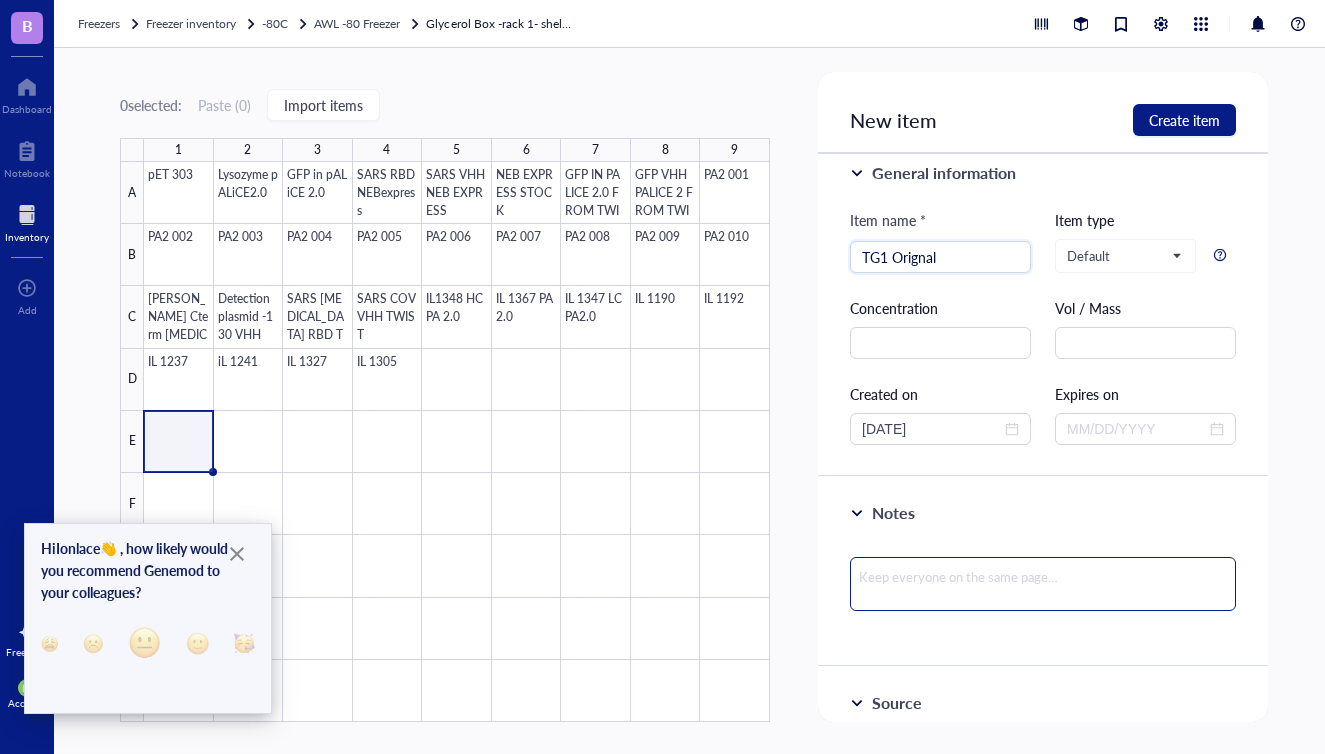 click at bounding box center (1043, 584) 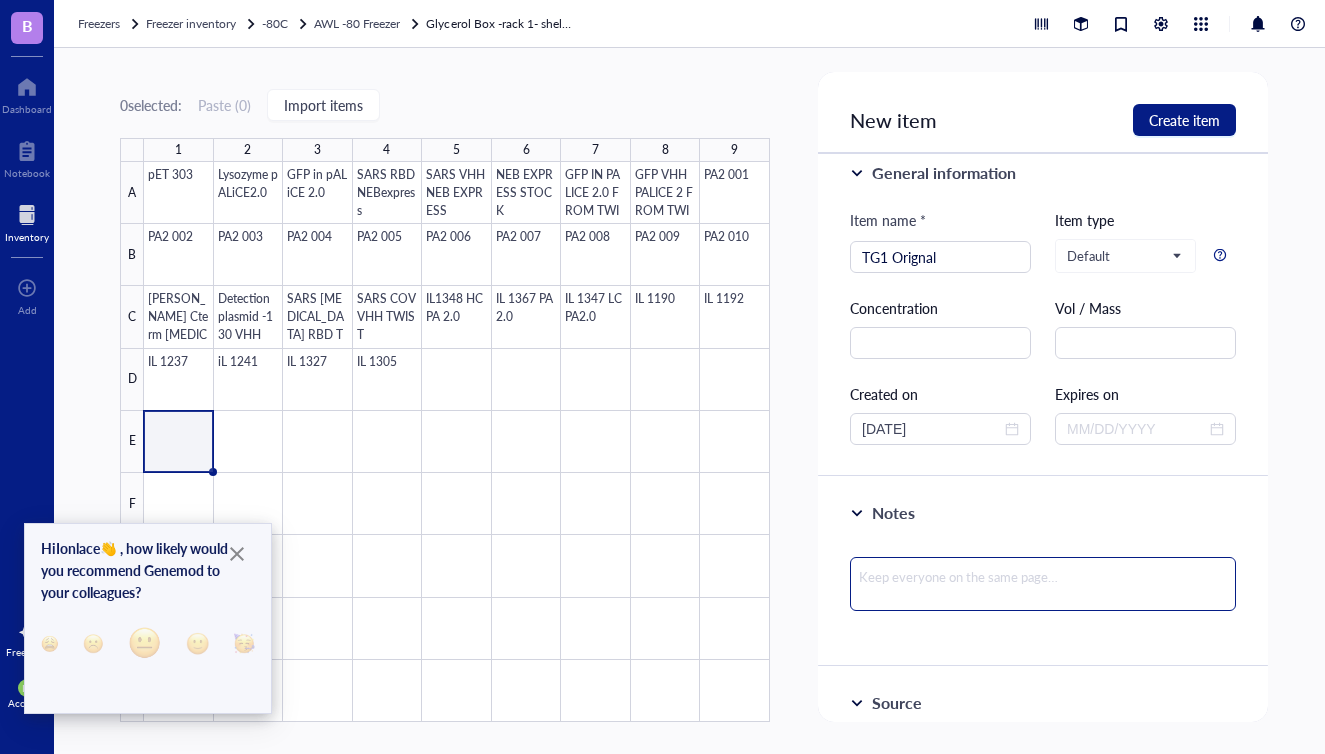 type on "O" 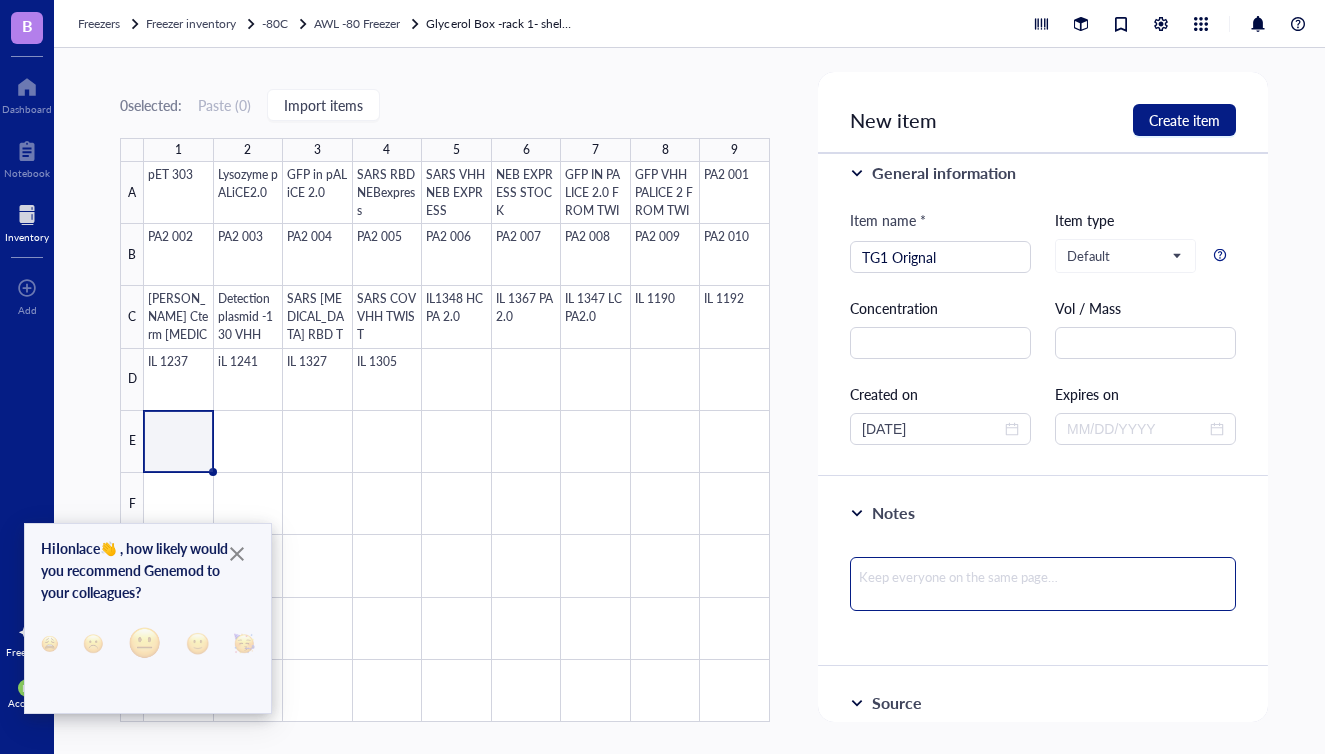 type on "O" 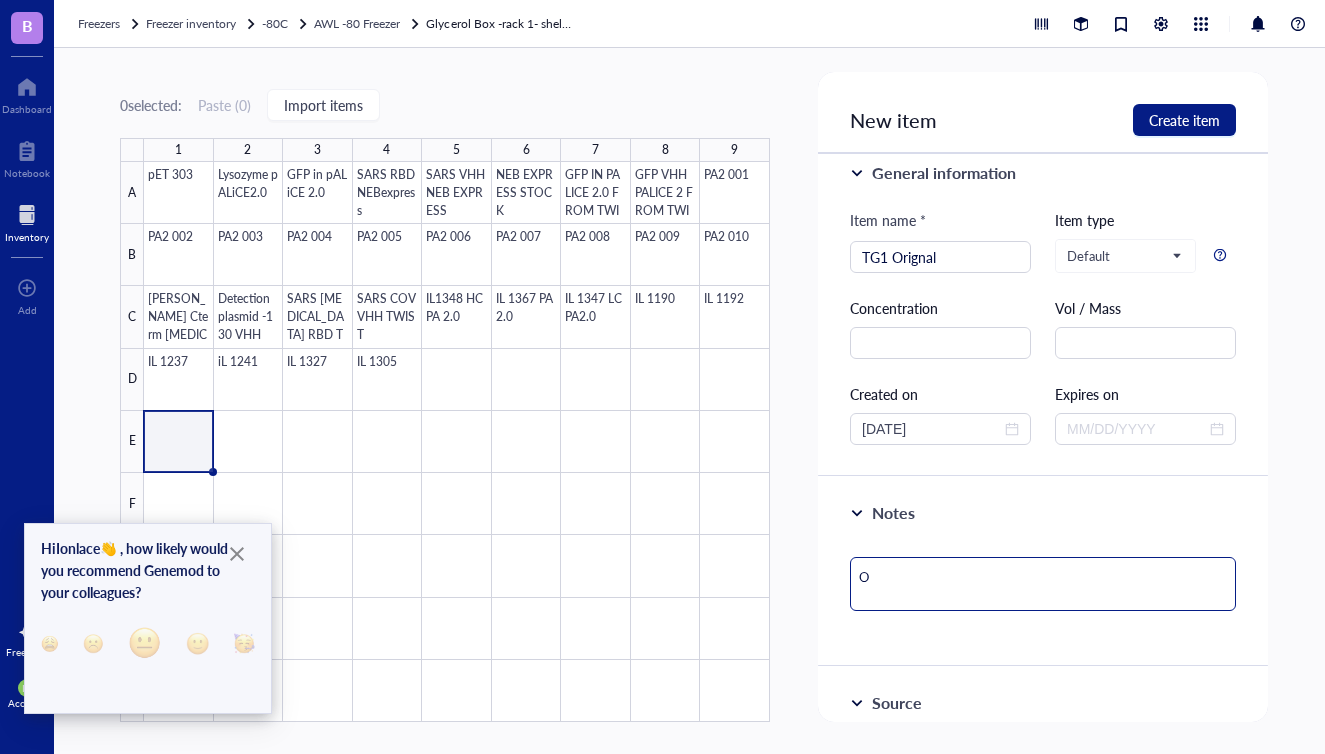 type on "Or" 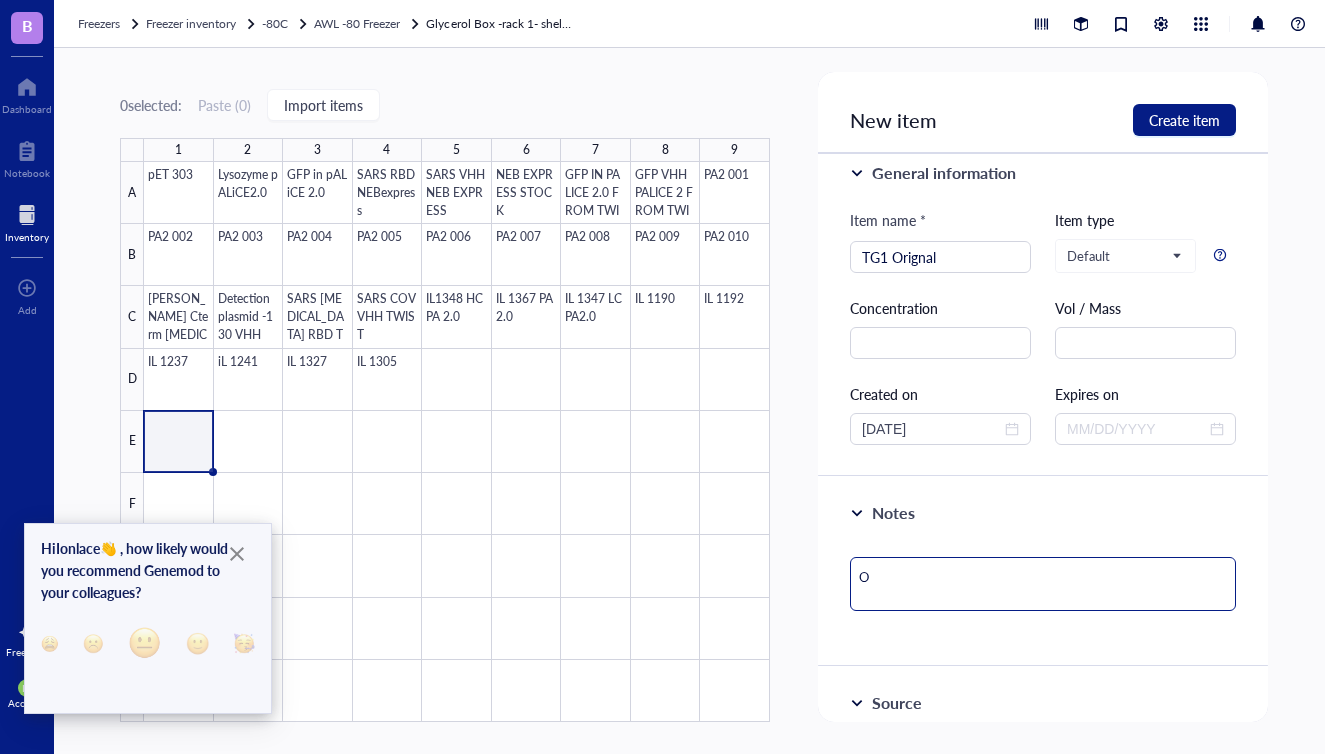 type on "Or" 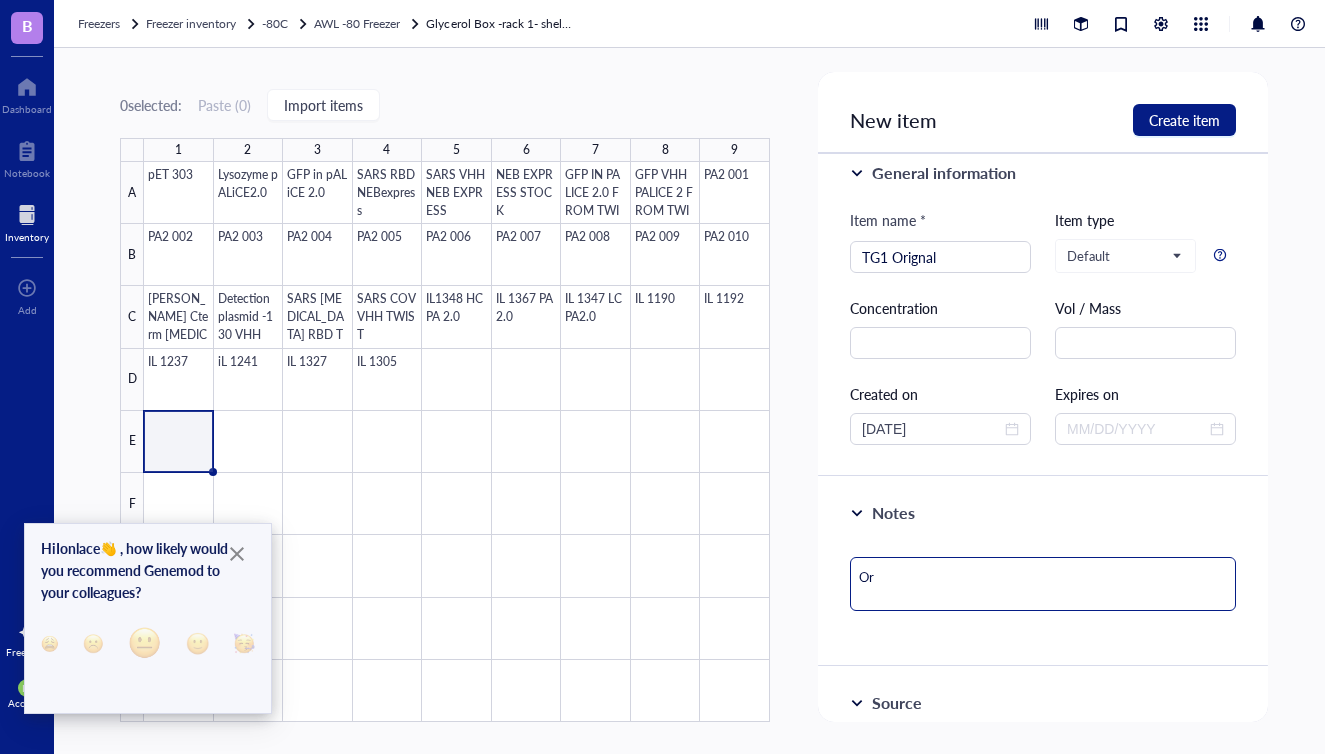 type on "Ori" 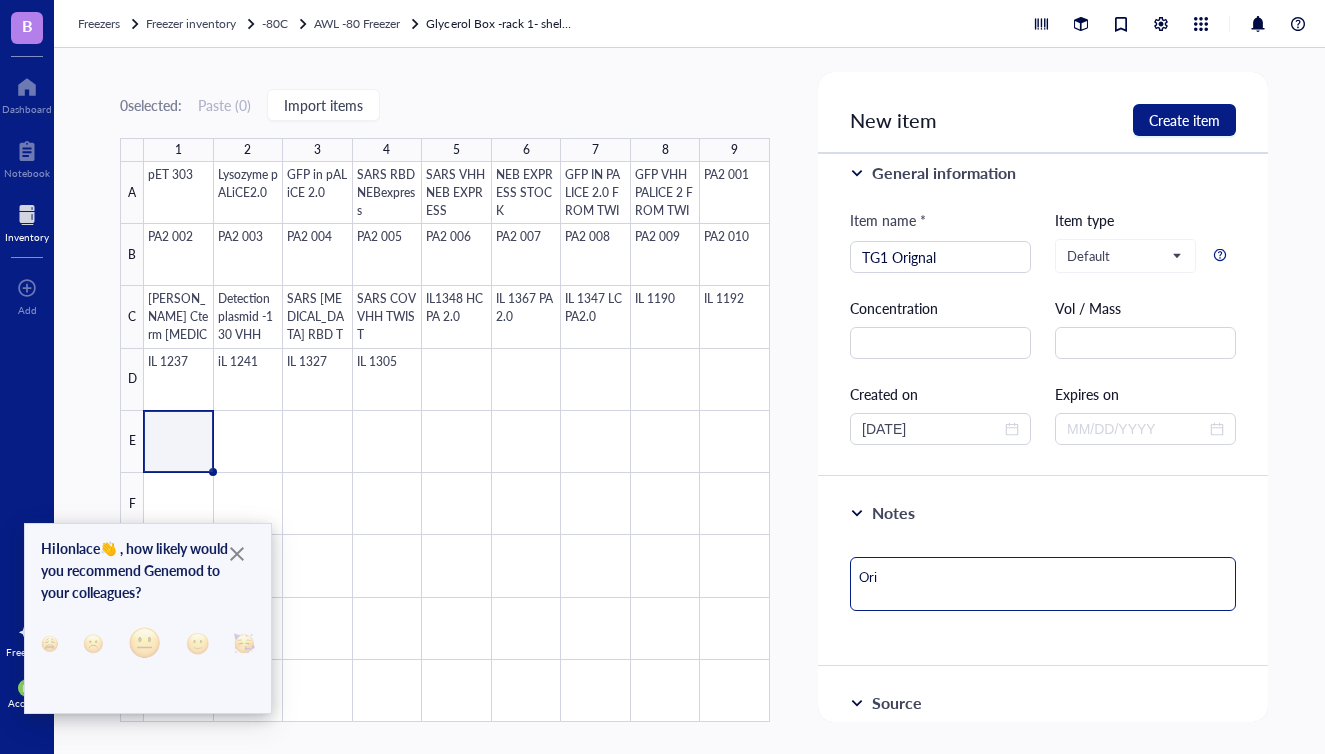 type on "Orig" 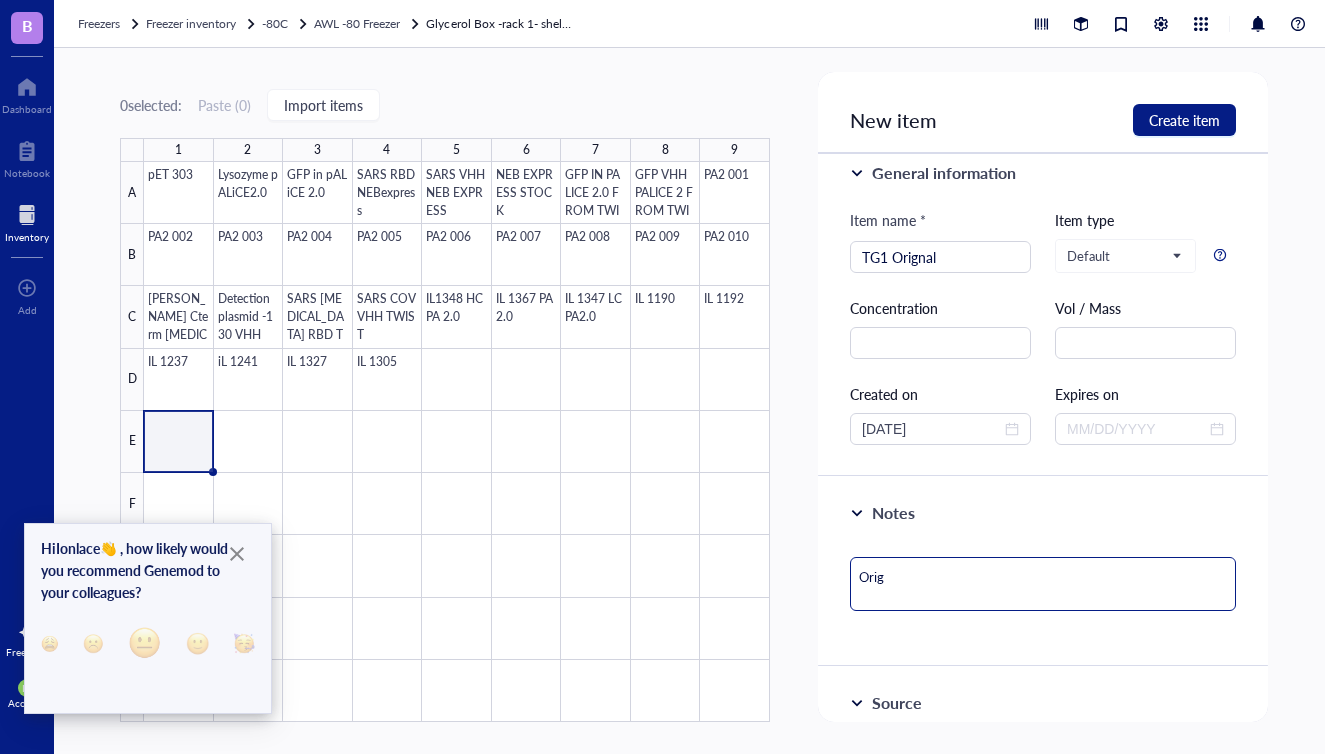 type on "Orign" 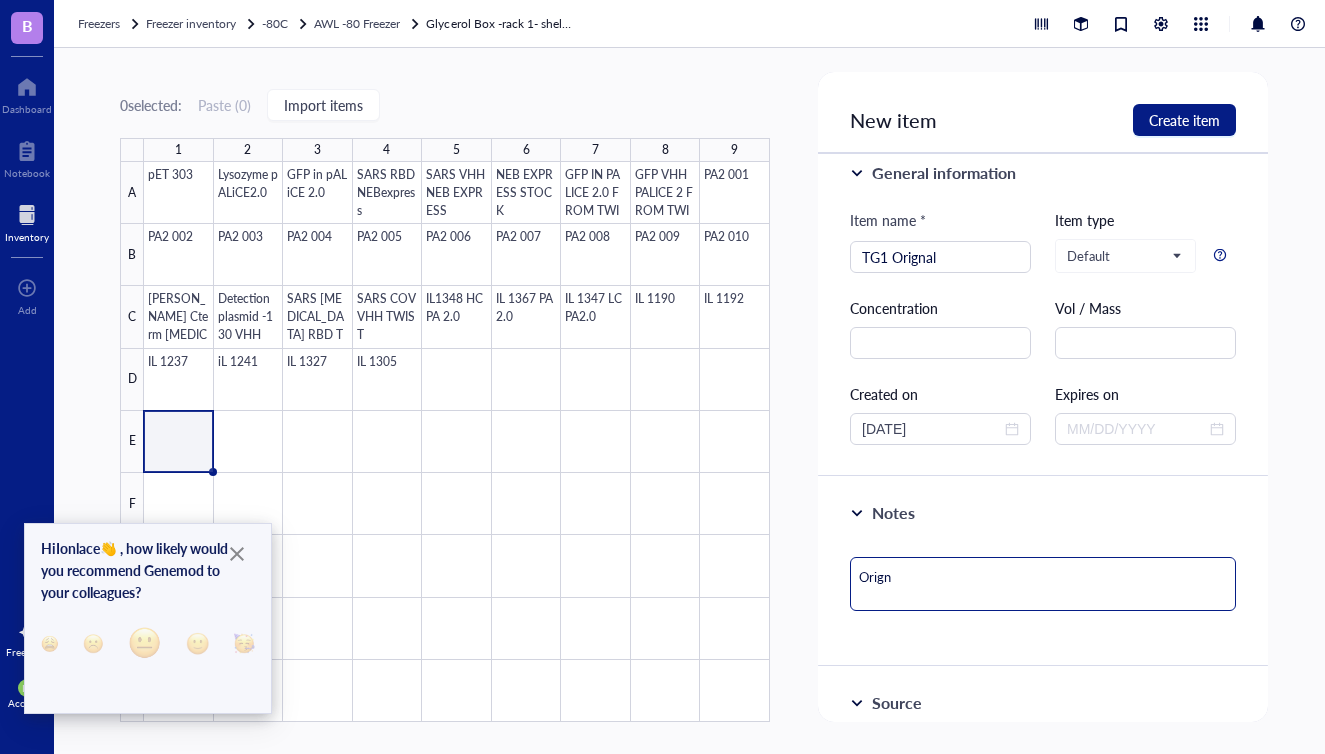 type on "Origna" 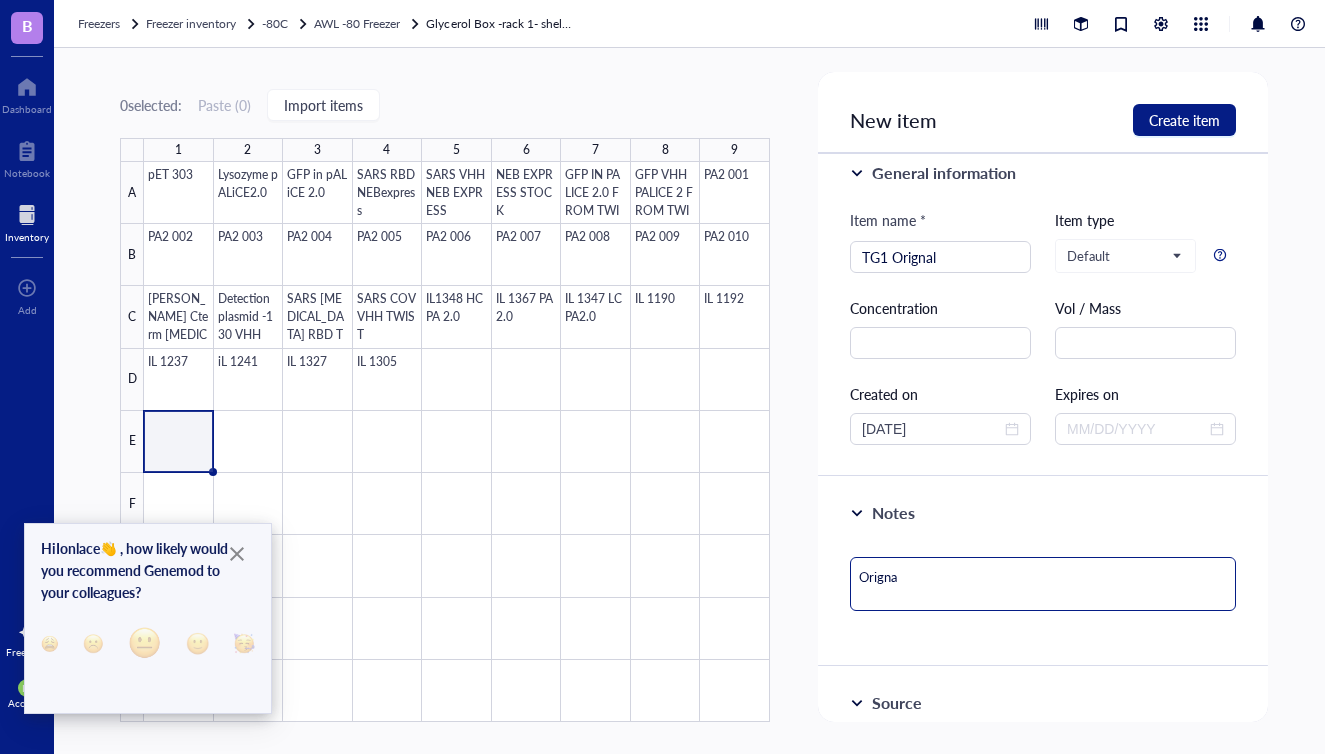 type on "Orignal" 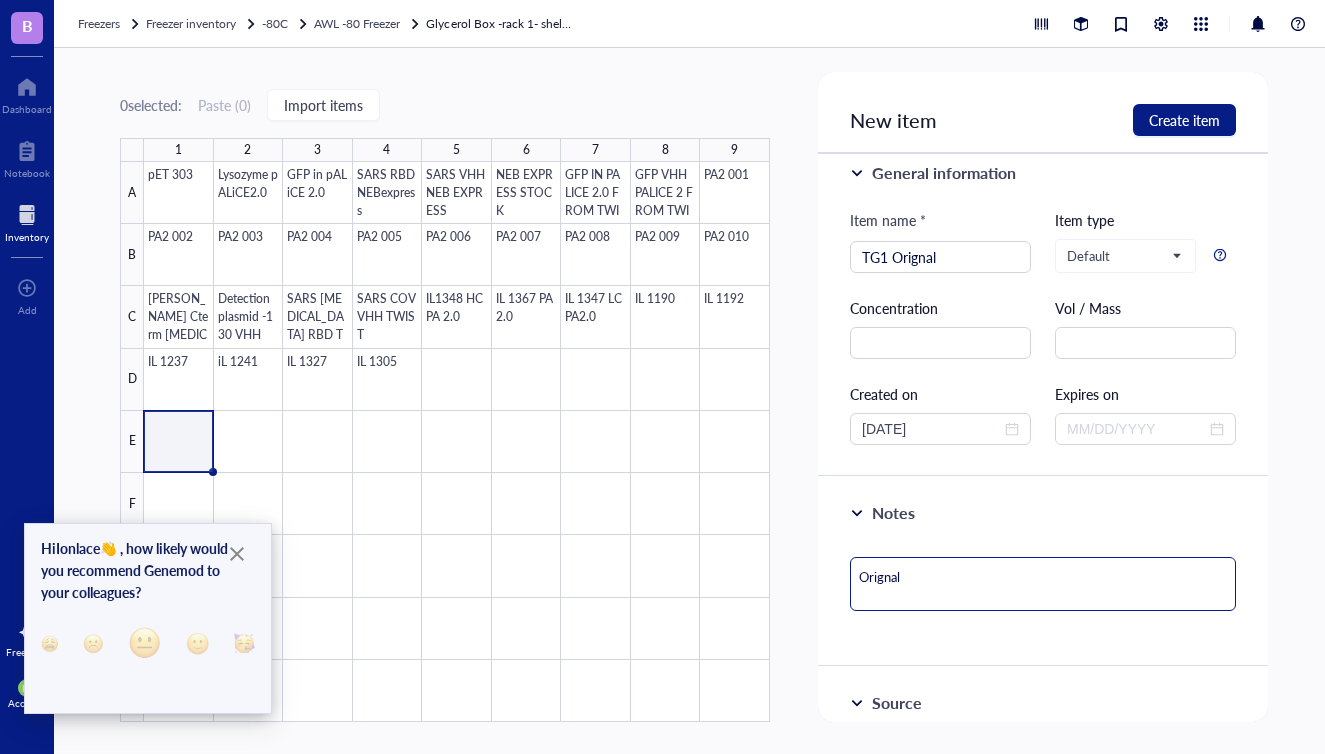 type on "Orignal" 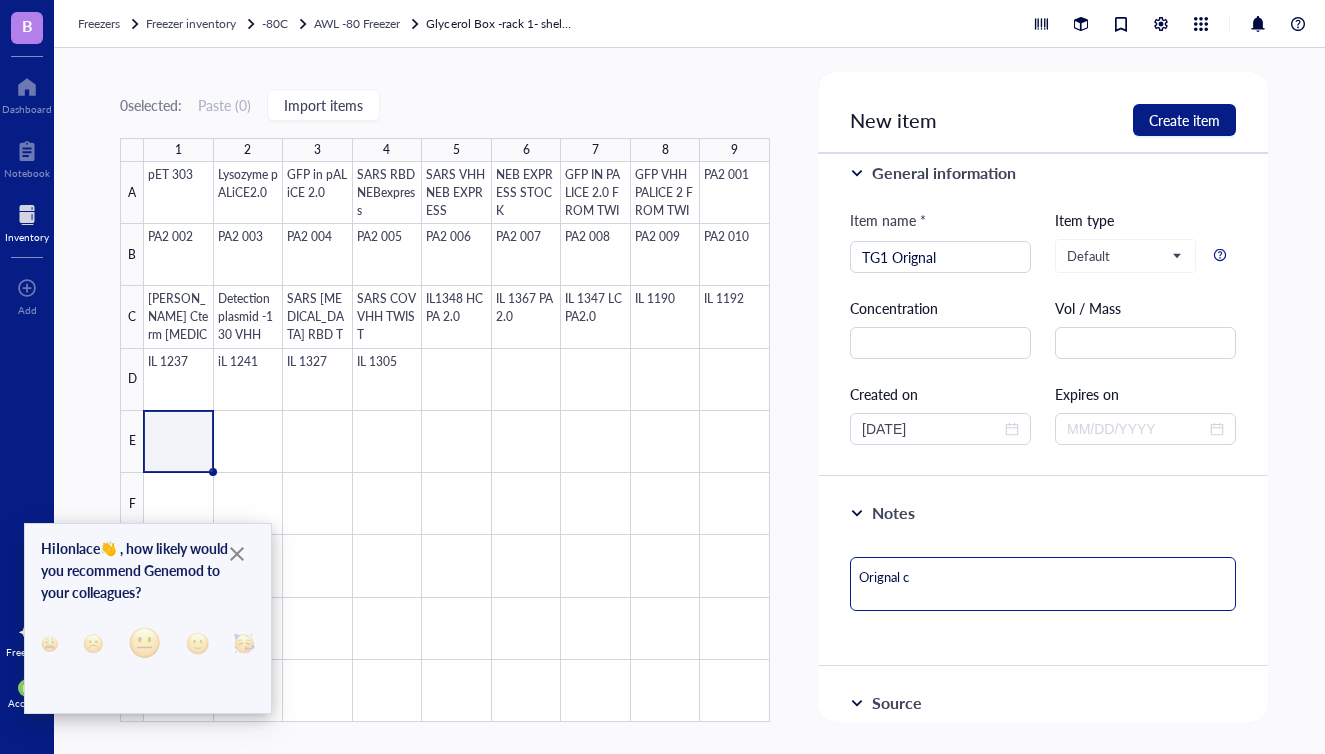 type on "Orignal co" 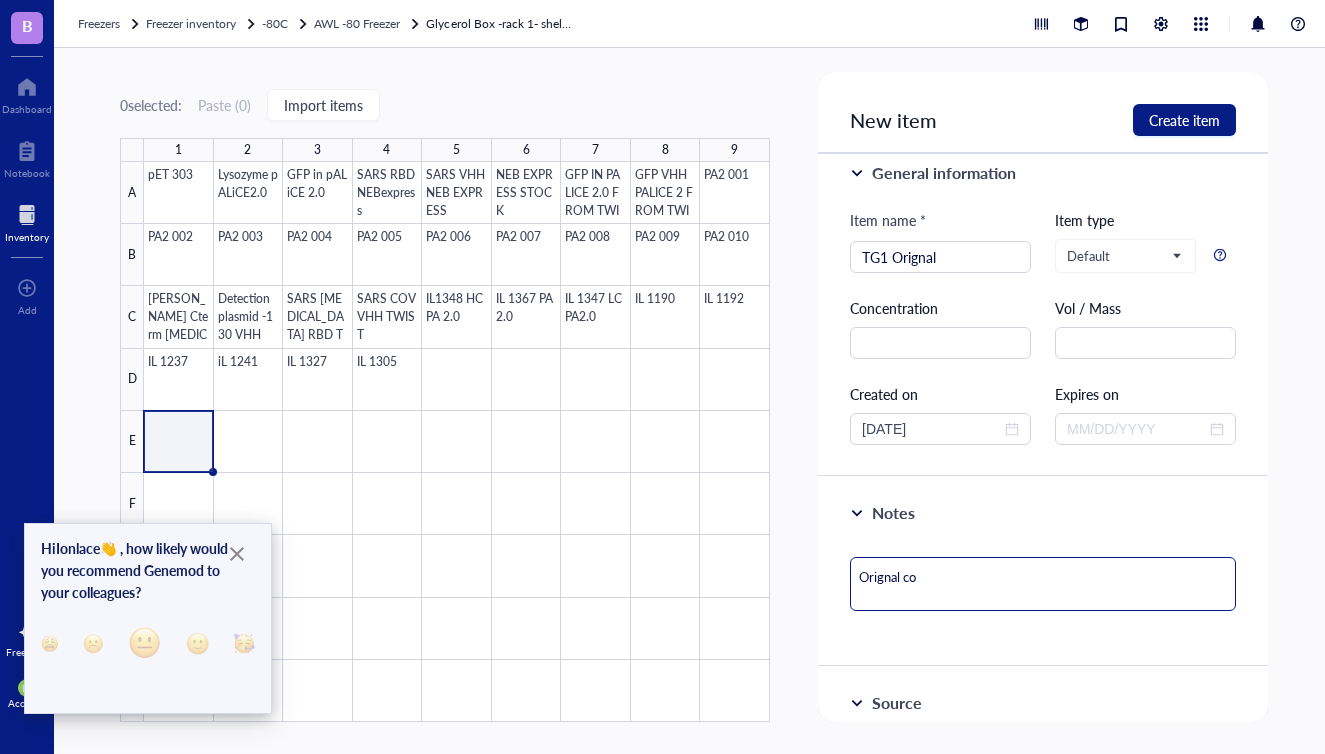 type on "Orignal com" 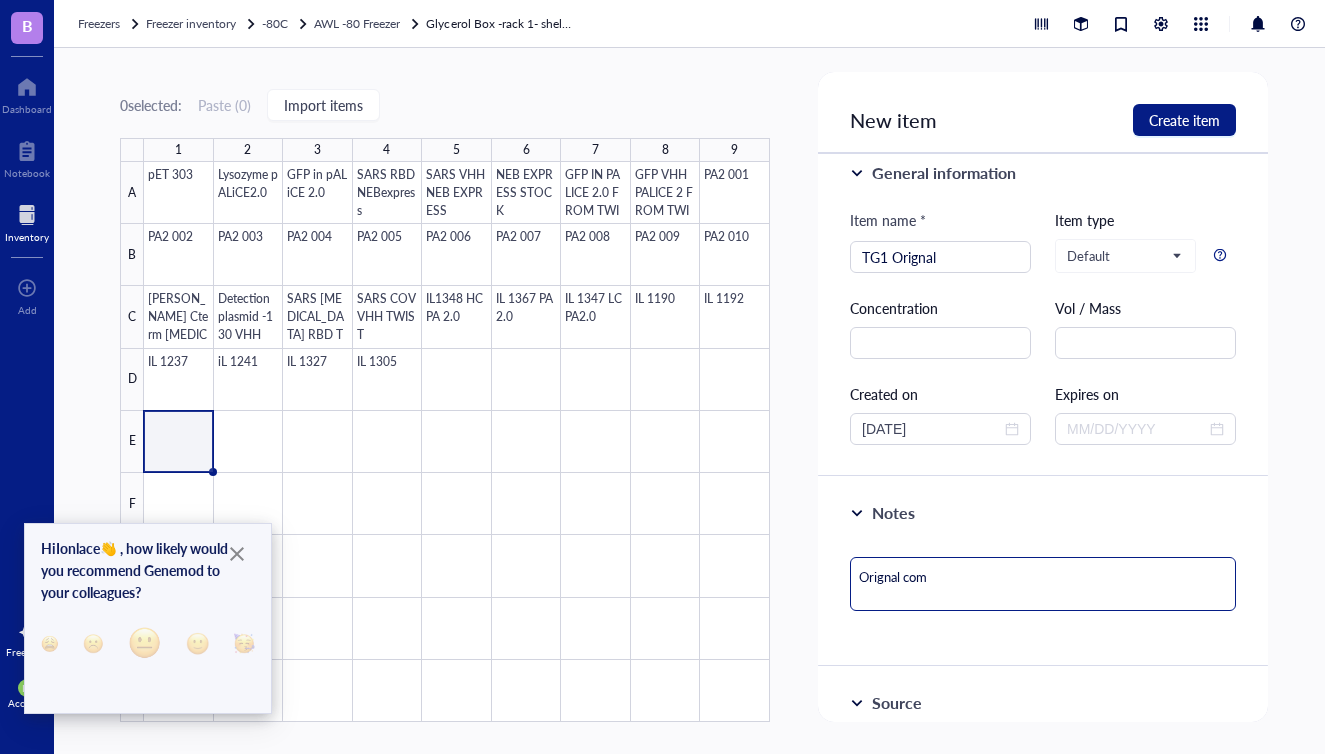 type on "Orignal comp" 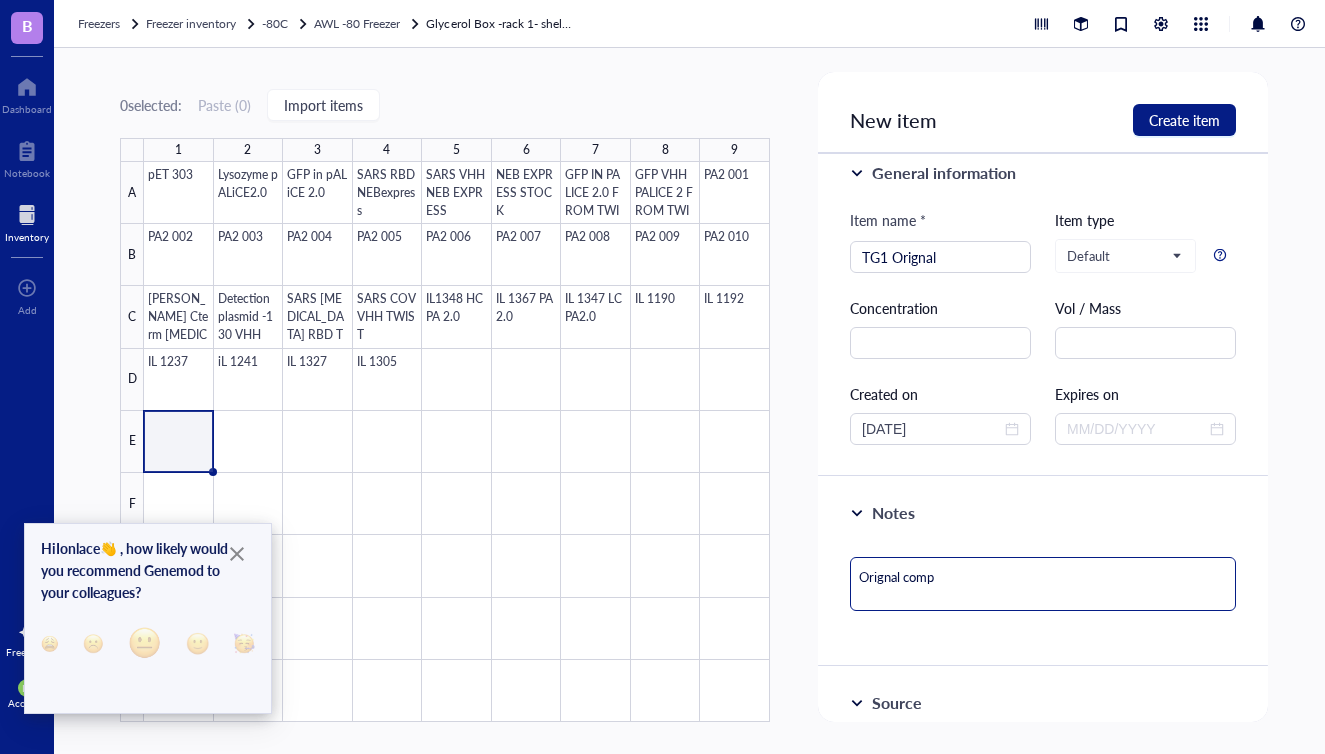 type on "Orignal comp" 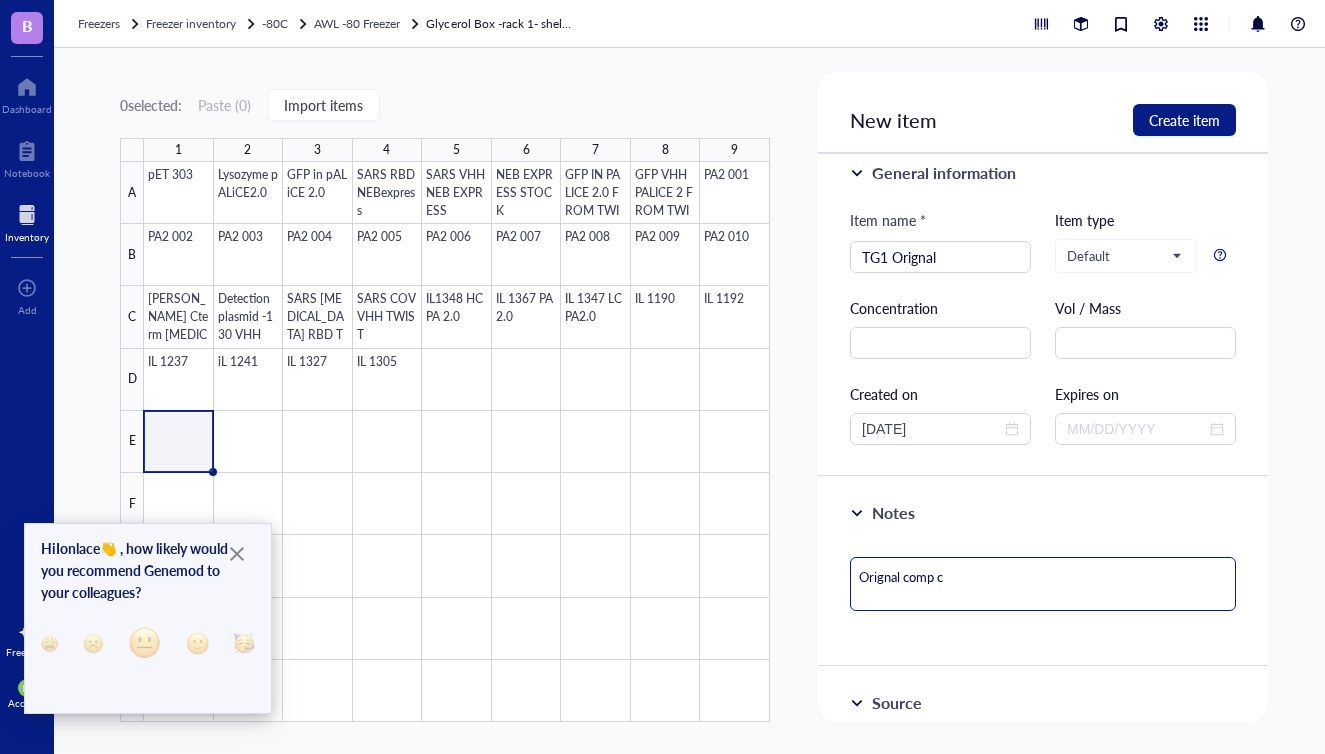 type on "Orignal comp ce" 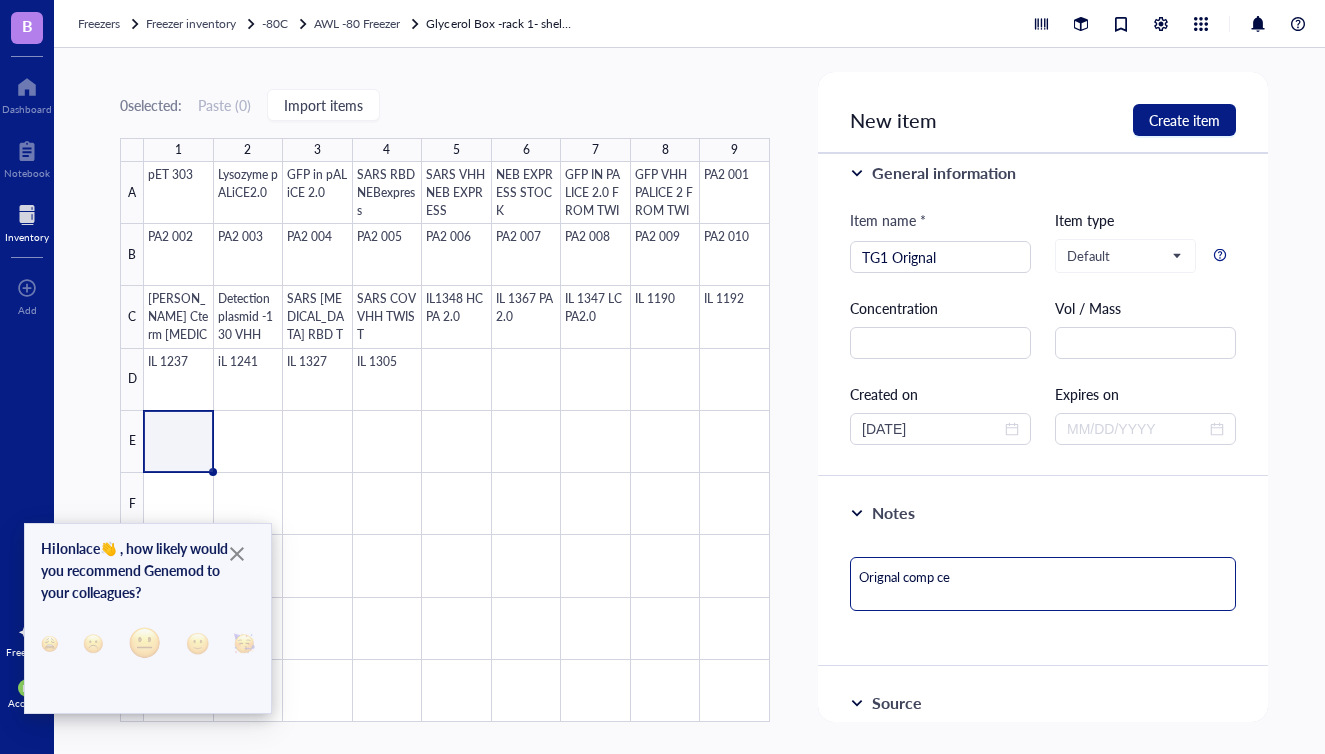 type on "Orignal comp cel" 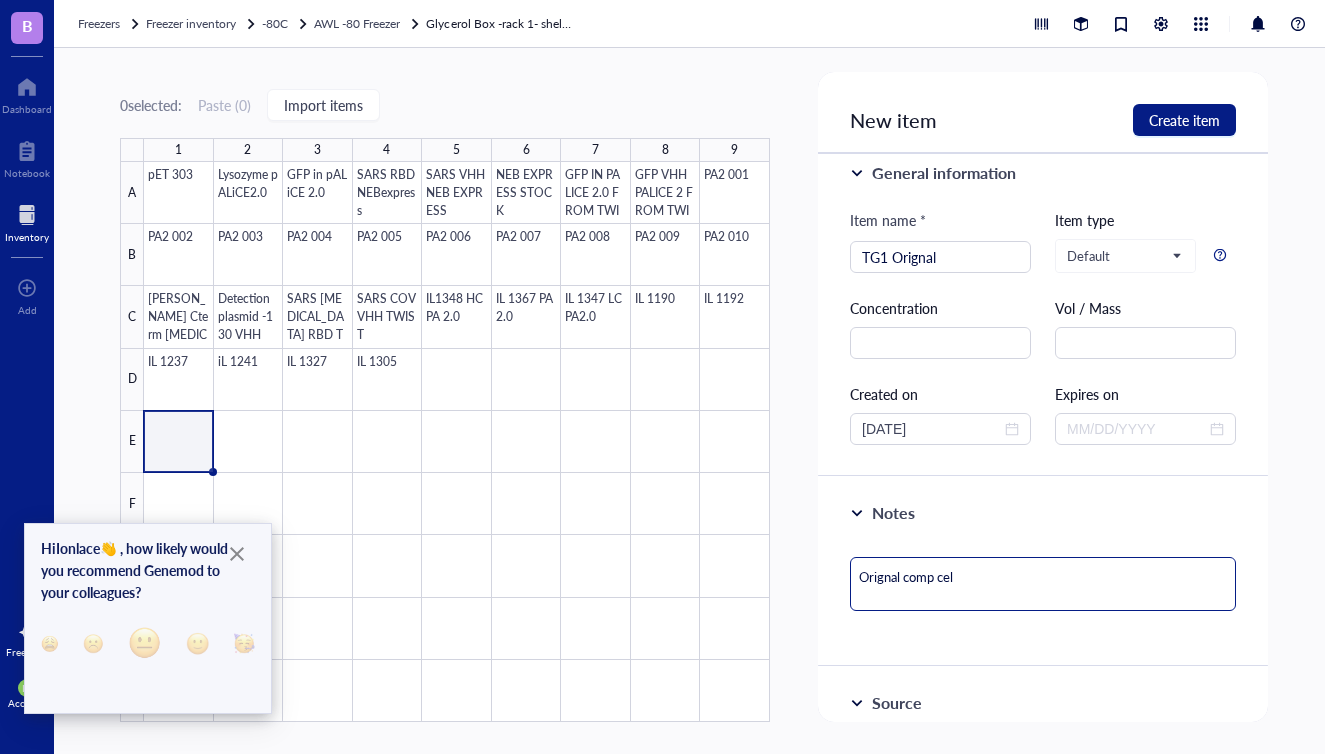 type on "Orignal comp cell" 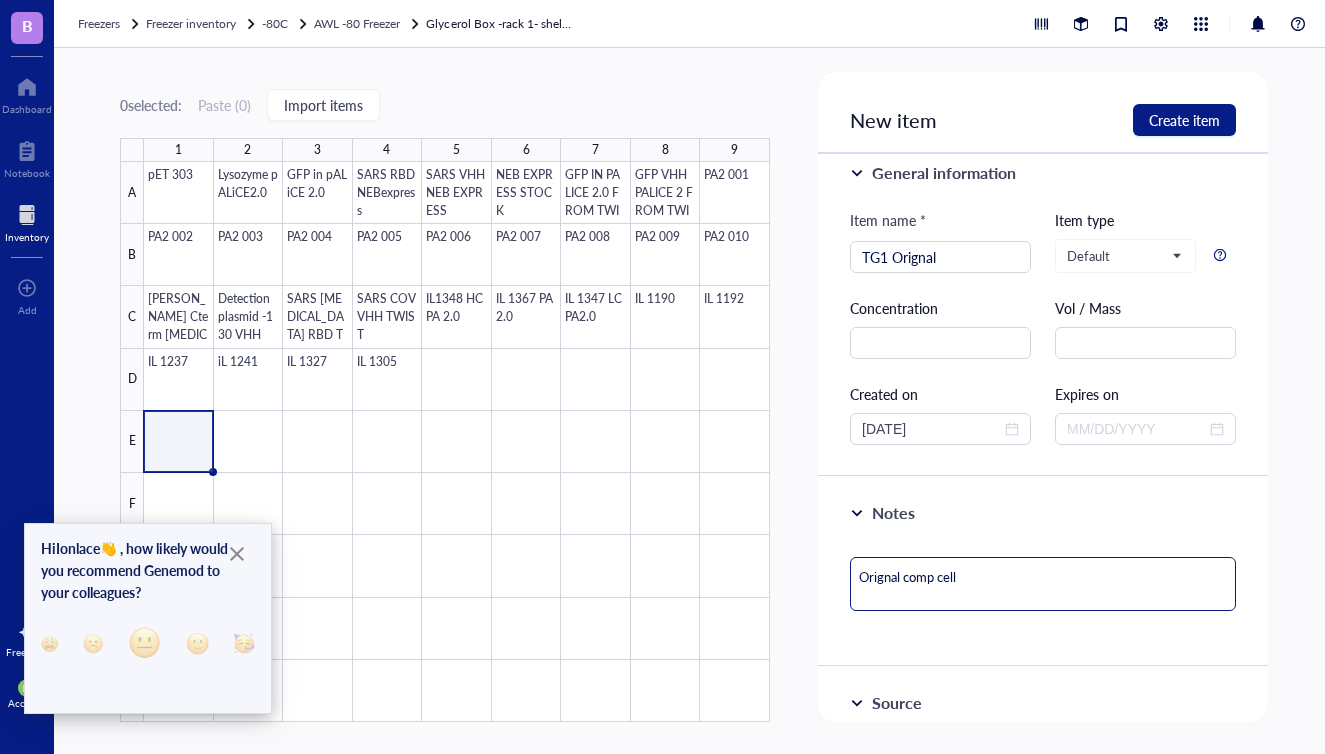 type on "Orignal comp cell" 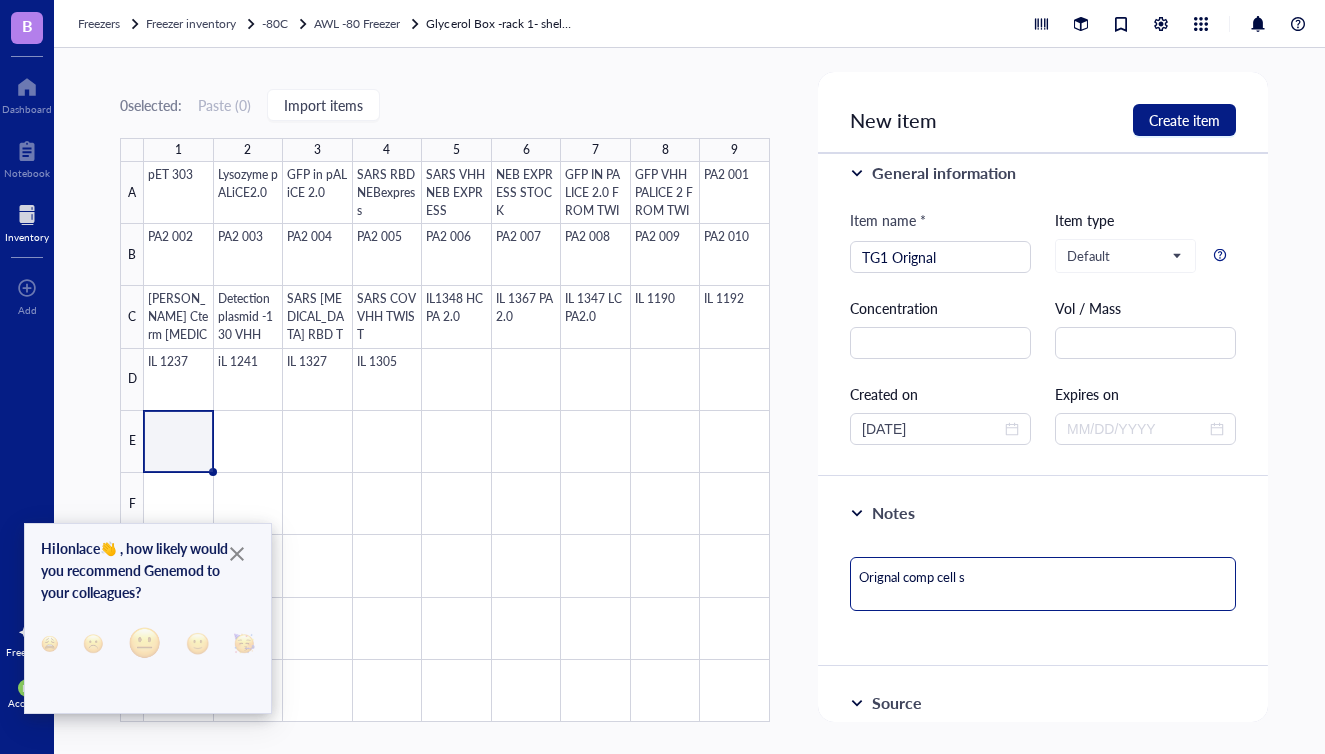 type on "Orignal comp cell sr" 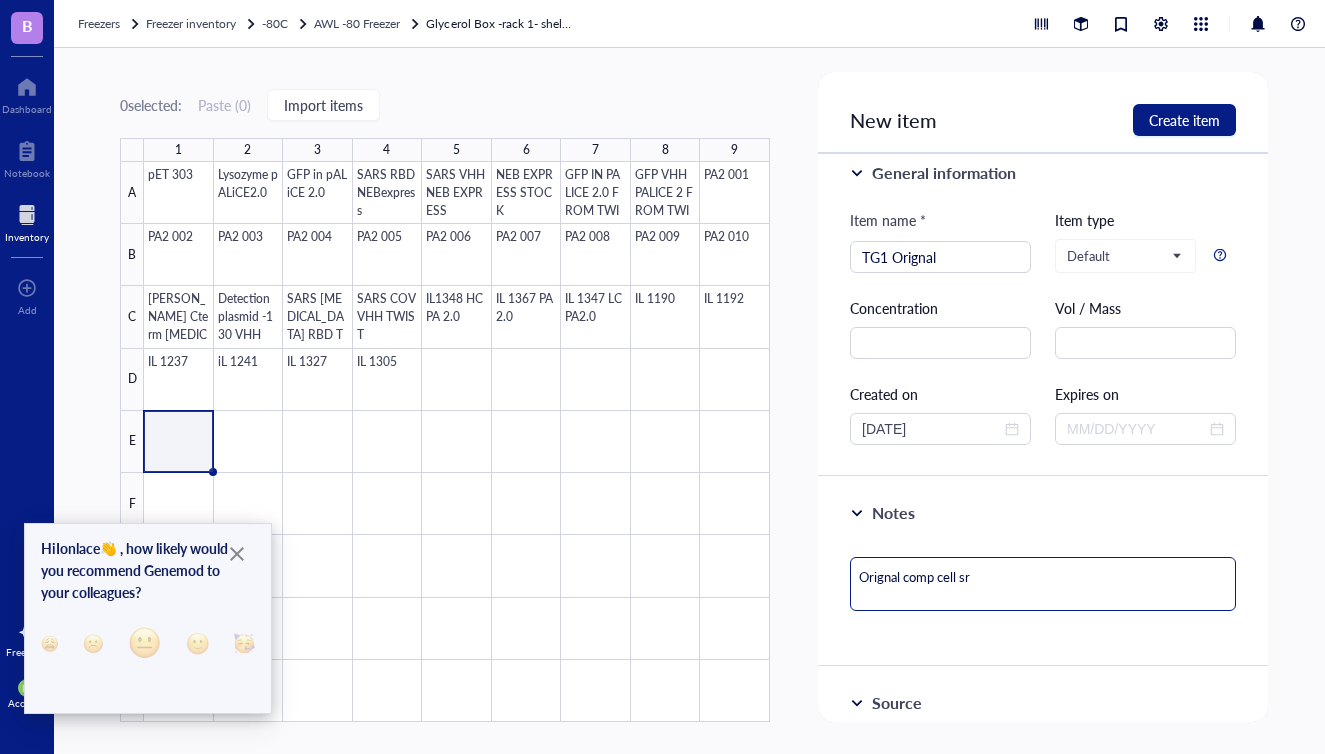 type on "Orignal comp cell s" 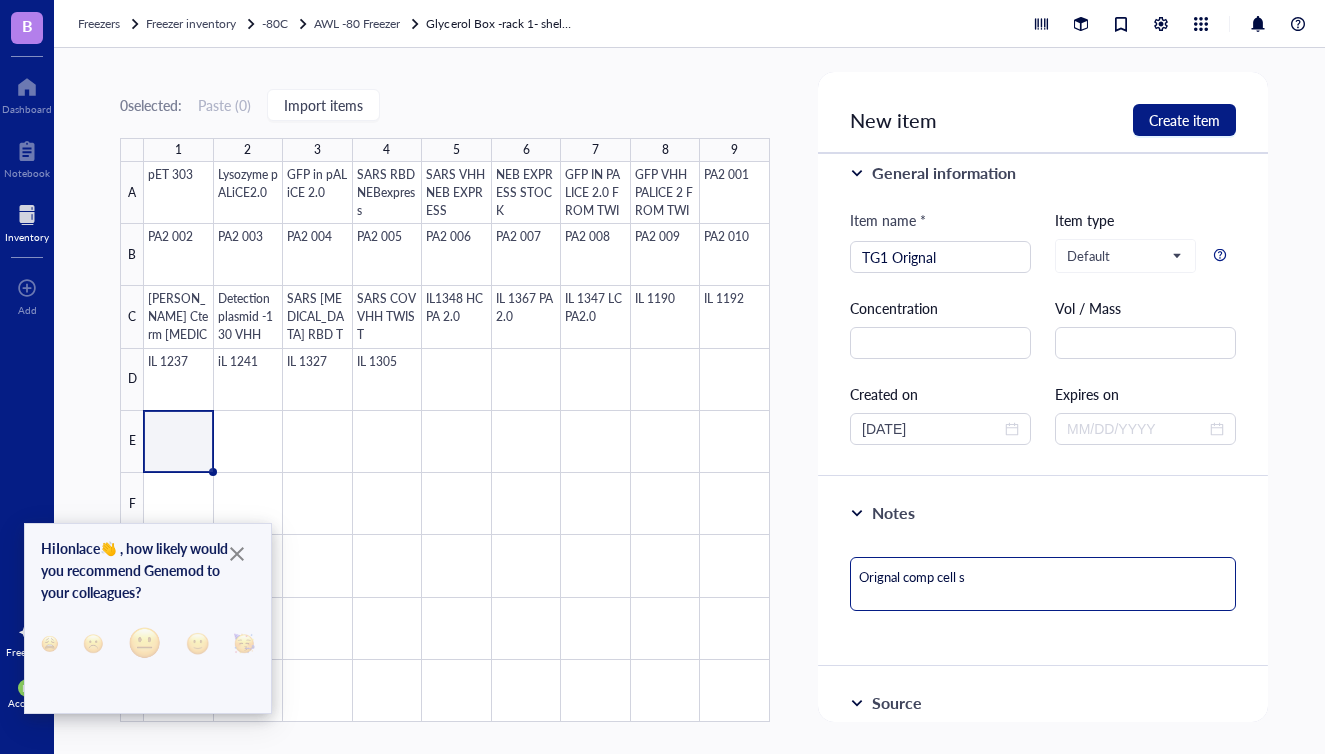 type on "Orignal comp cell st" 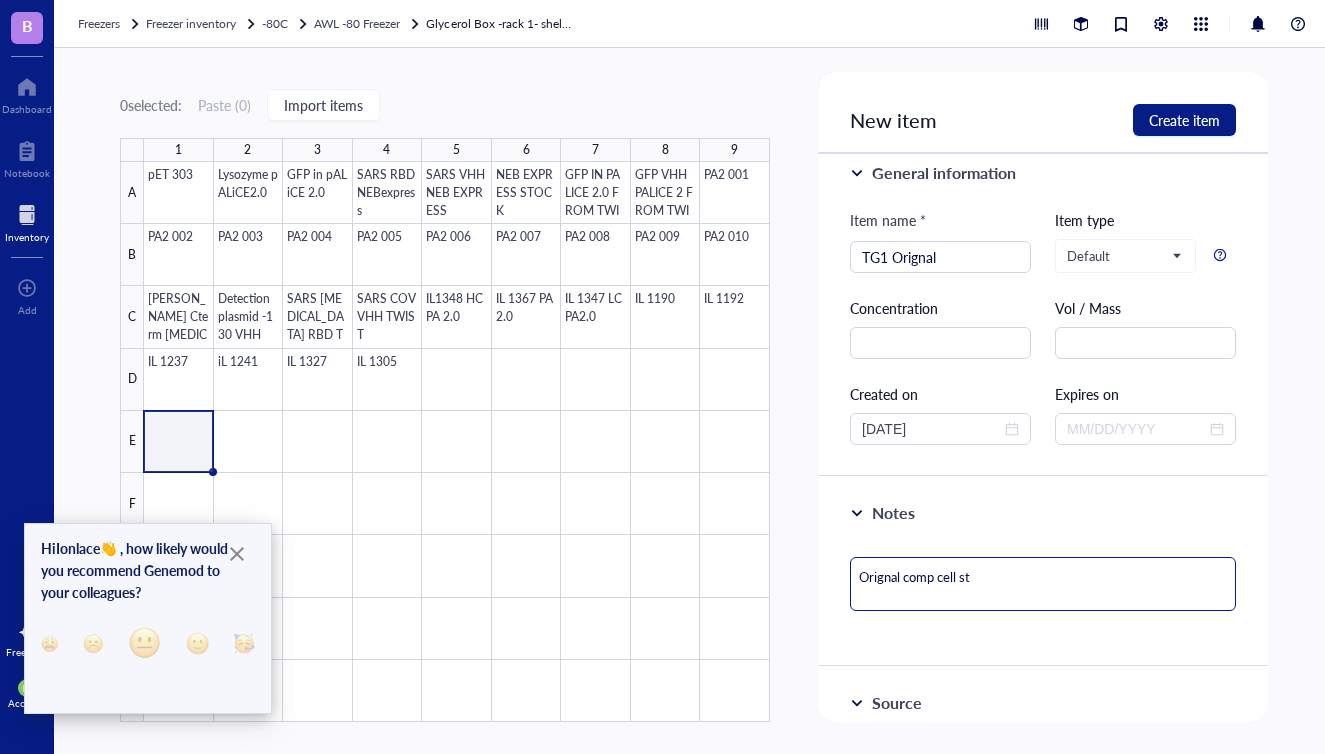 type on "Orignal comp cell sto" 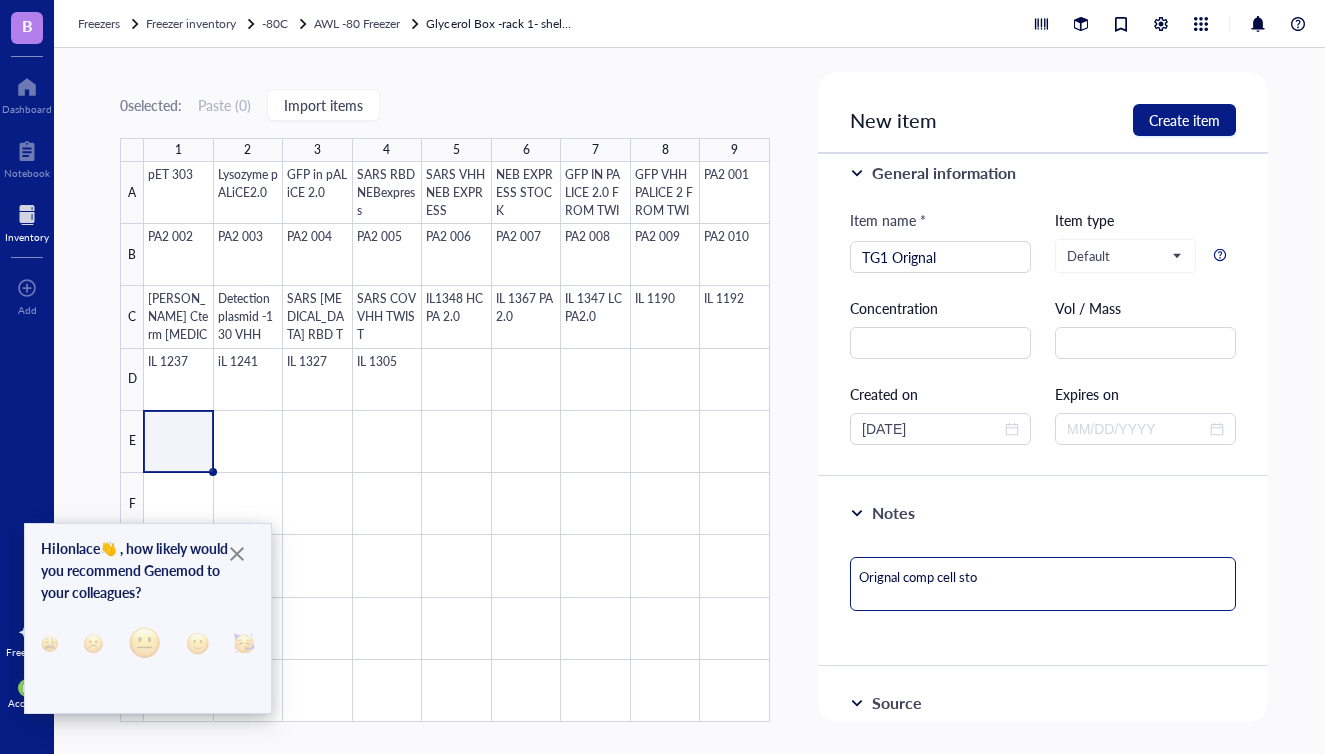 type on "Orignal comp cell stoc" 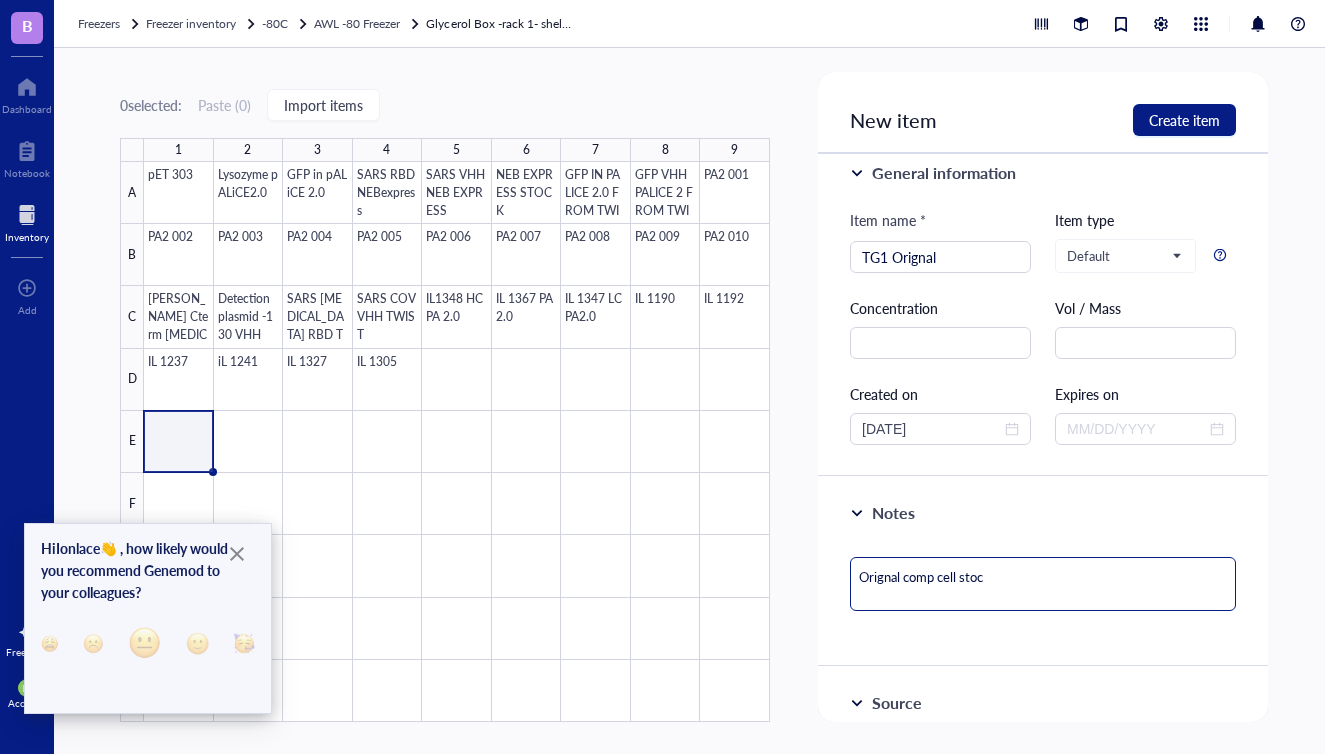 type on "Orignal comp cell stock" 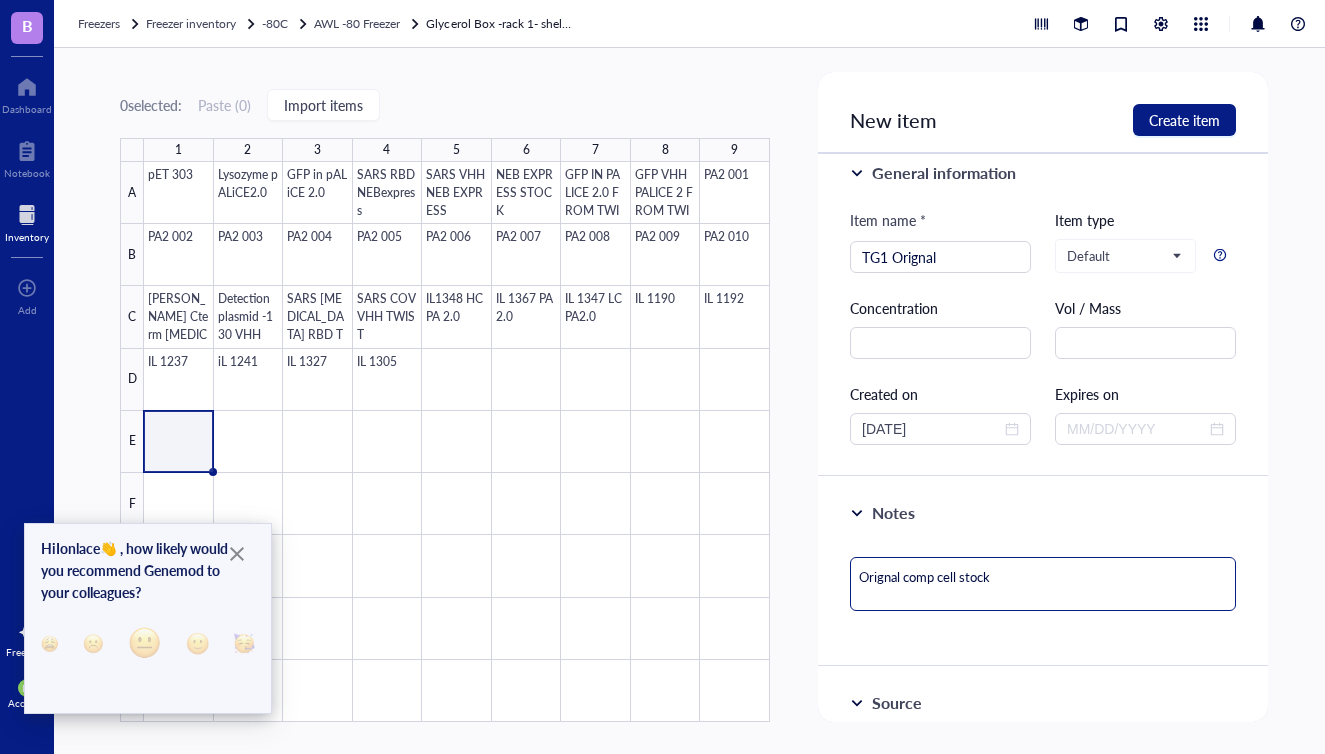 type on "Orignal comp cell stock" 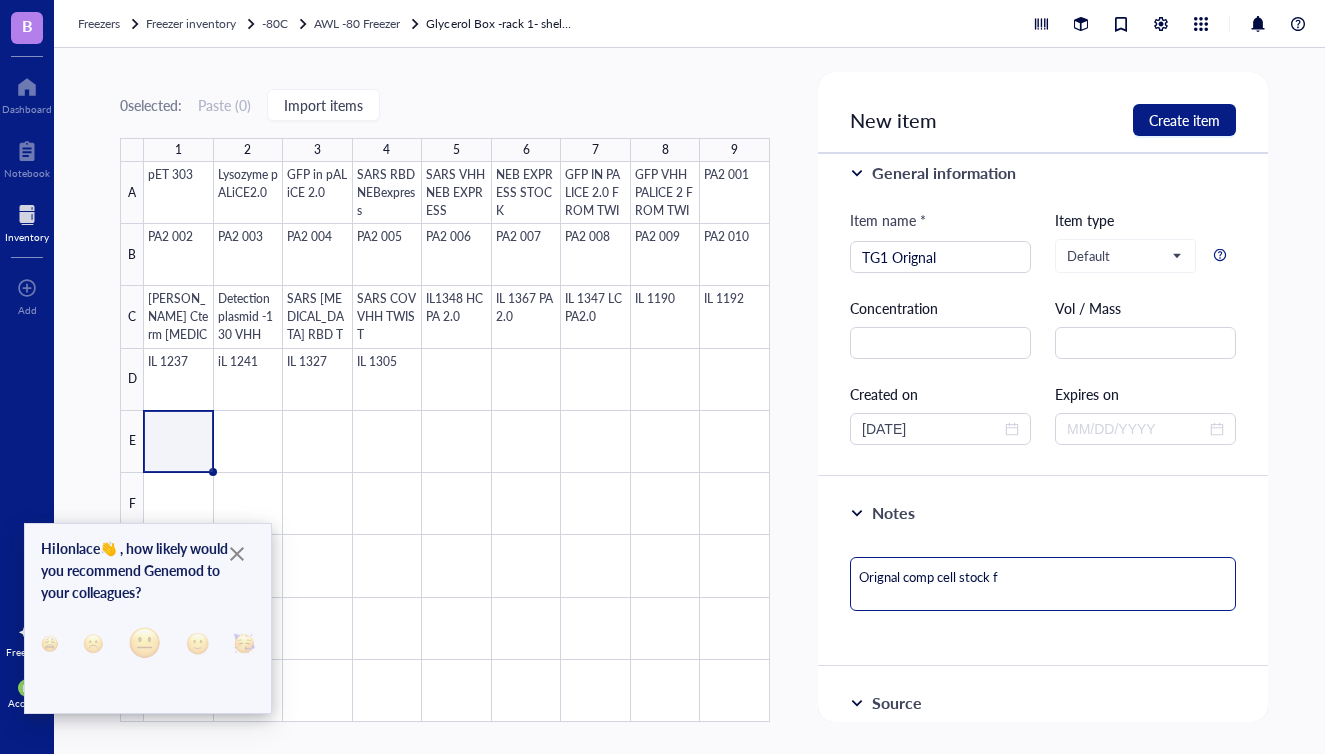 type on "Orignal comp cell stock fr" 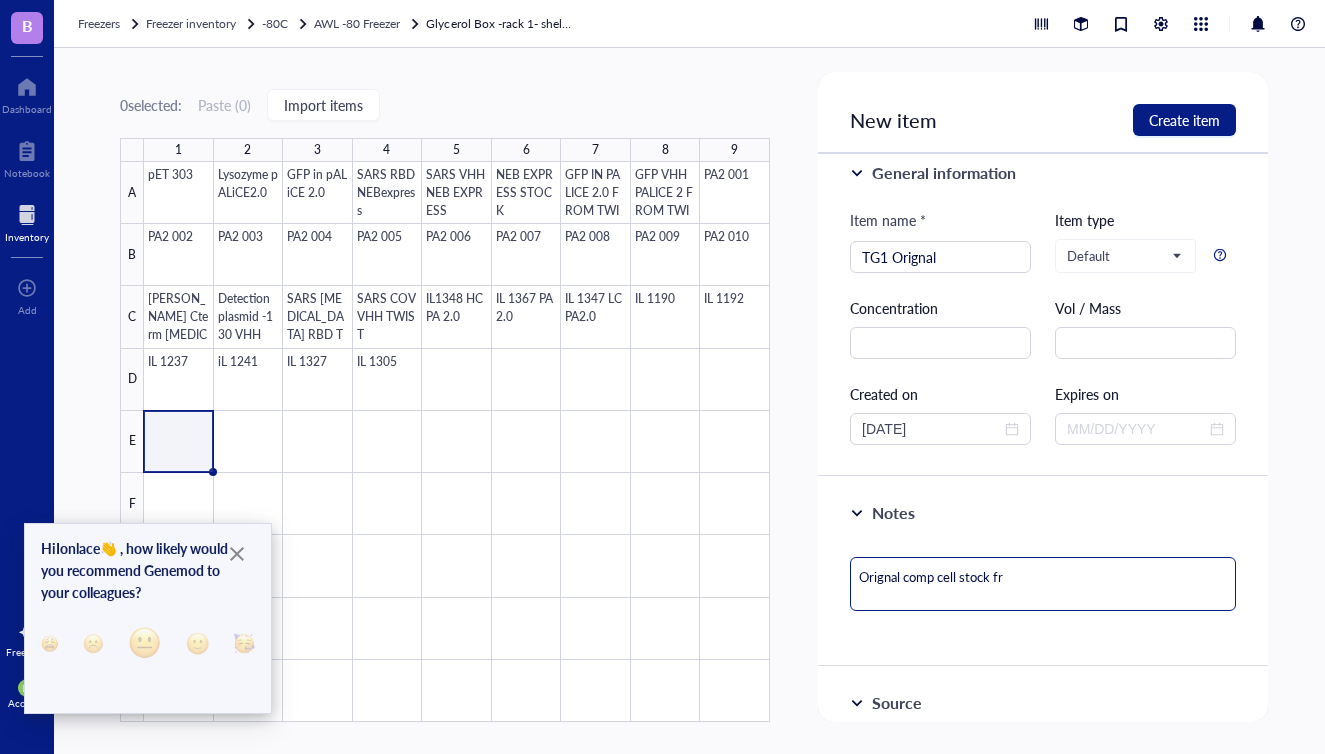 type on "Orignal comp cell stock fro" 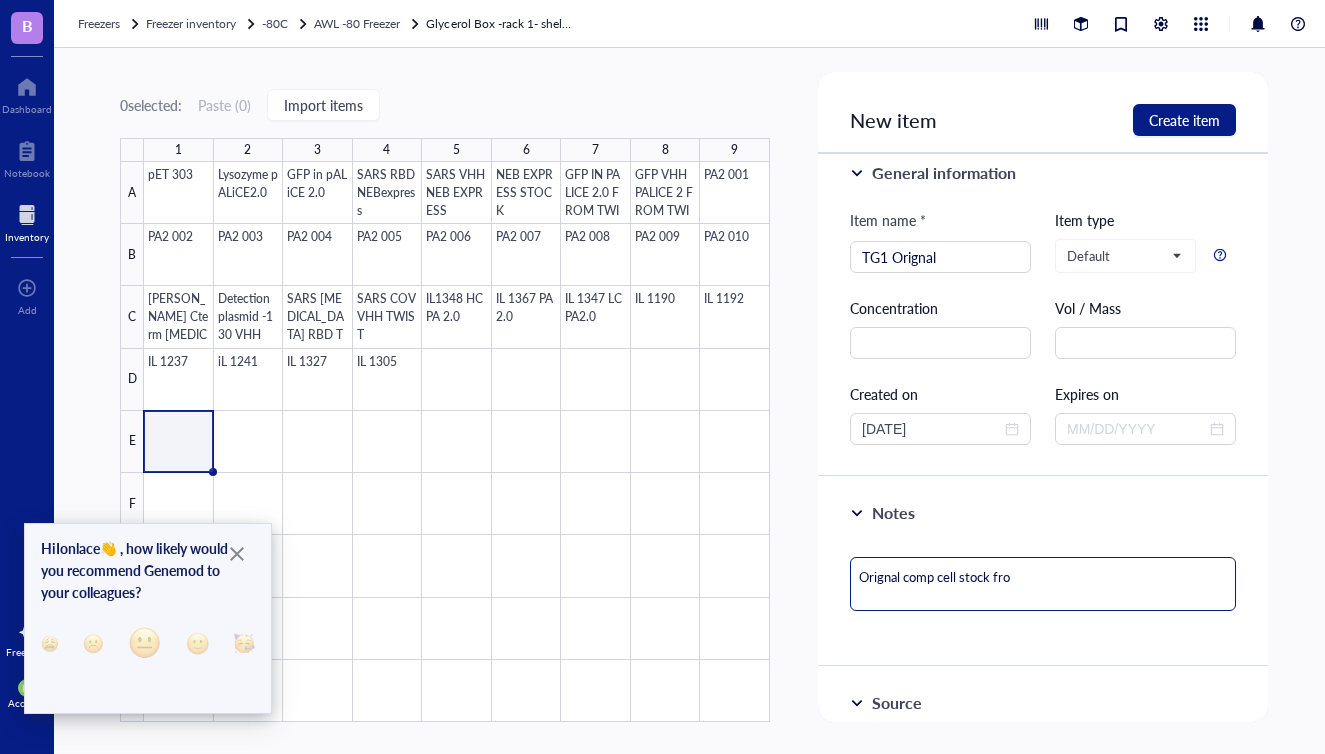 type on "Orignal comp cell stock from" 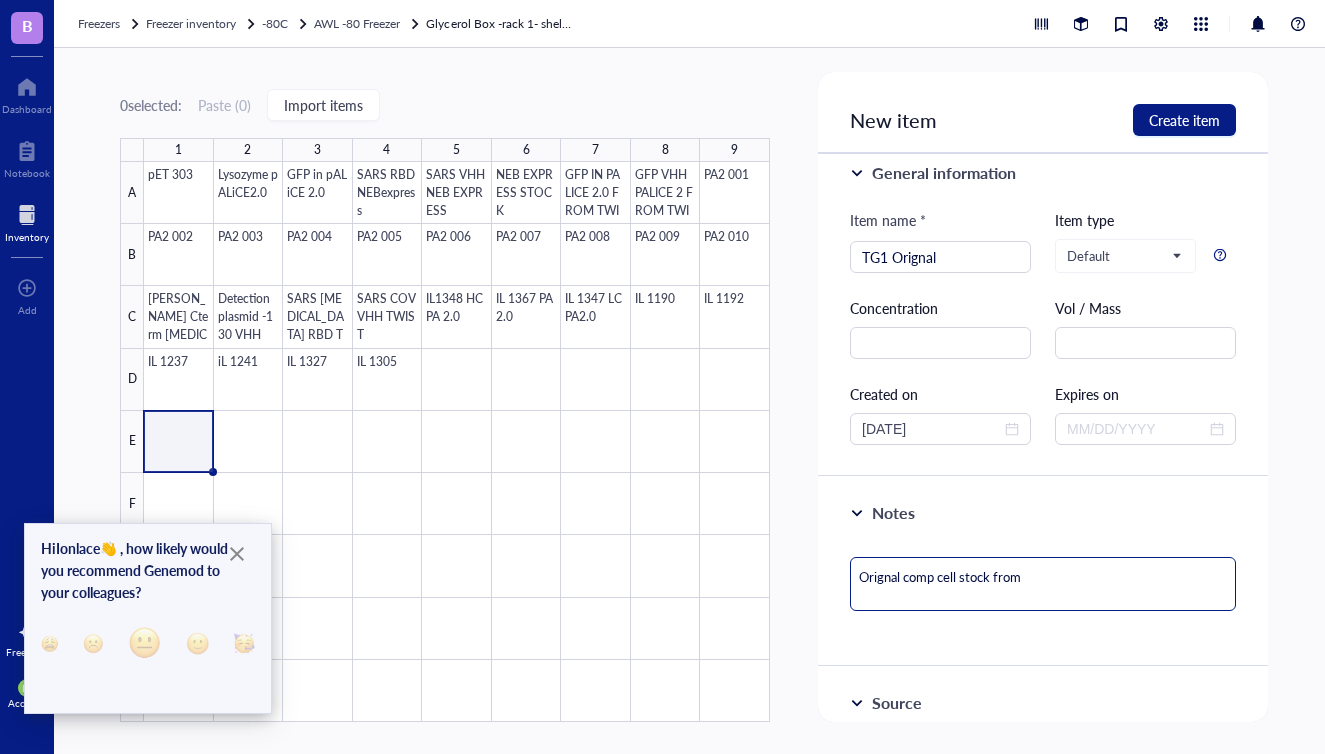 type on "Orignal comp cell stock from" 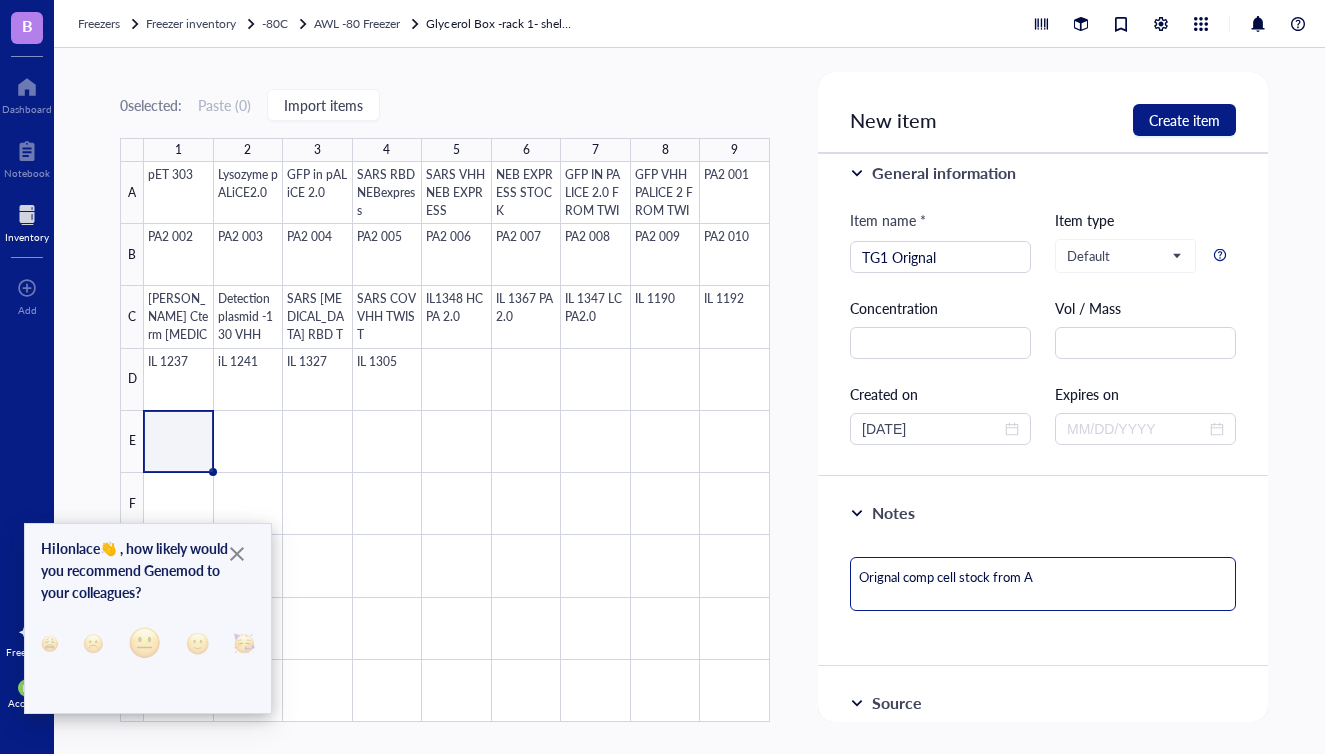 type on "Orignal comp cell stock from Al" 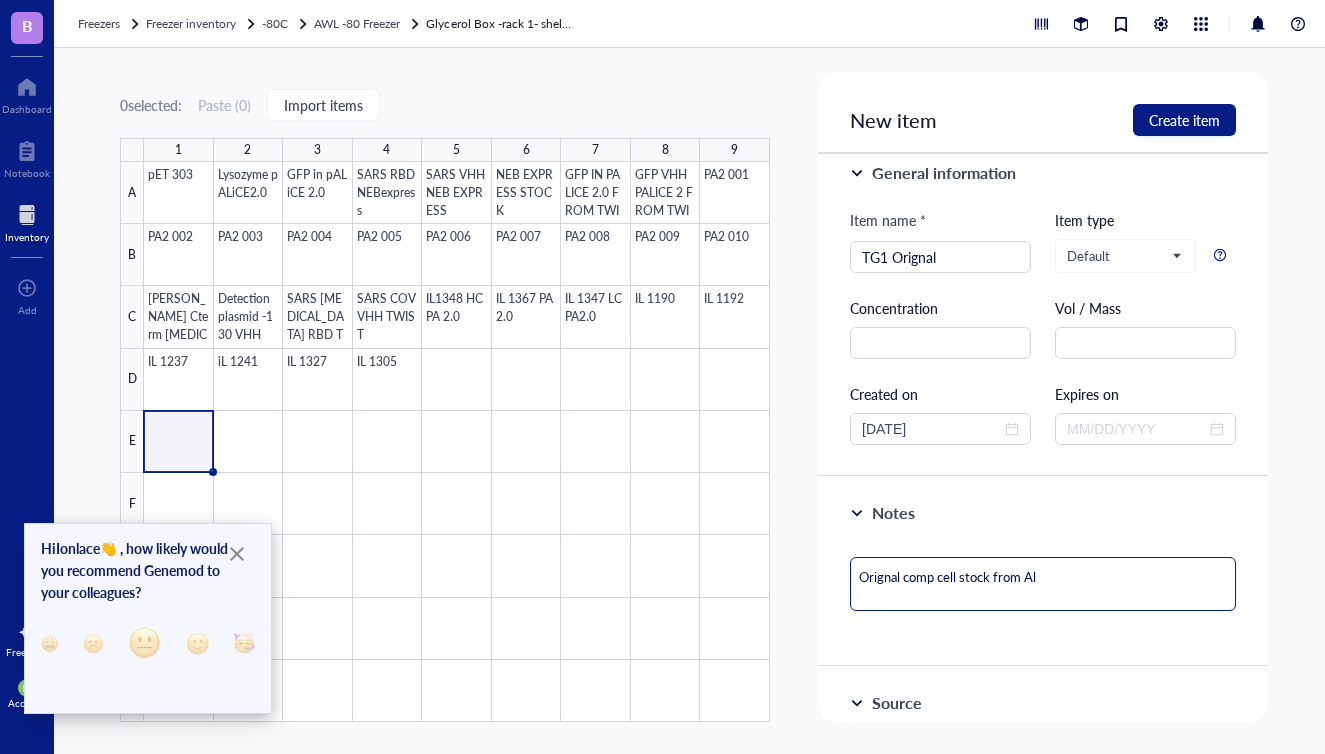 type on "Orignal comp cell stock from Alp" 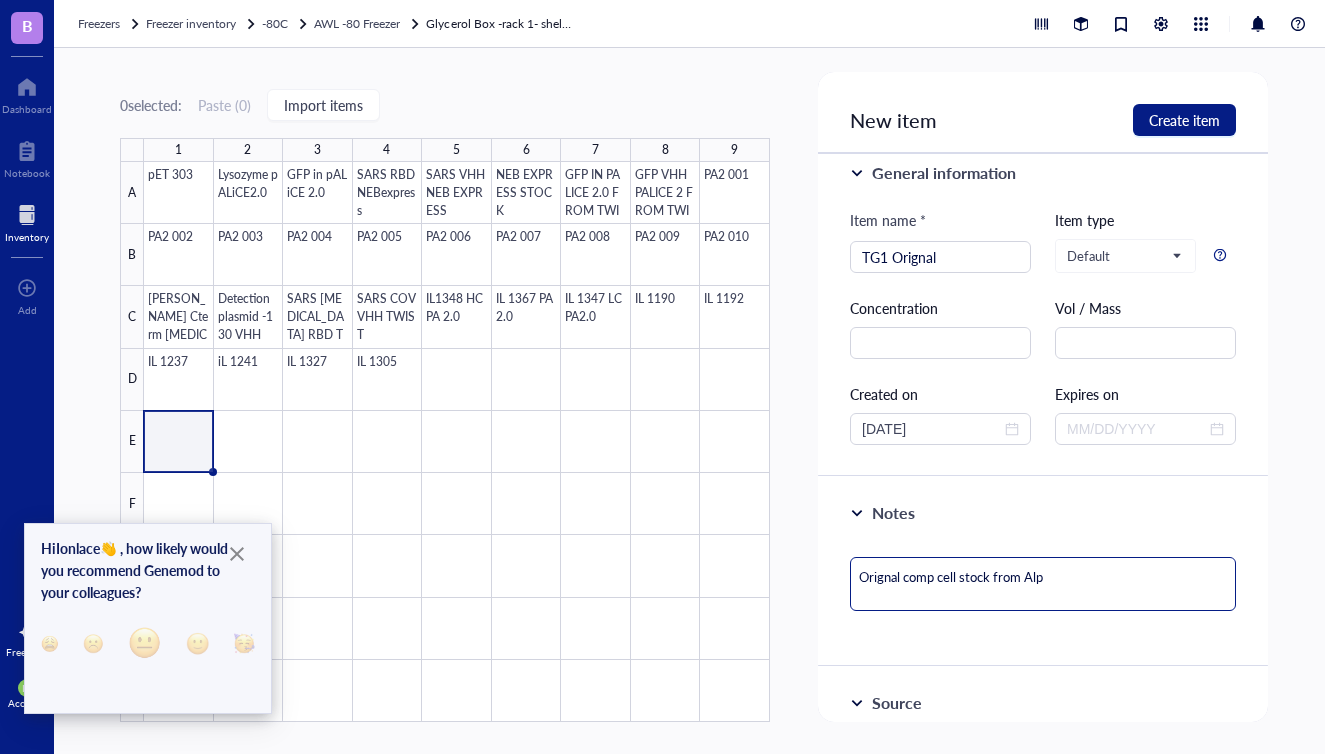 type on "Orignal comp cell stock from Alpa" 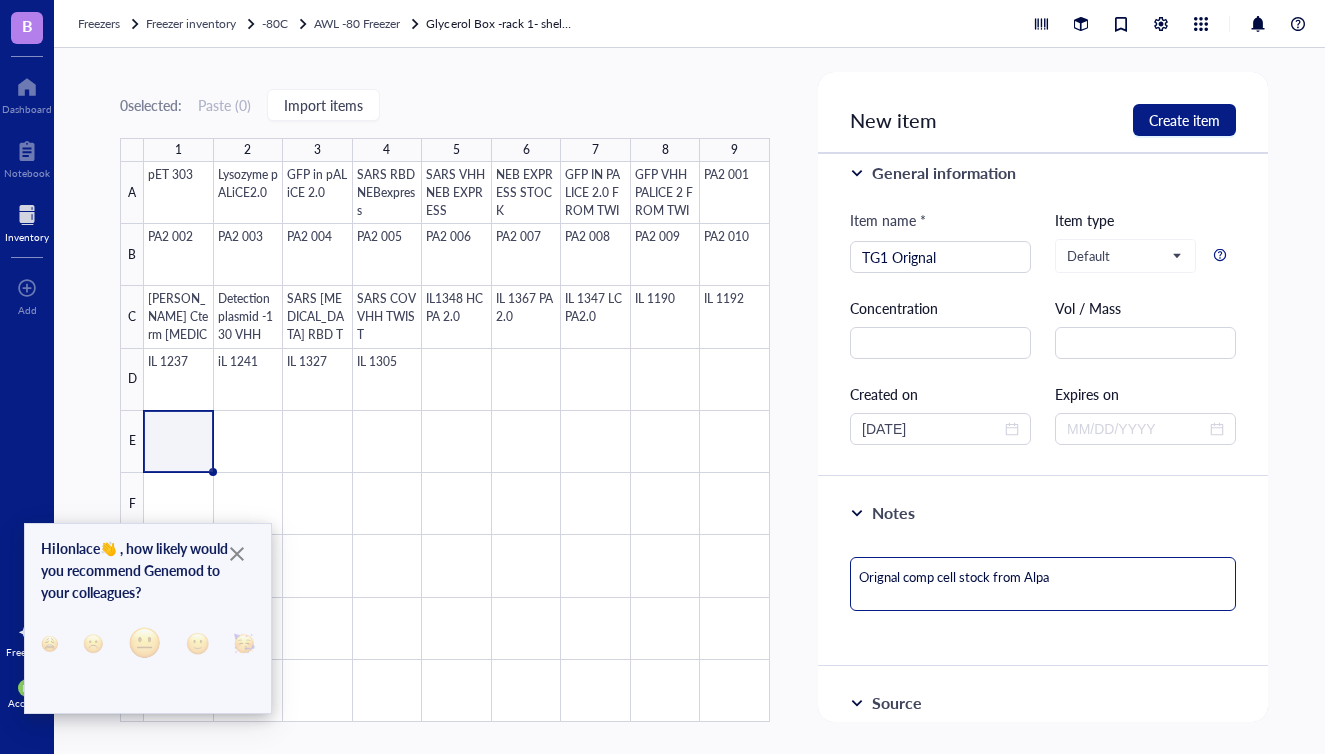type on "Orignal comp cell stock from Alpa" 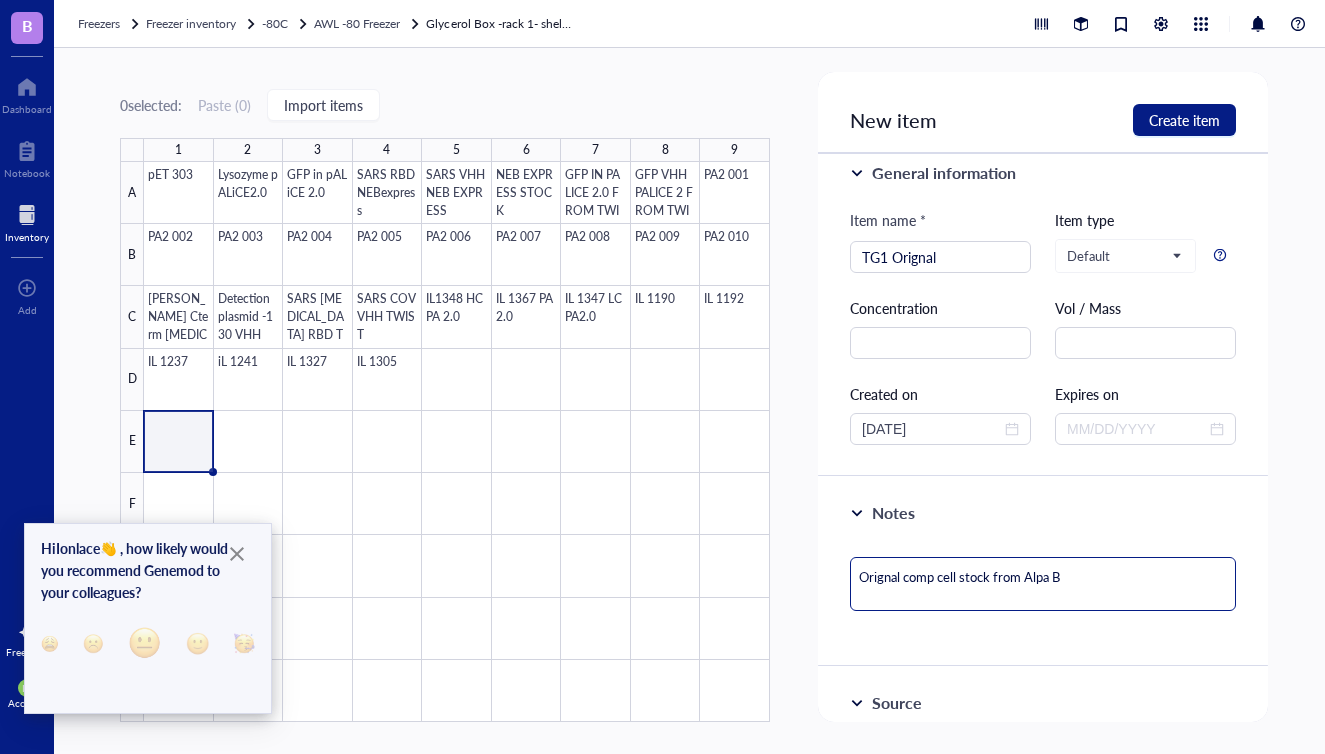 type on "Orignal comp cell stock from Alpa Bi" 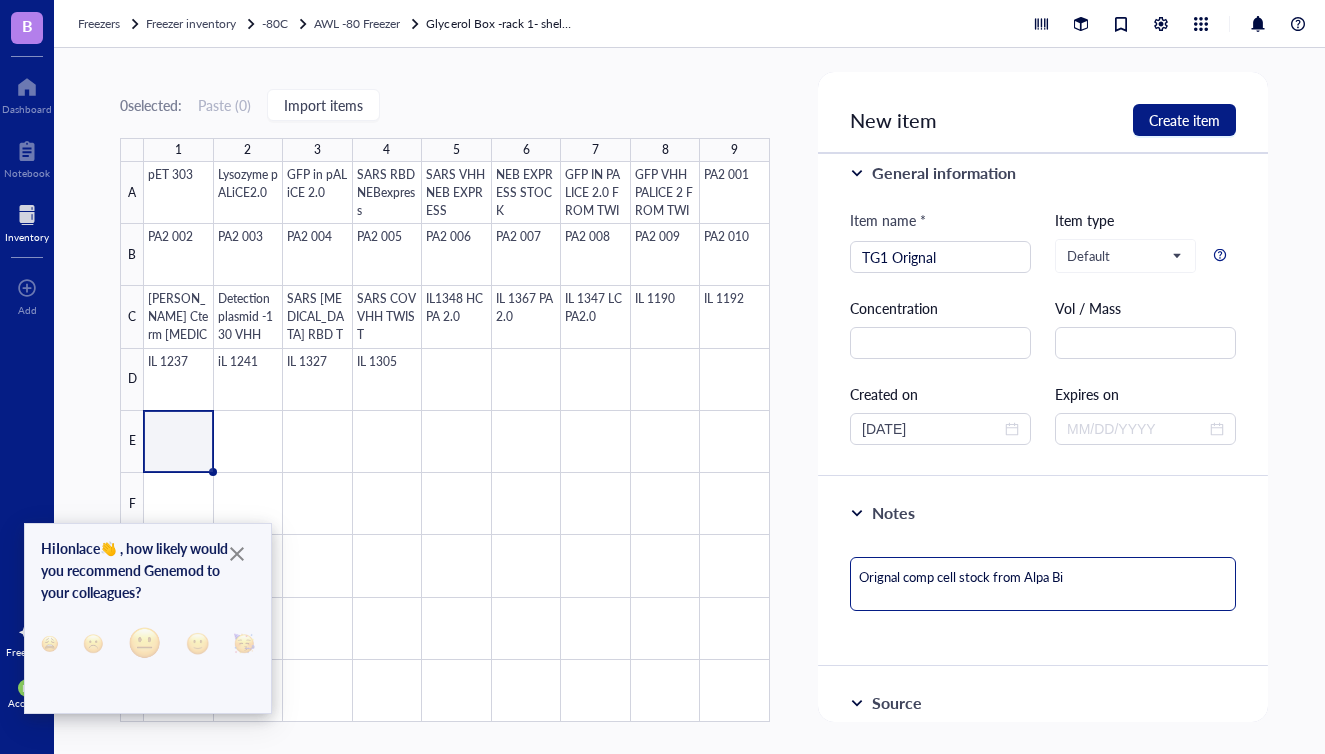 type on "Orignal comp cell stock from Alpa Bio" 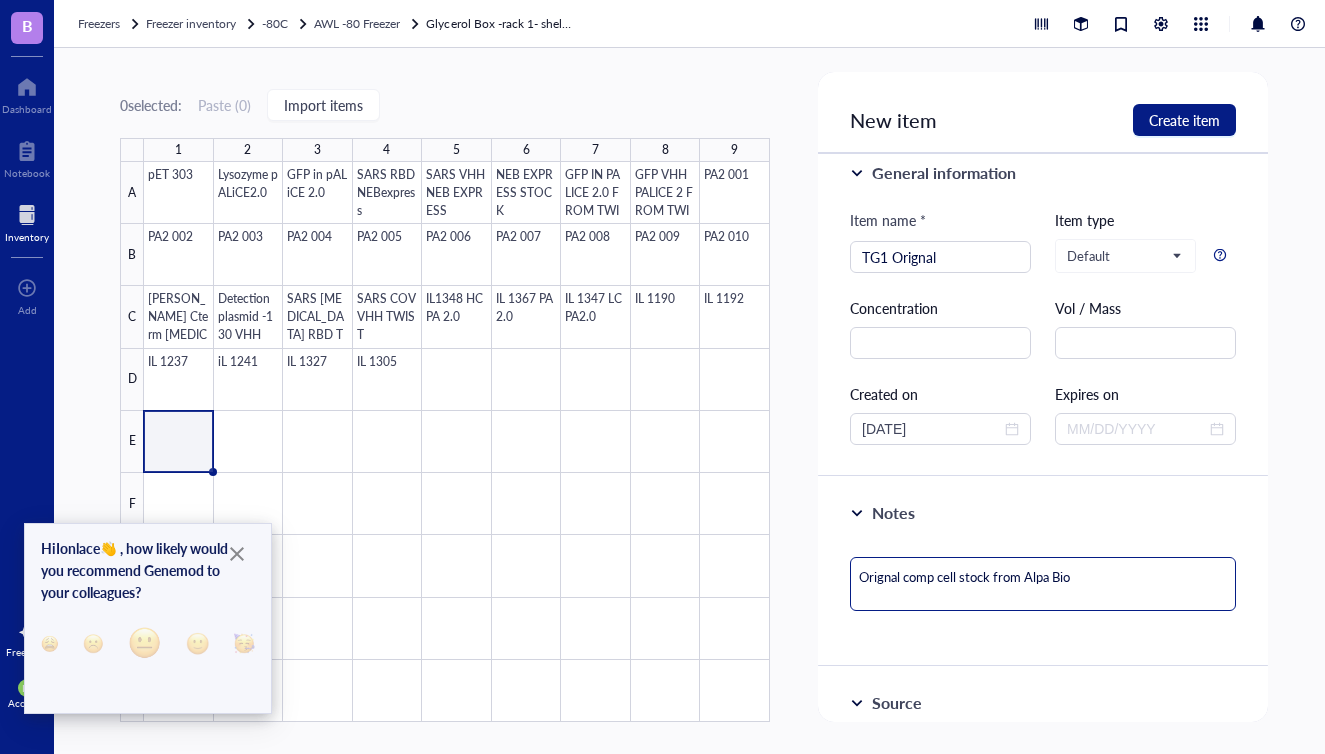 click on "Orignal comp cell stock from Alpa Bio" at bounding box center (1043, 584) 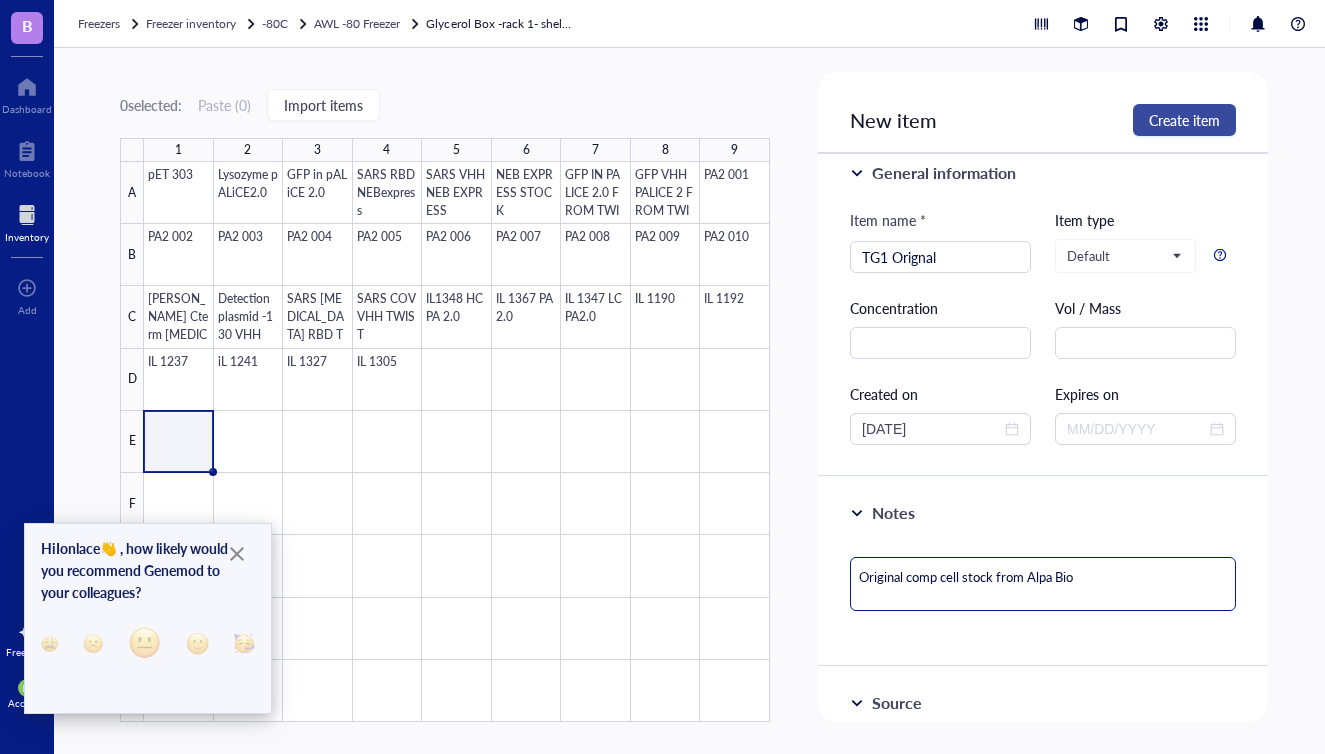 type on "Original comp cell stock from Alpa Bio" 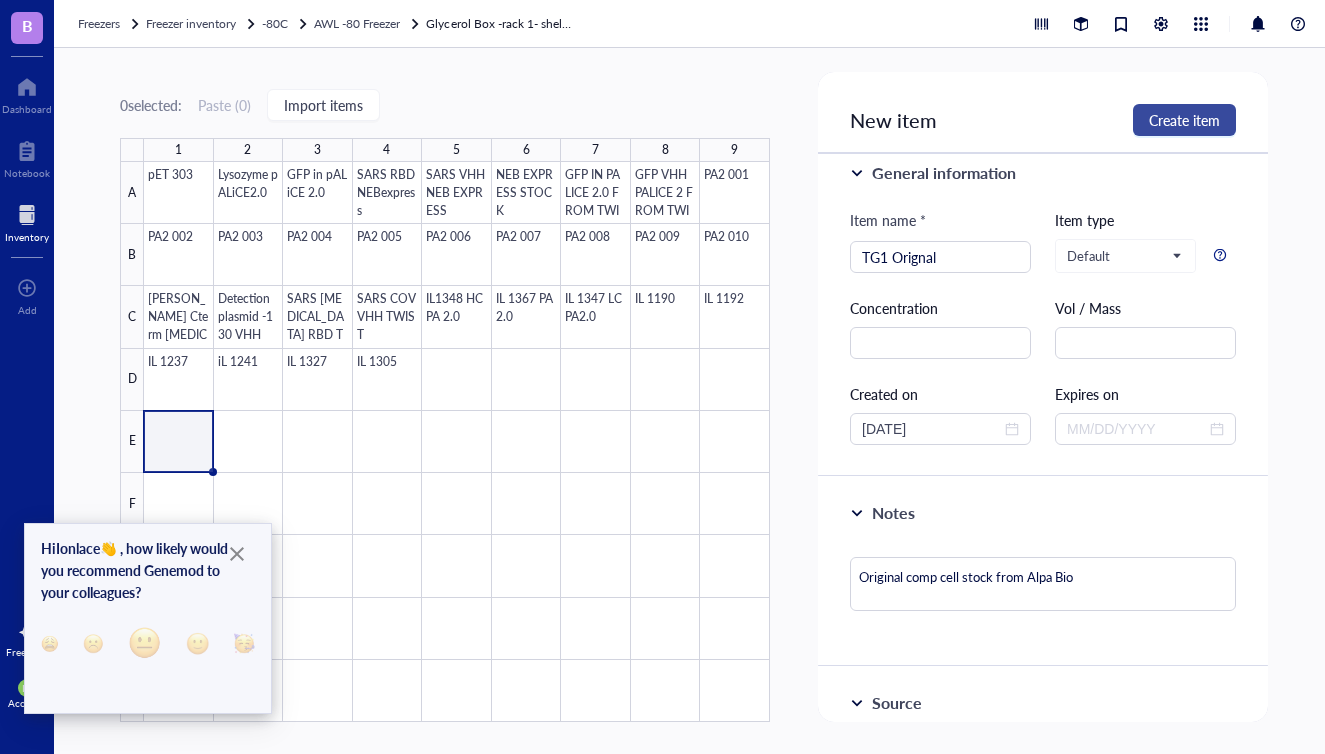 click on "Create item" at bounding box center (1184, 120) 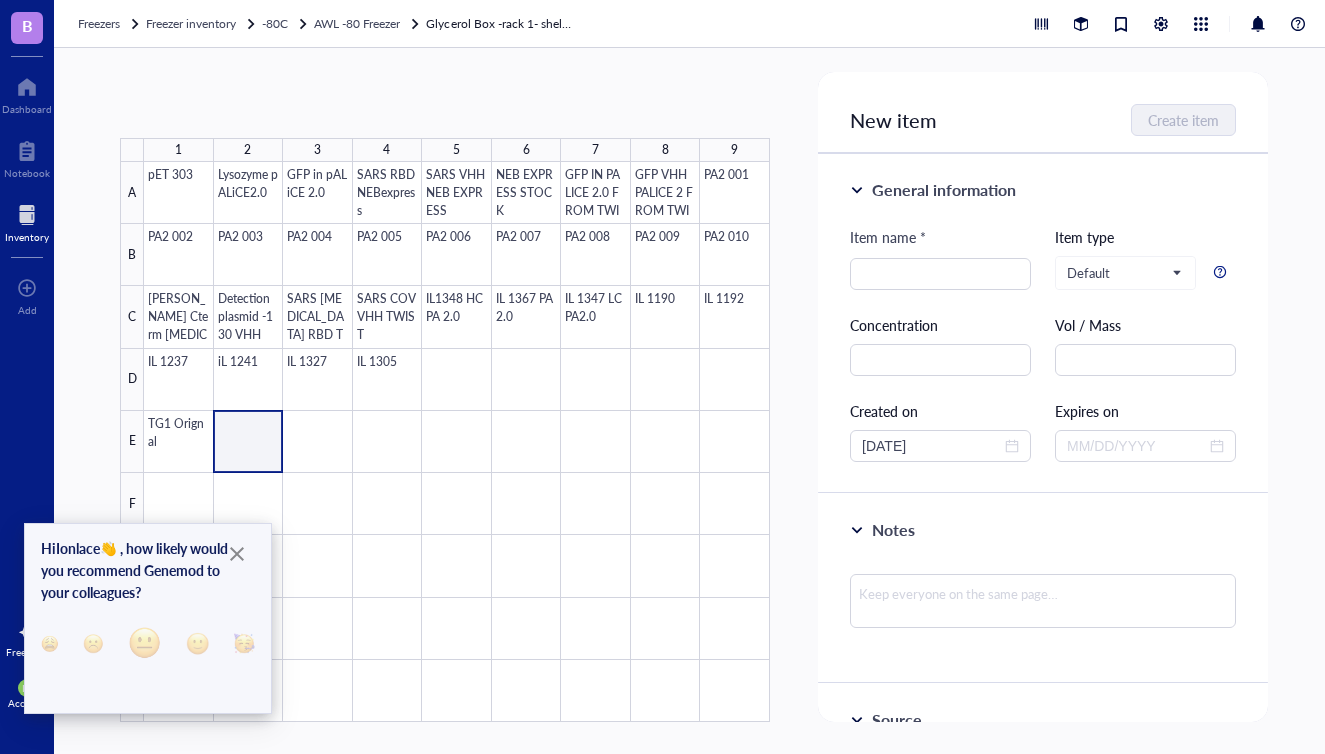 click at bounding box center [457, 442] 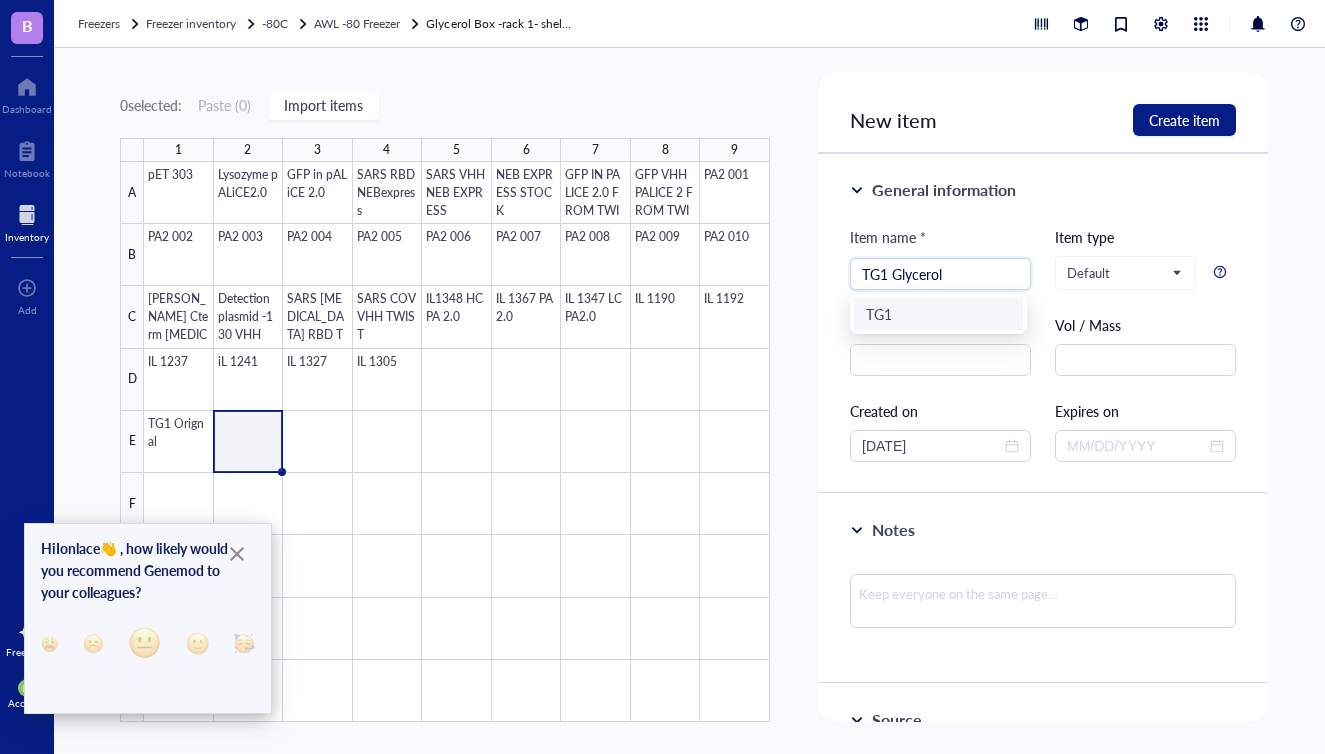 click on "TG1" at bounding box center (938, 314) 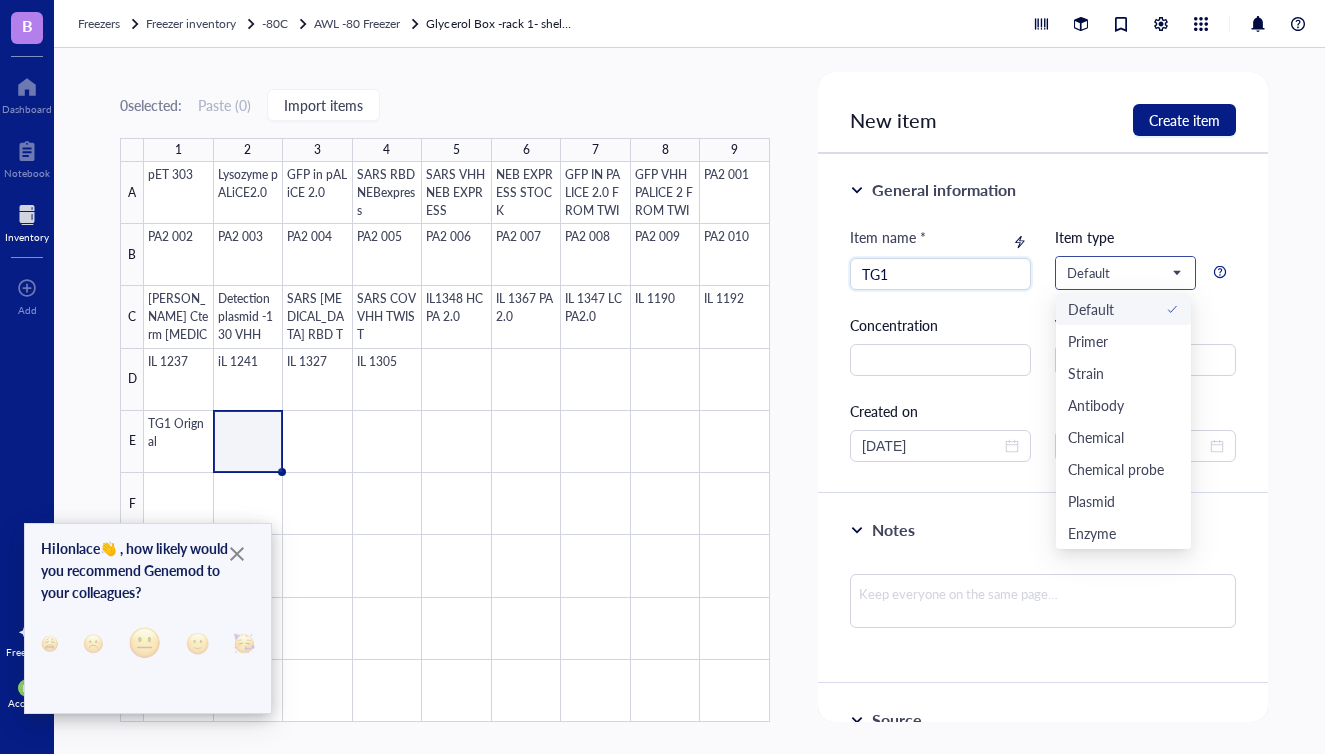 click on "Default" at bounding box center [1123, 273] 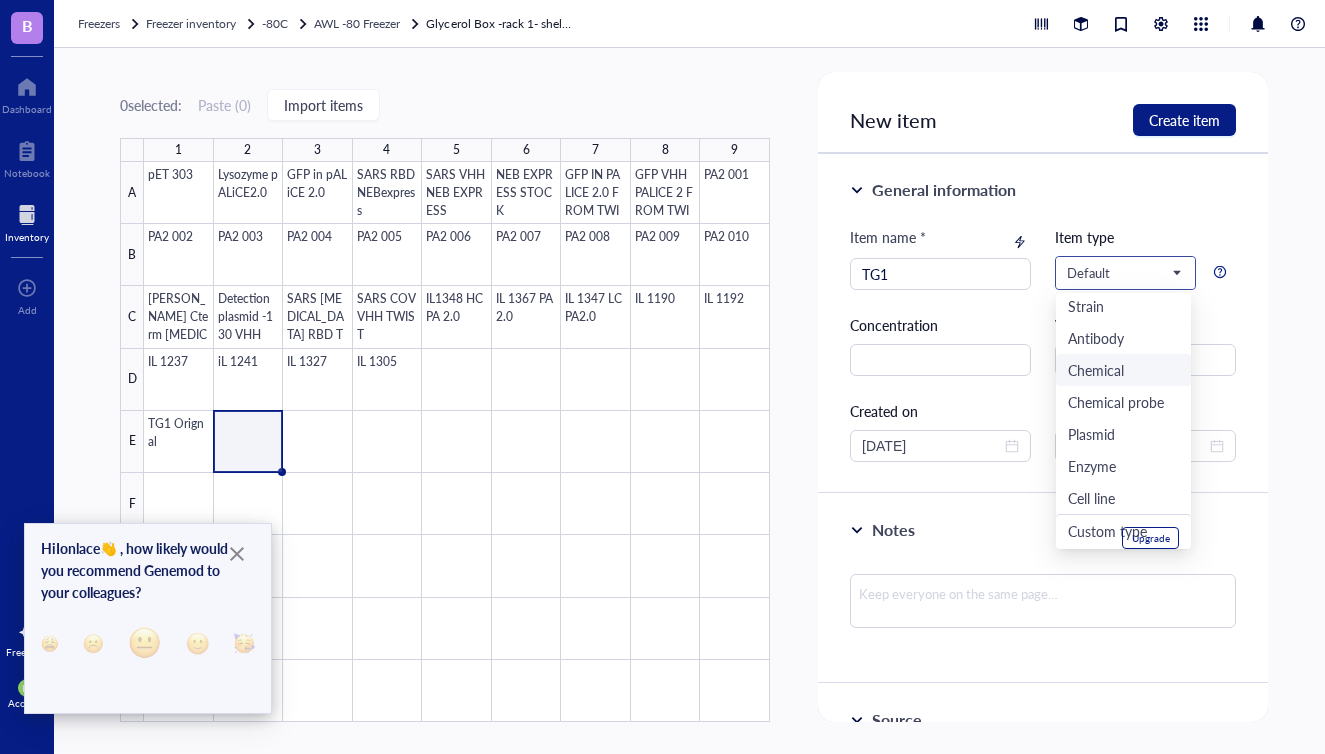 scroll, scrollTop: 67, scrollLeft: 0, axis: vertical 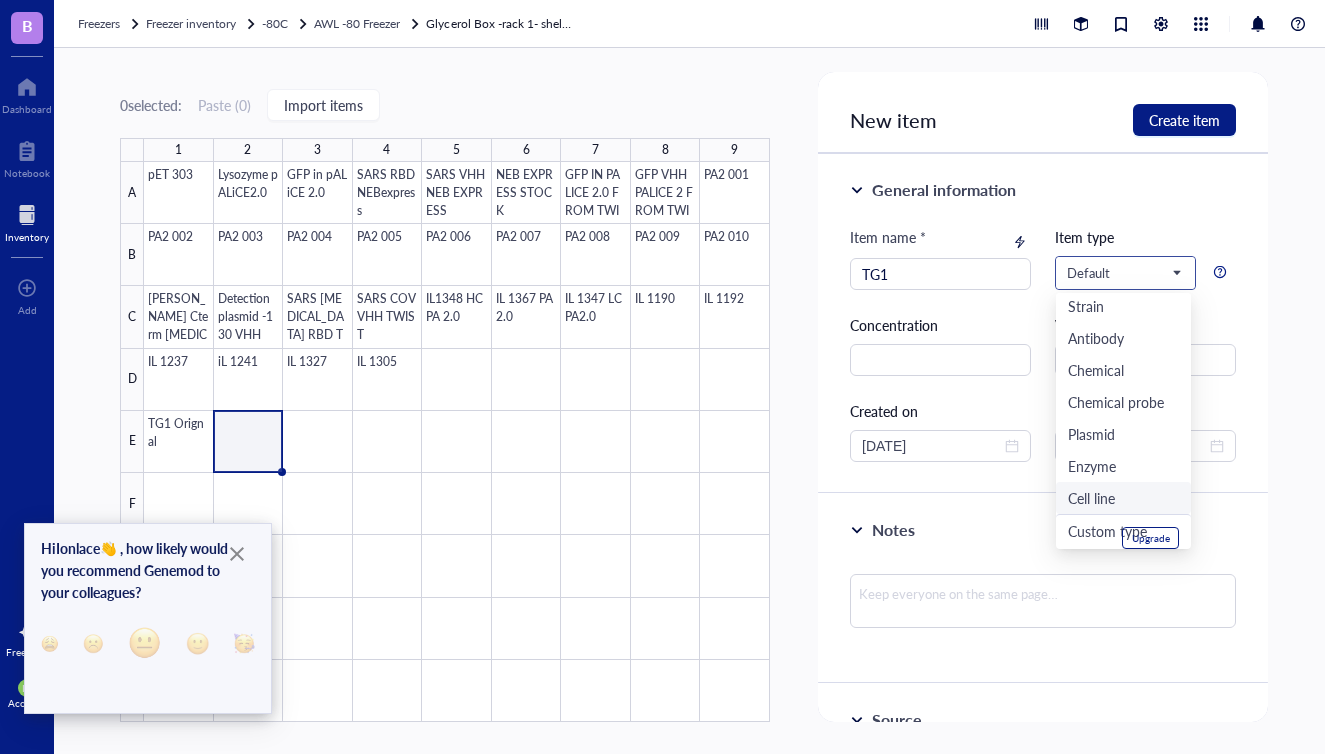 click on "Cell line" at bounding box center [1091, 498] 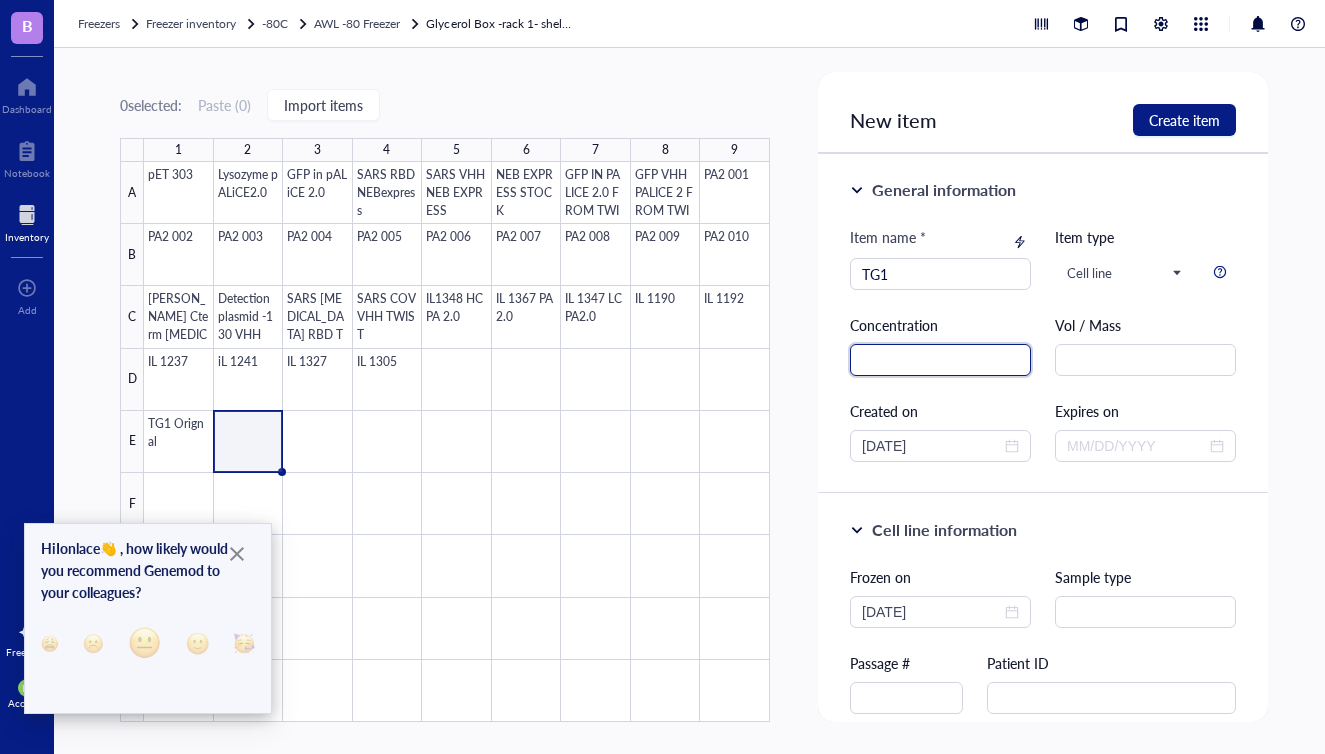click at bounding box center [940, 360] 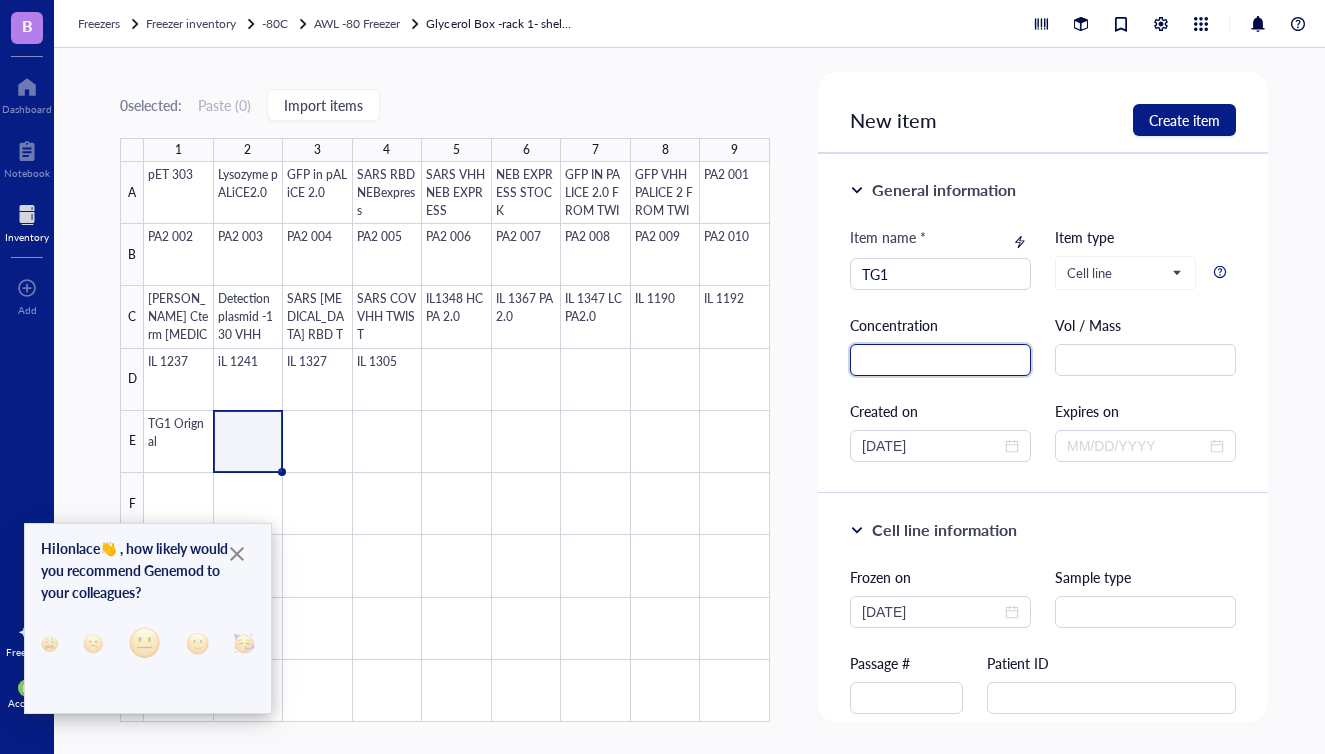 scroll, scrollTop: 0, scrollLeft: 0, axis: both 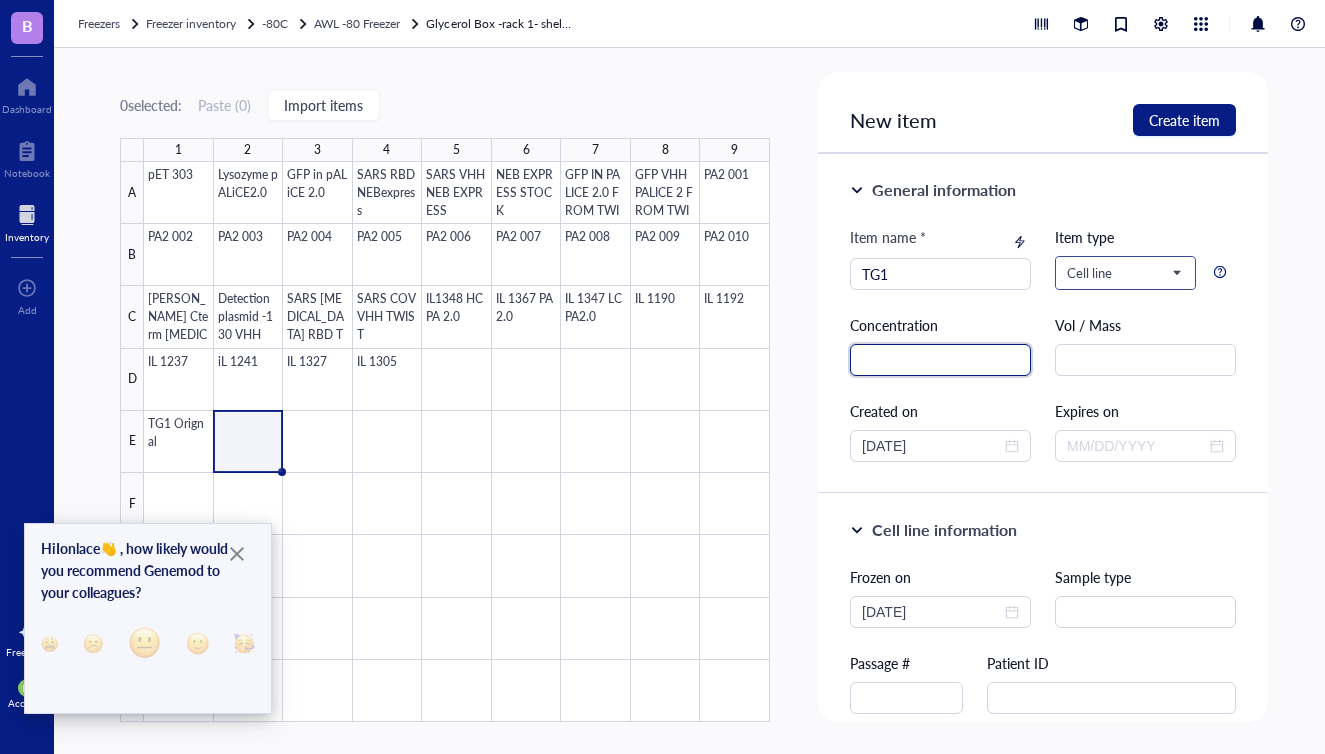 click on "Cell line" at bounding box center [1123, 273] 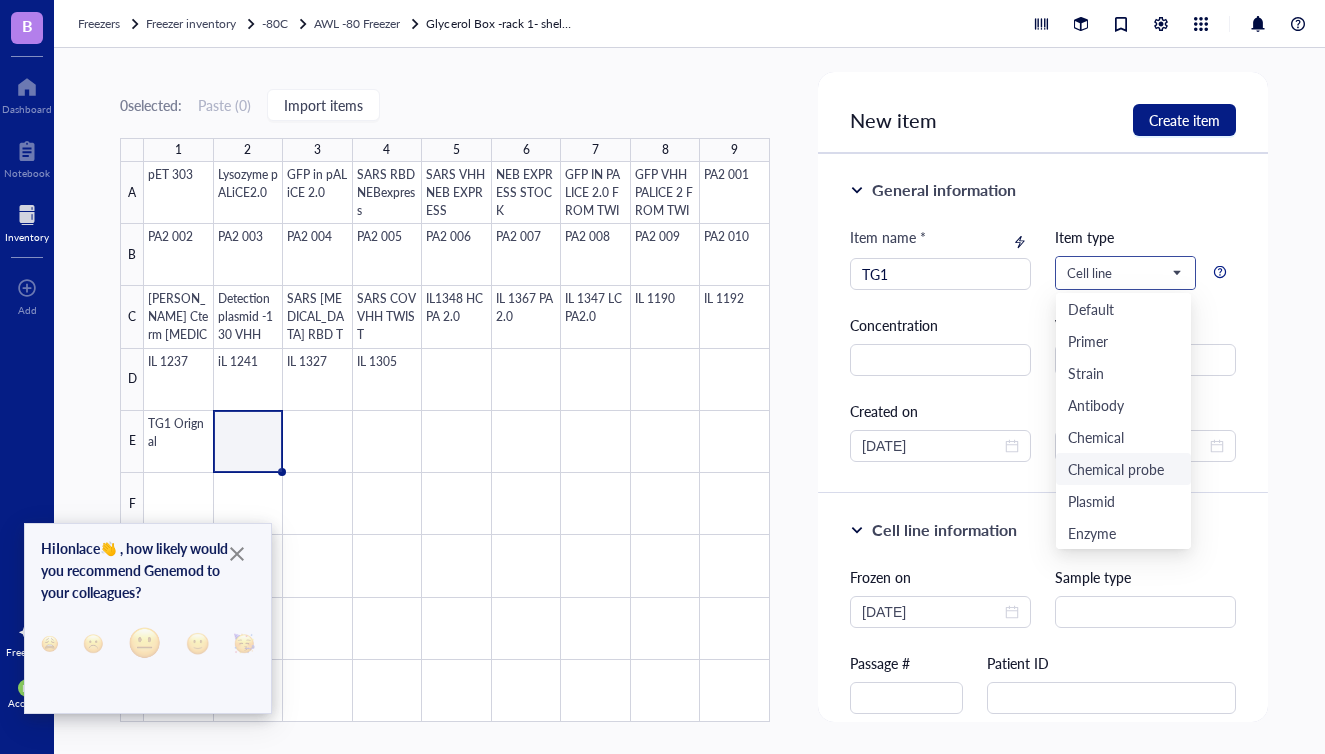 scroll, scrollTop: 0, scrollLeft: 0, axis: both 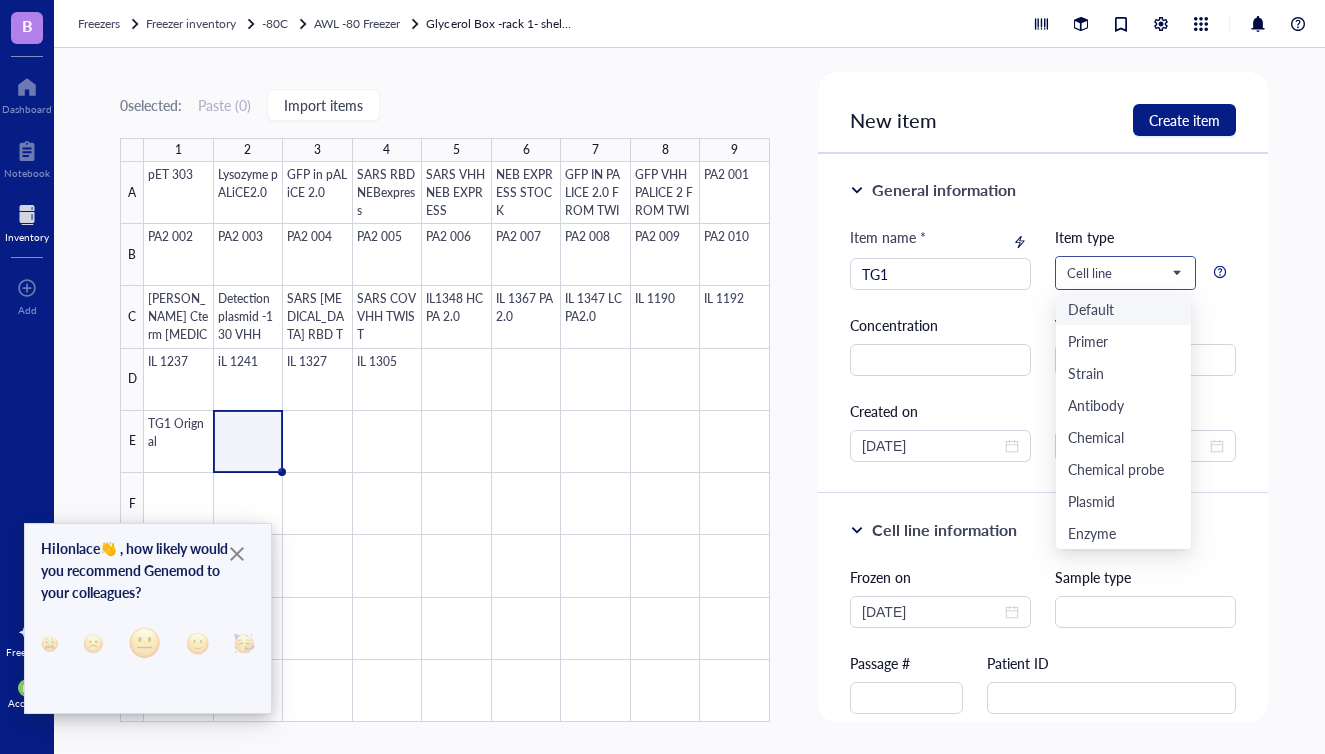 click on "Default" at bounding box center (1091, 309) 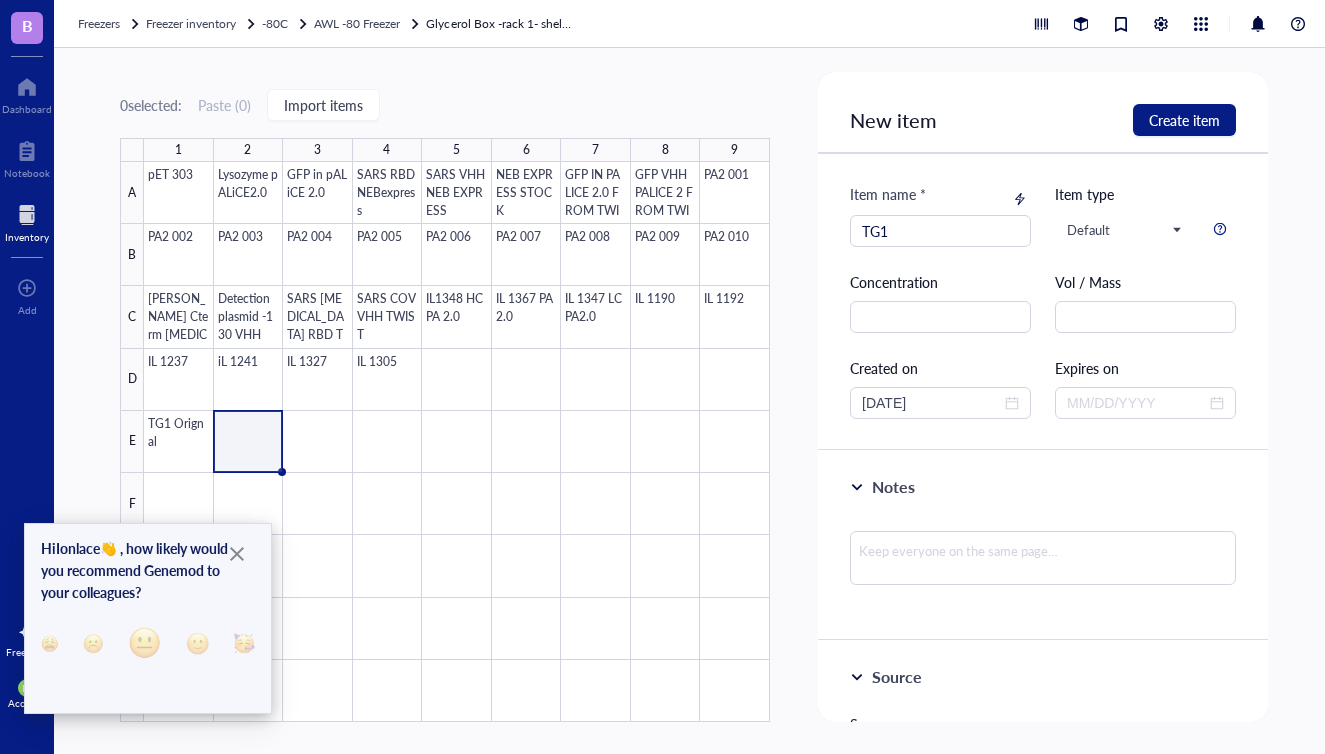 scroll, scrollTop: 54, scrollLeft: 0, axis: vertical 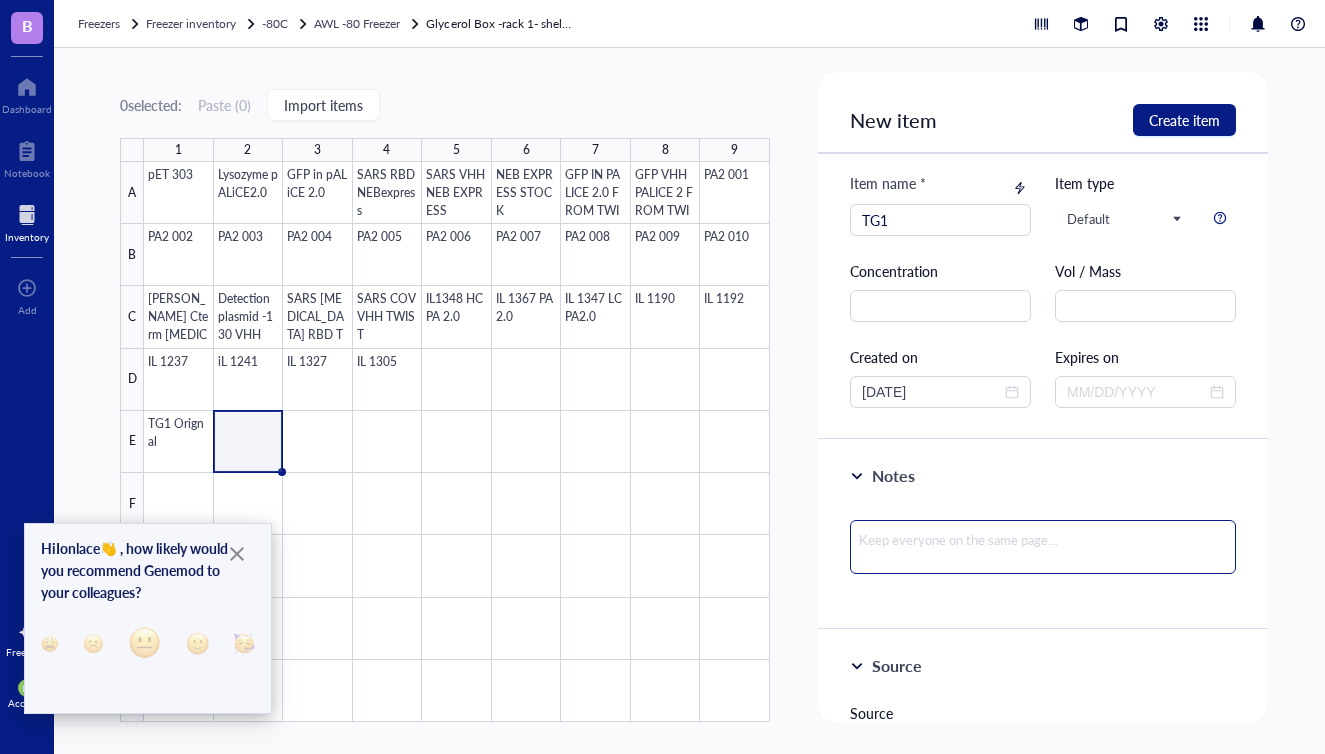 click at bounding box center [1043, 547] 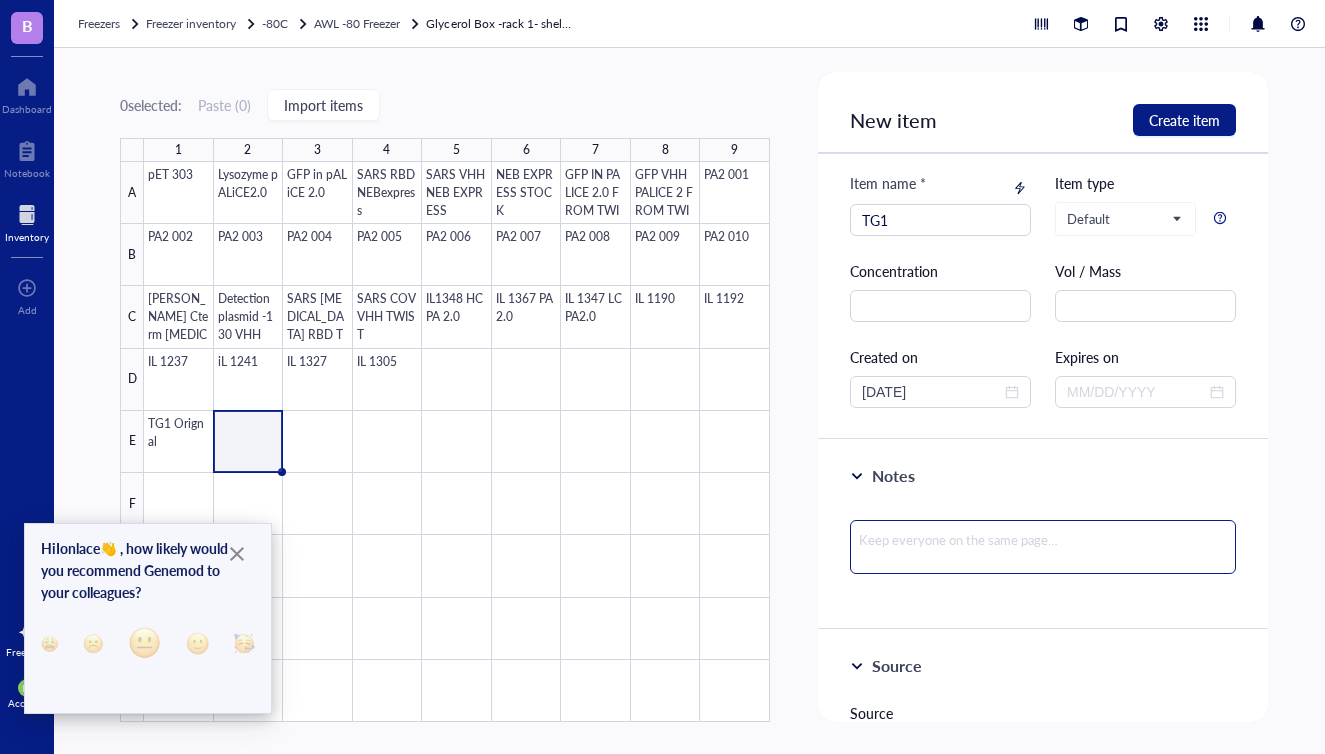 type on "G" 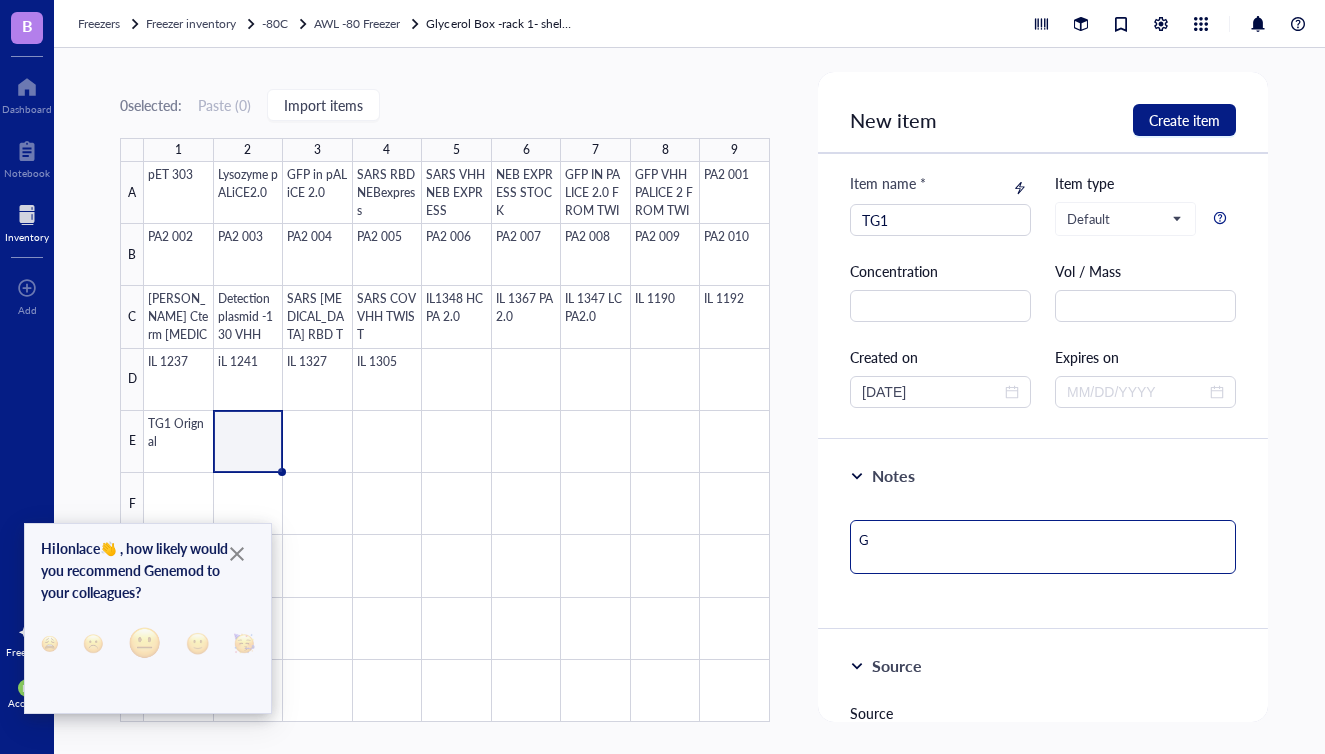 type on "Gl" 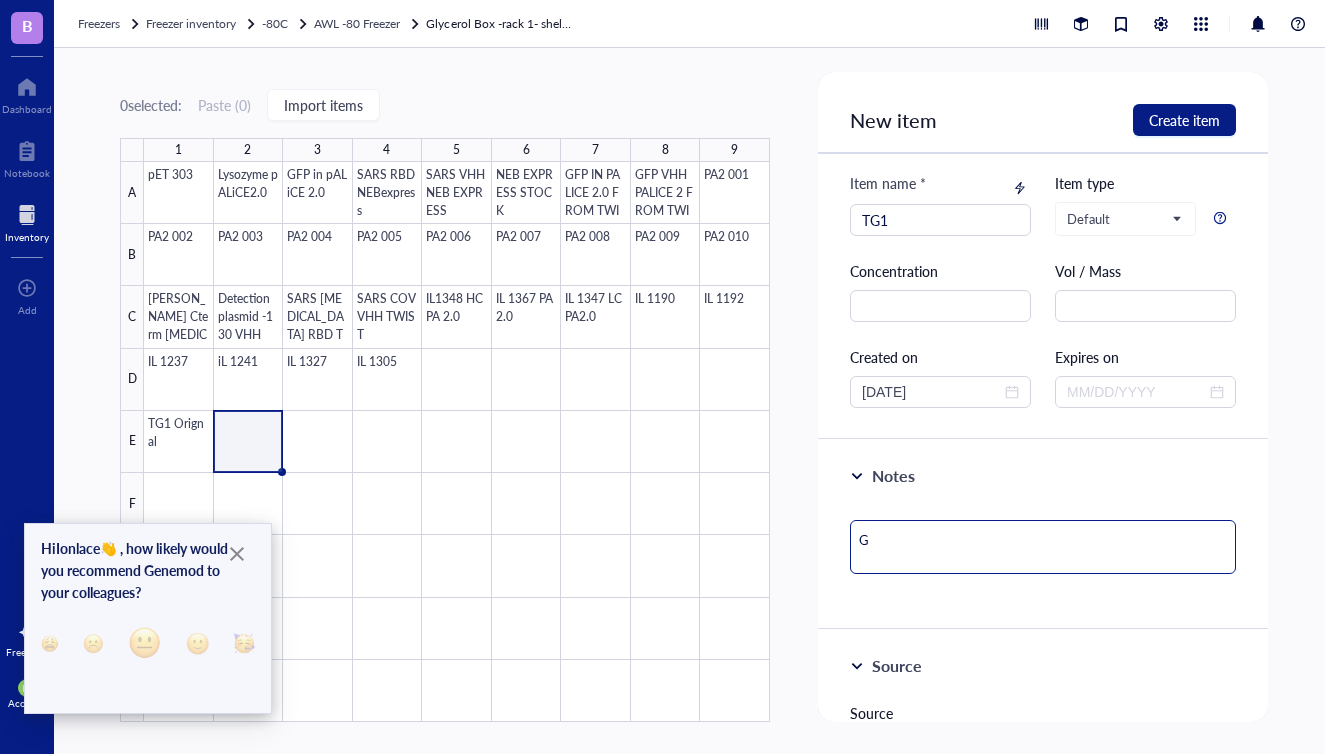 type on "Gl" 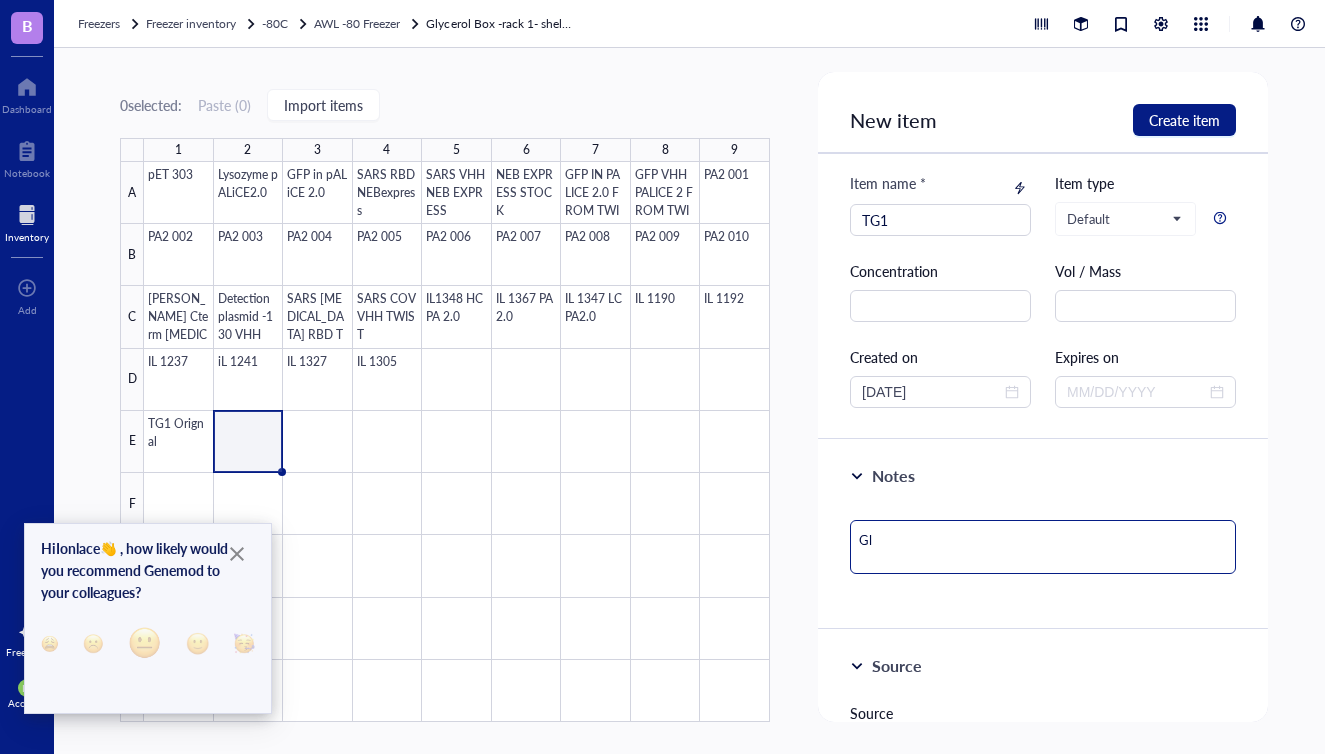 type on "Gly" 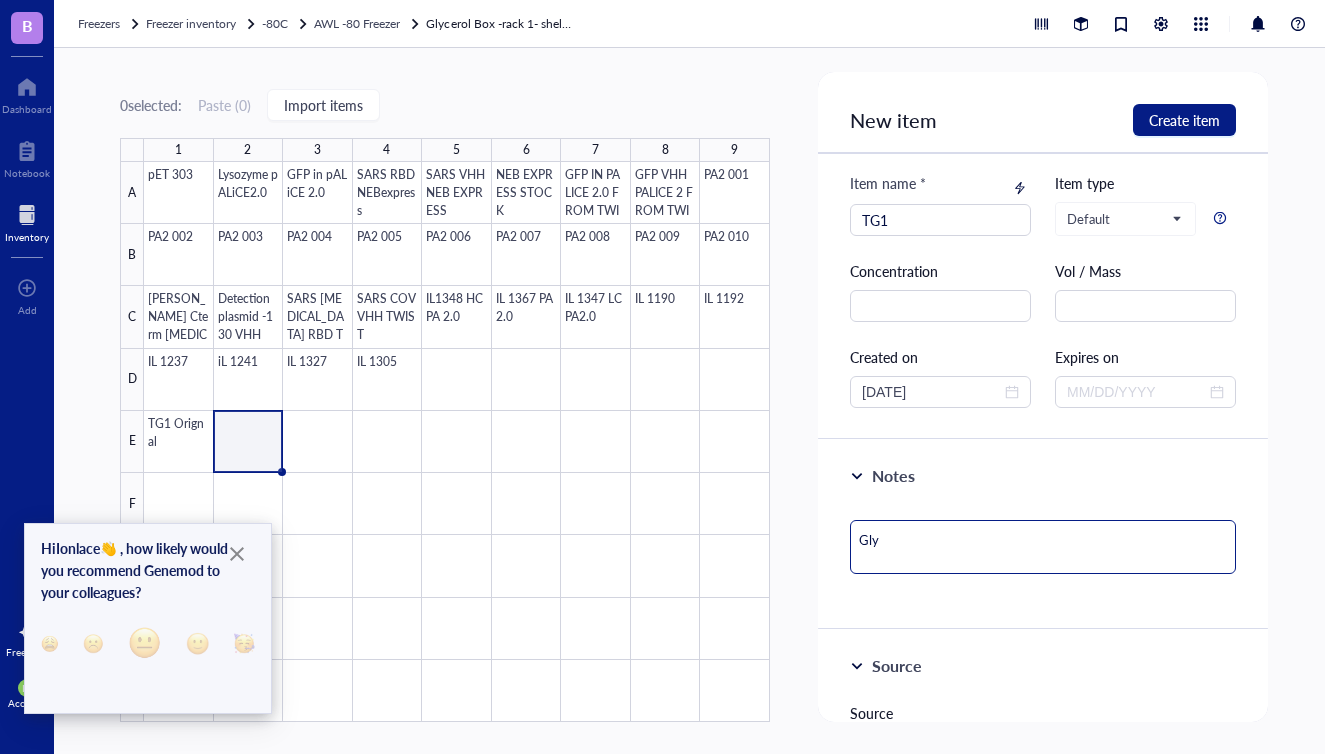 type on "Glyc" 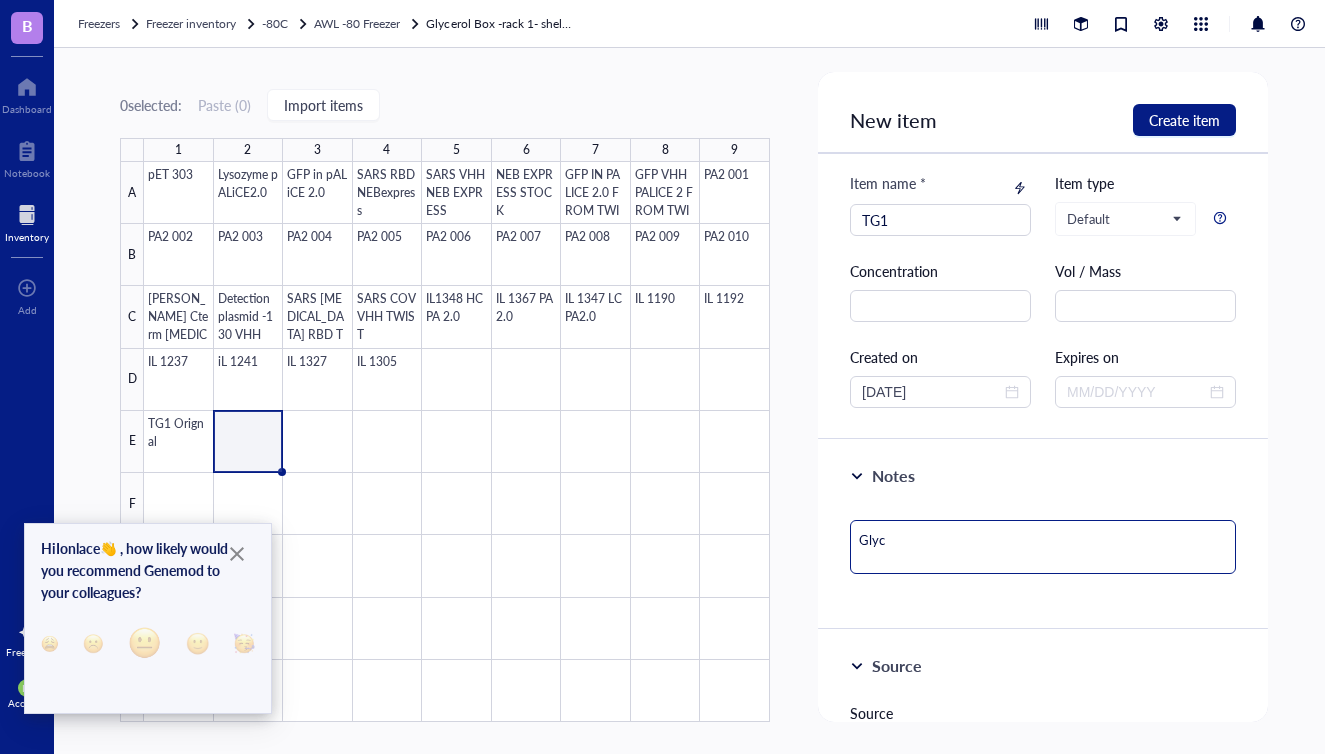 type on "Glyce" 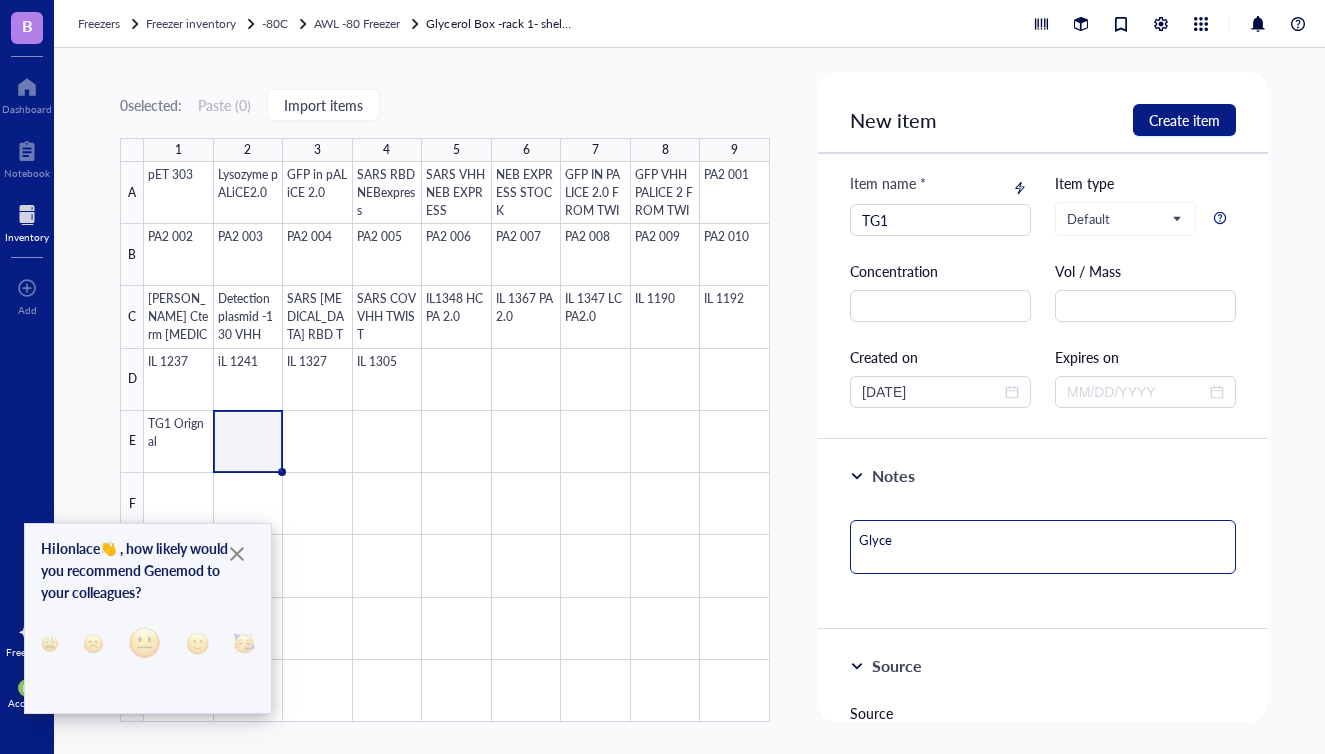 type on "Glycer" 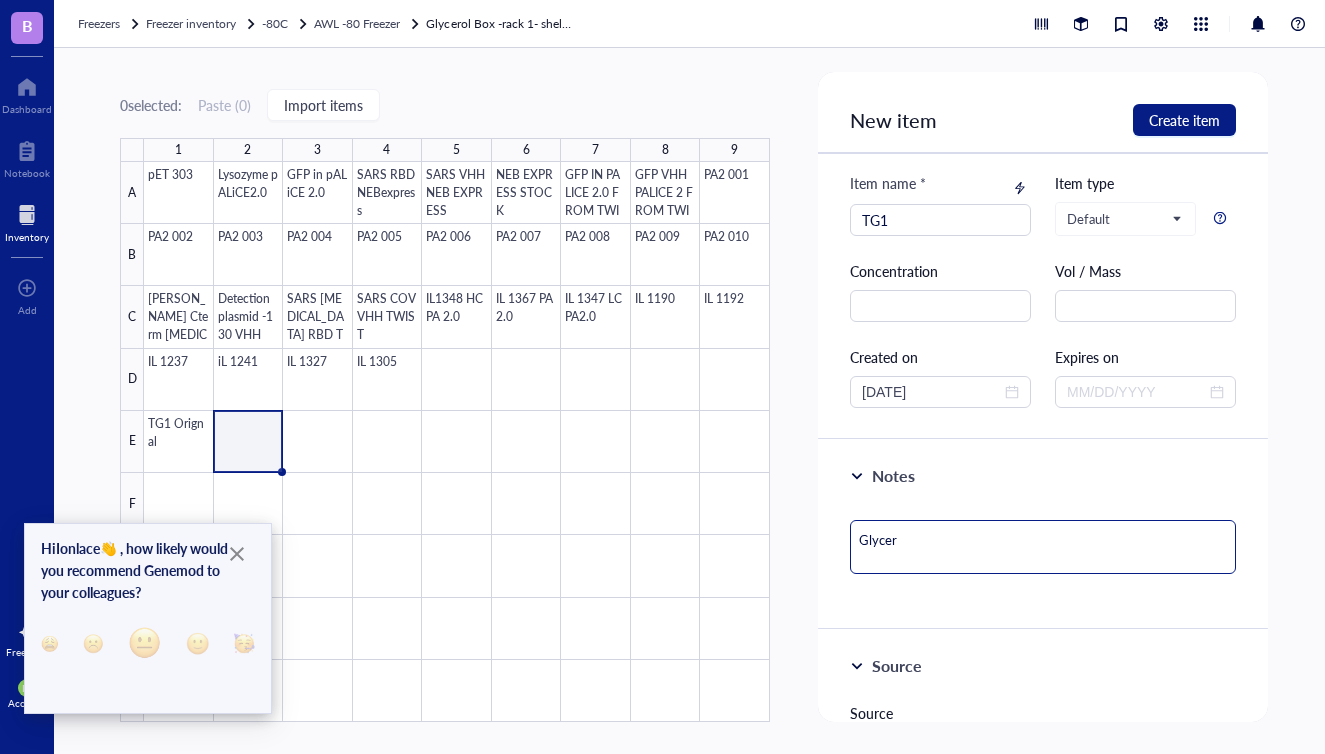 type on "Glycero" 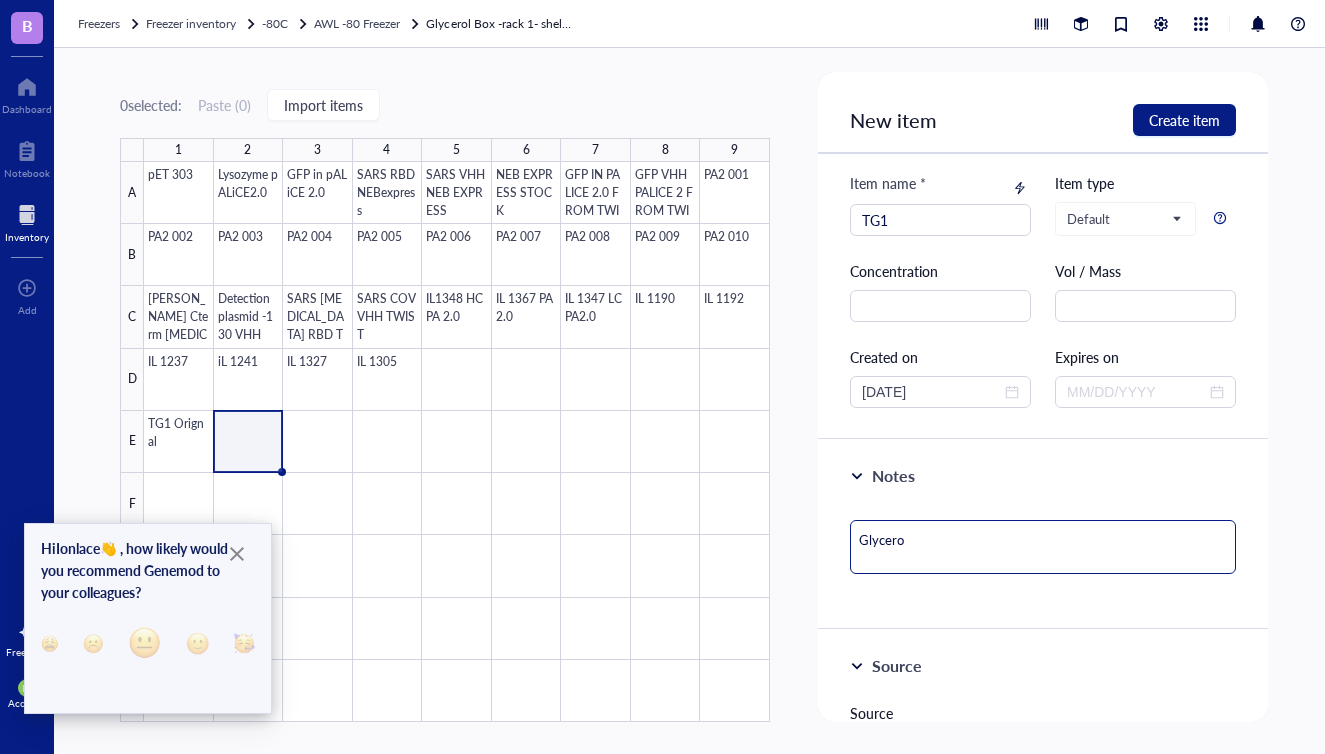 type on "Glycerol" 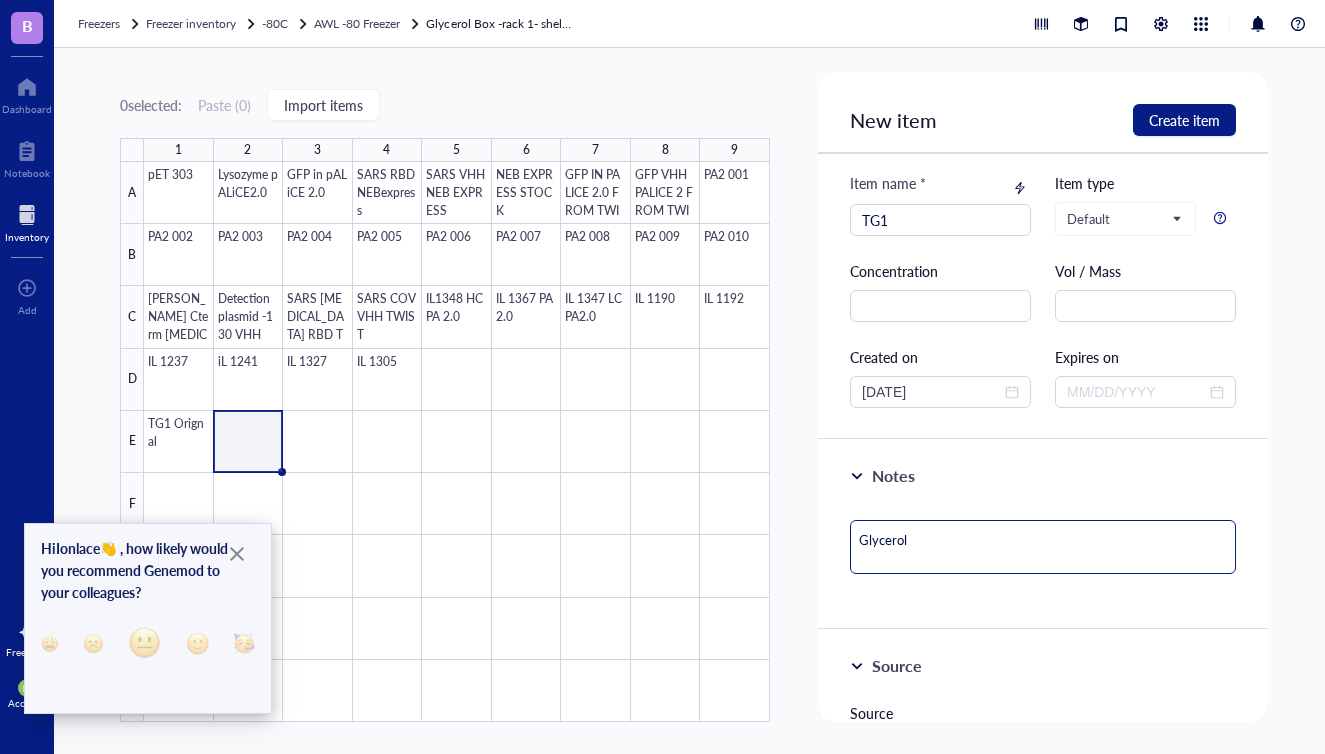 type on "Glycerol" 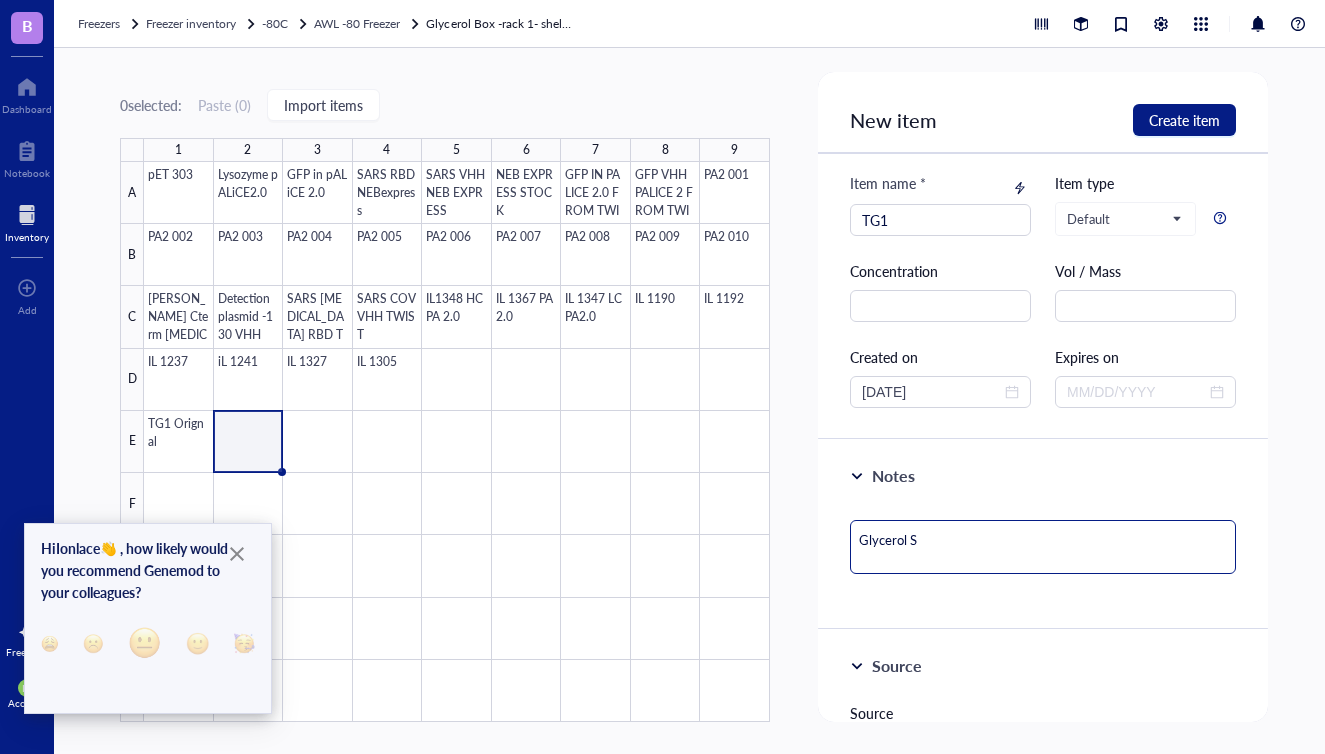 type on "Glycerol St" 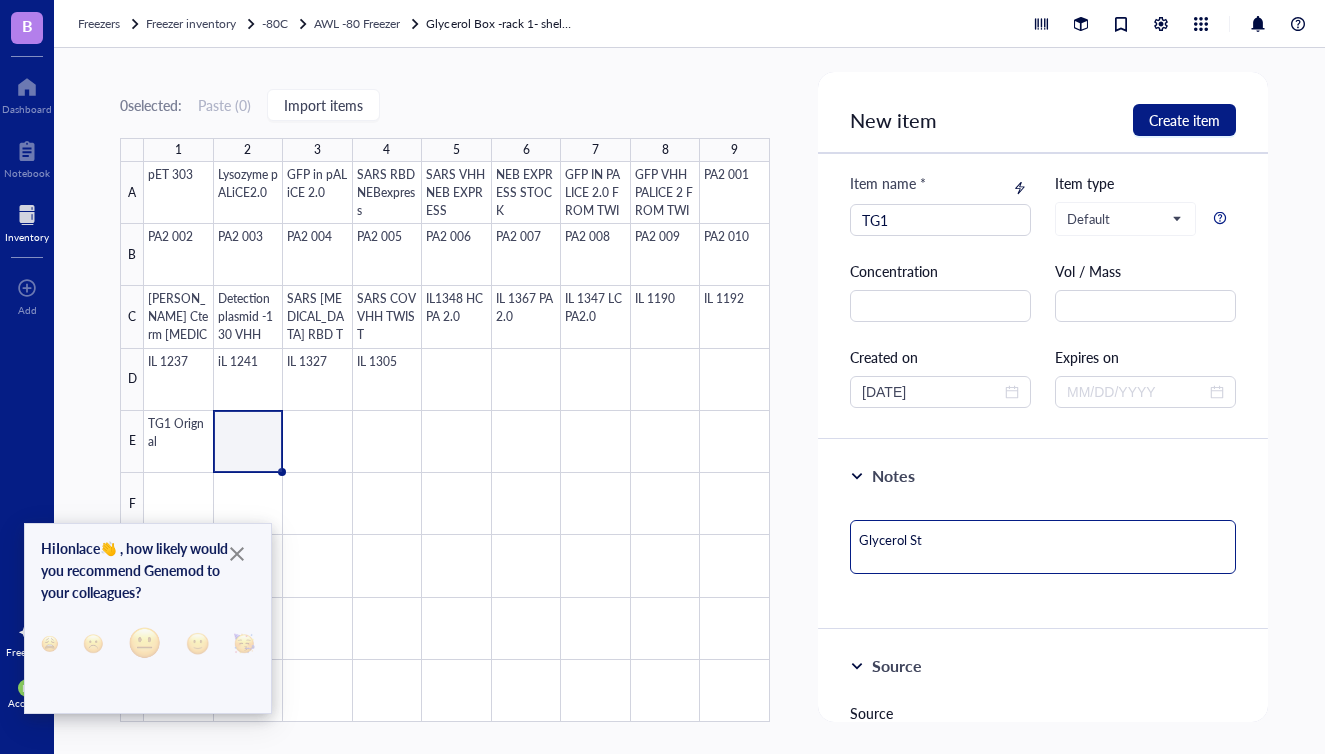 type on "Glycerol Sto" 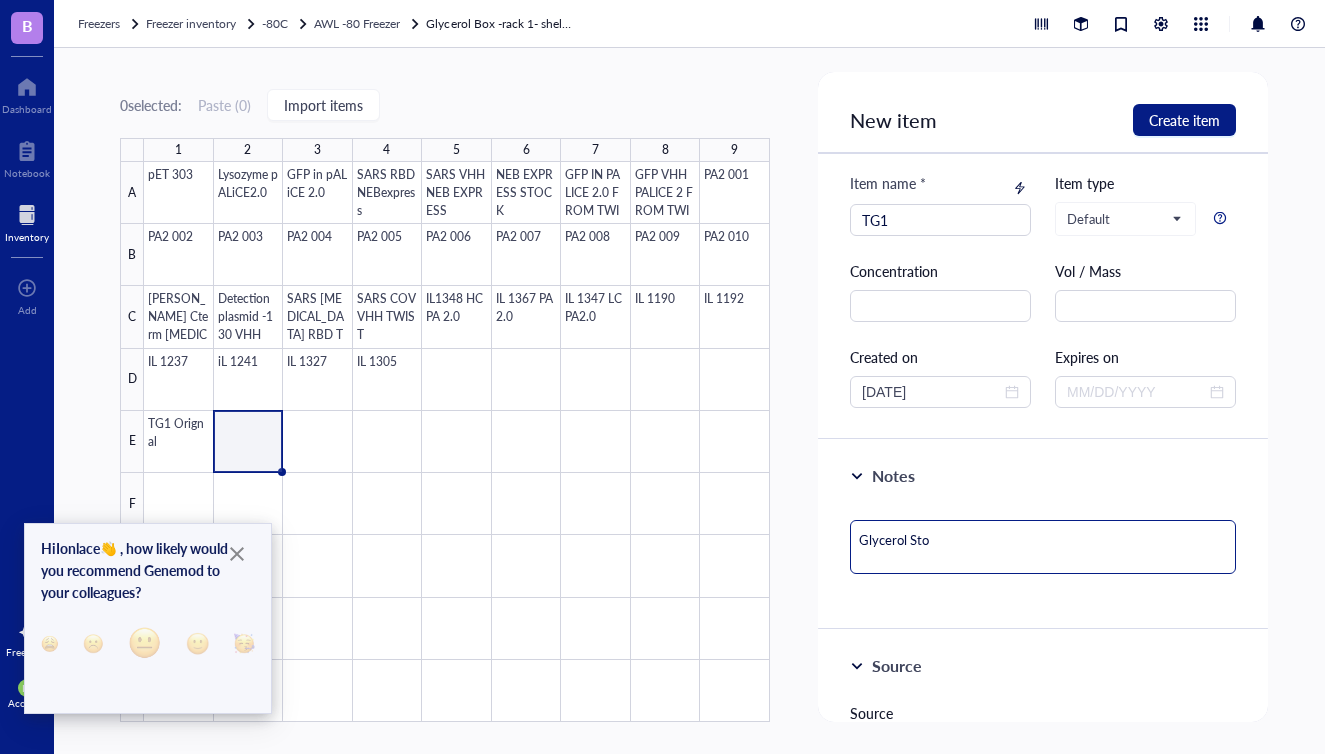 type on "Glycerol Stoc" 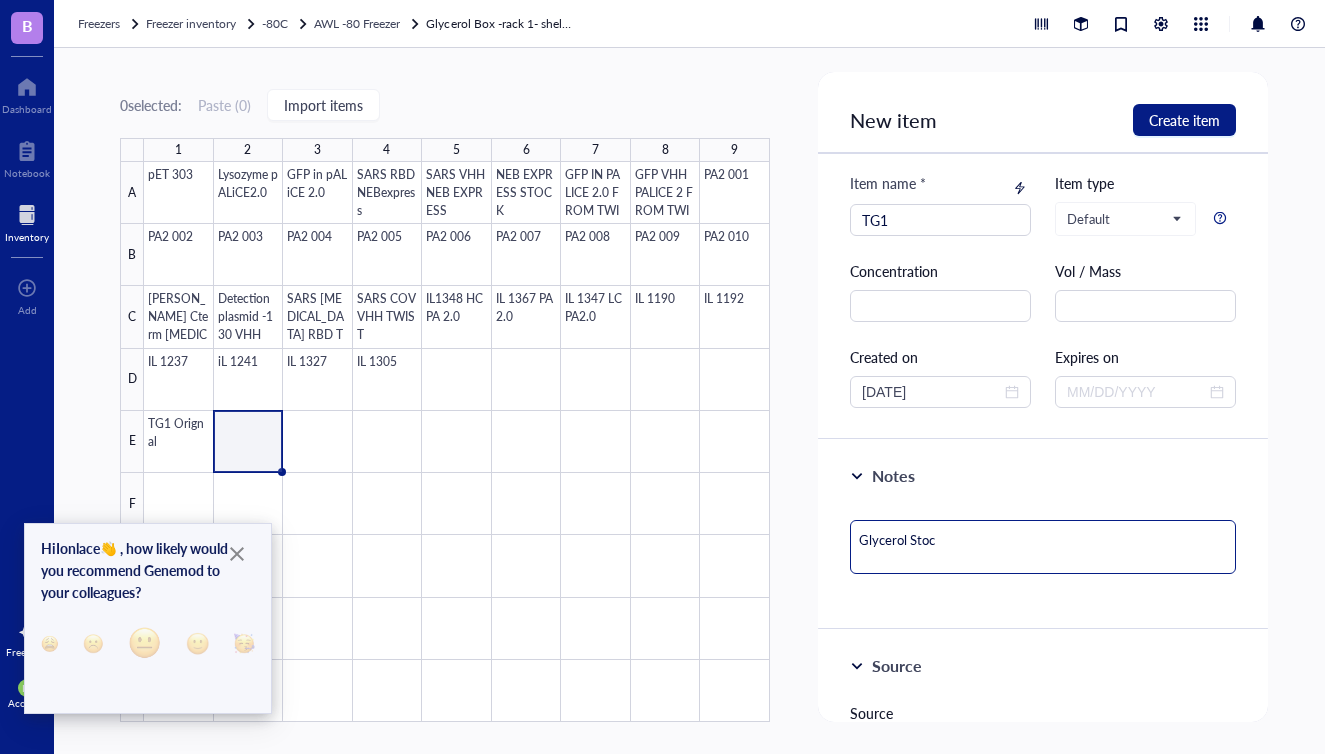 type on "Glycerol Stock" 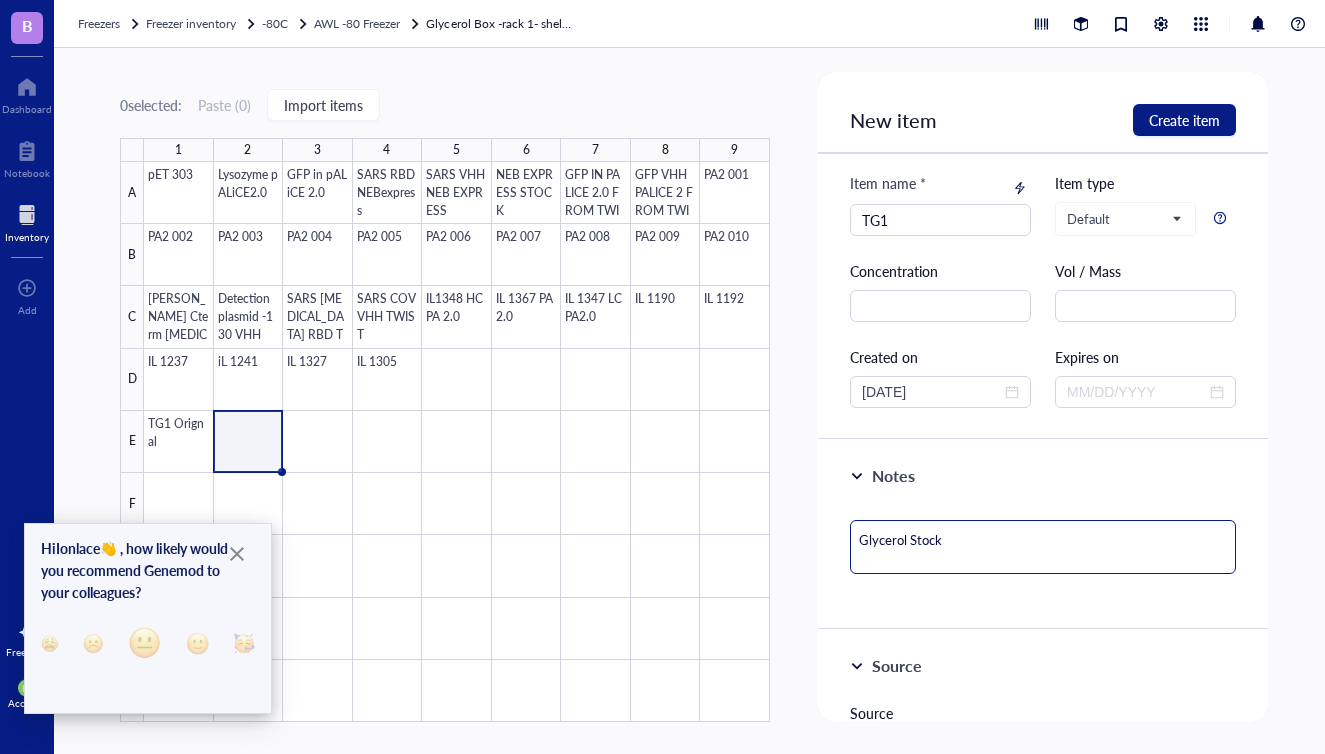 type on "Glycerol Stock" 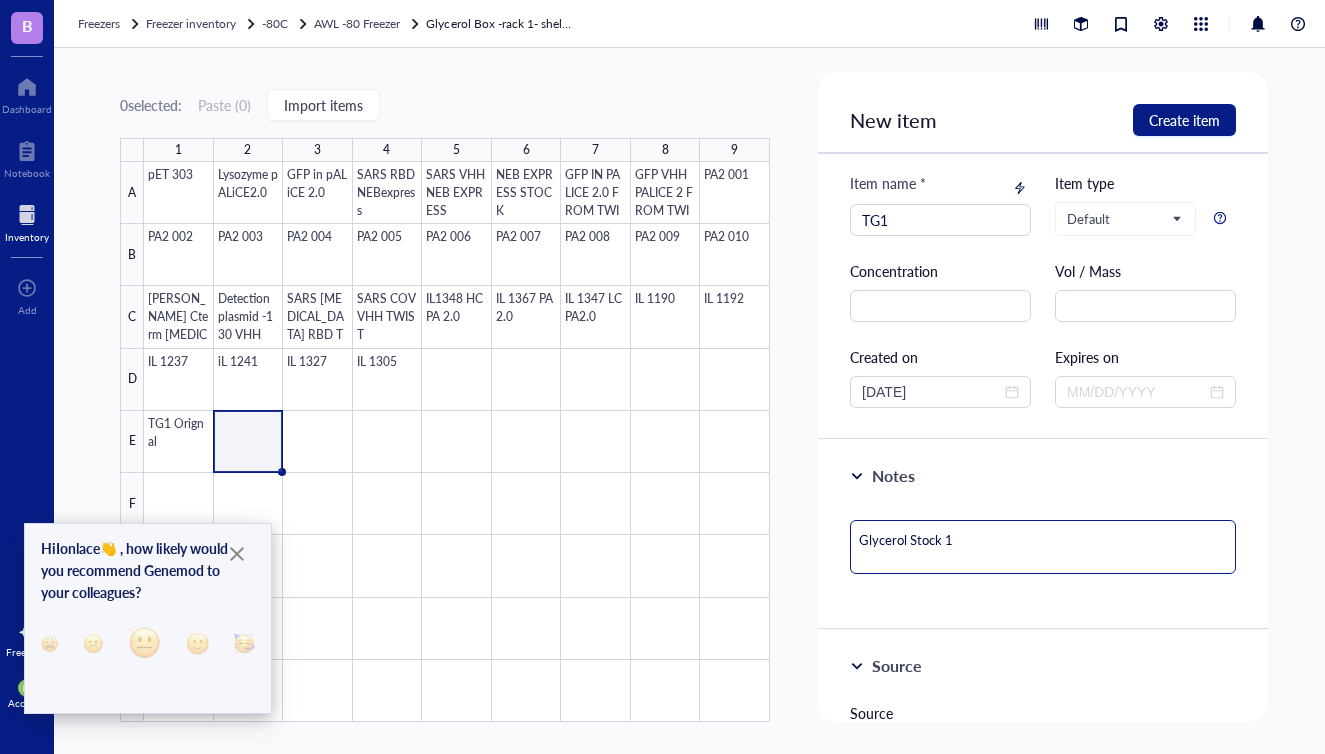 drag, startPoint x: 960, startPoint y: 533, endPoint x: 804, endPoint y: 533, distance: 156 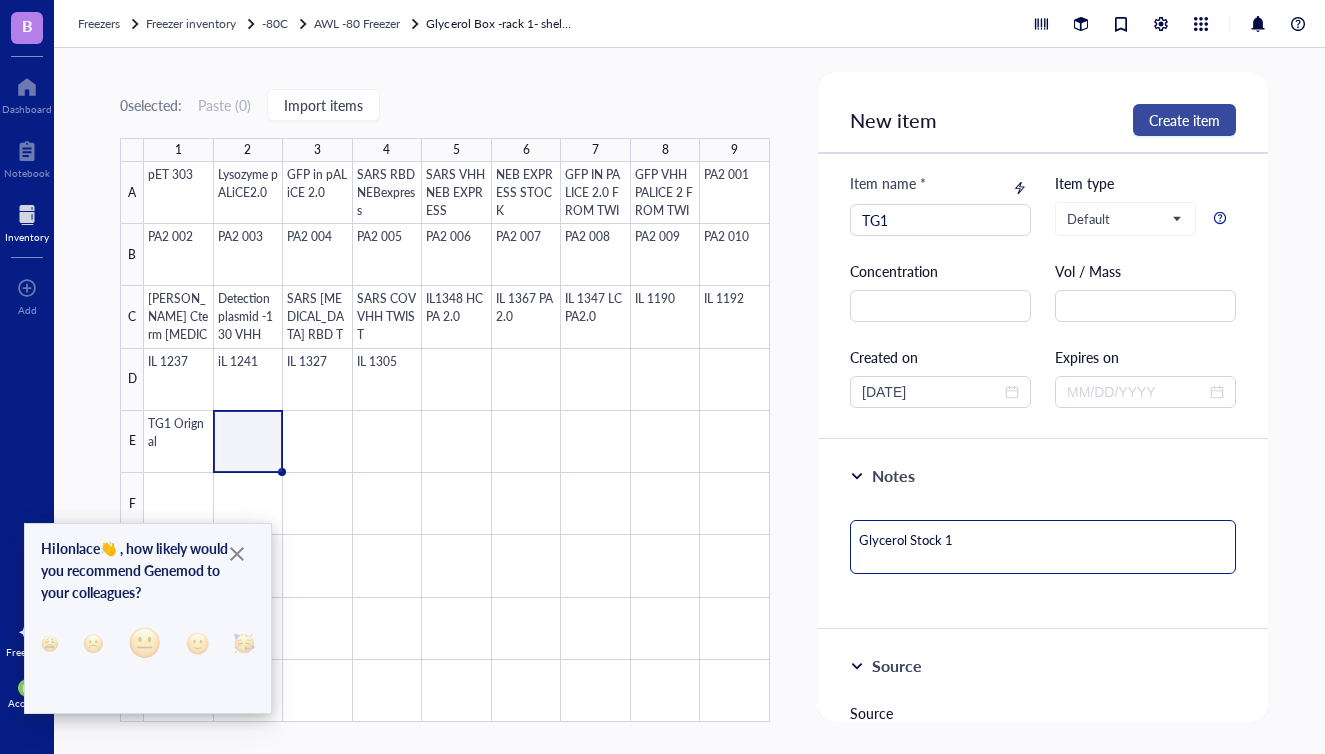 type on "Glycerol Stock 1" 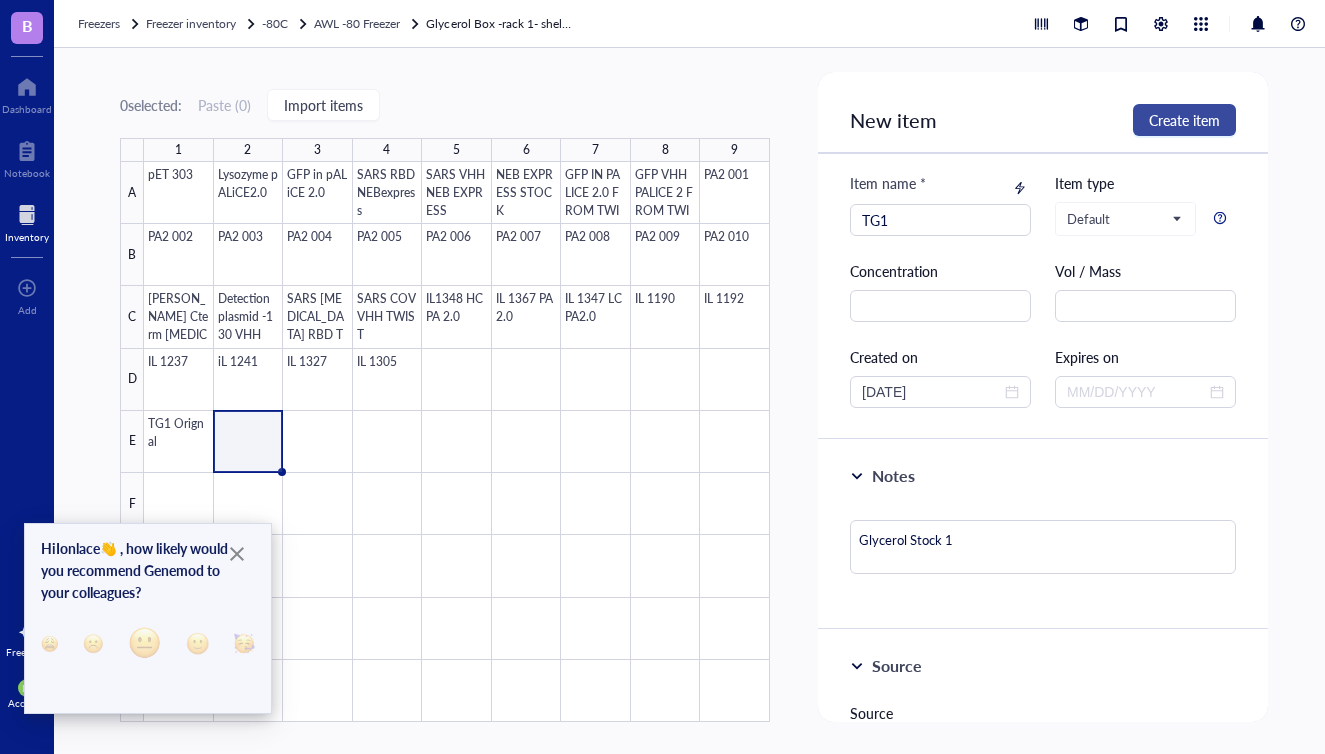 click on "Create item" at bounding box center (1184, 120) 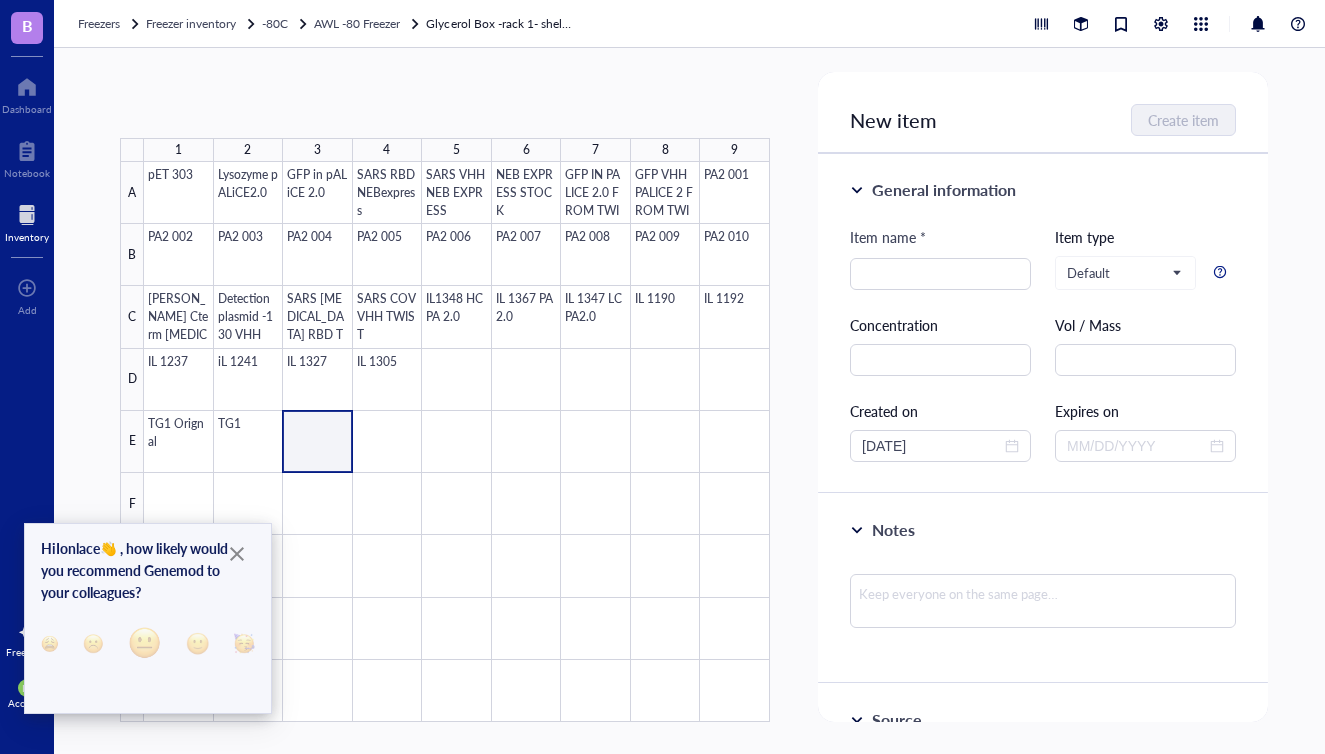 click at bounding box center [457, 442] 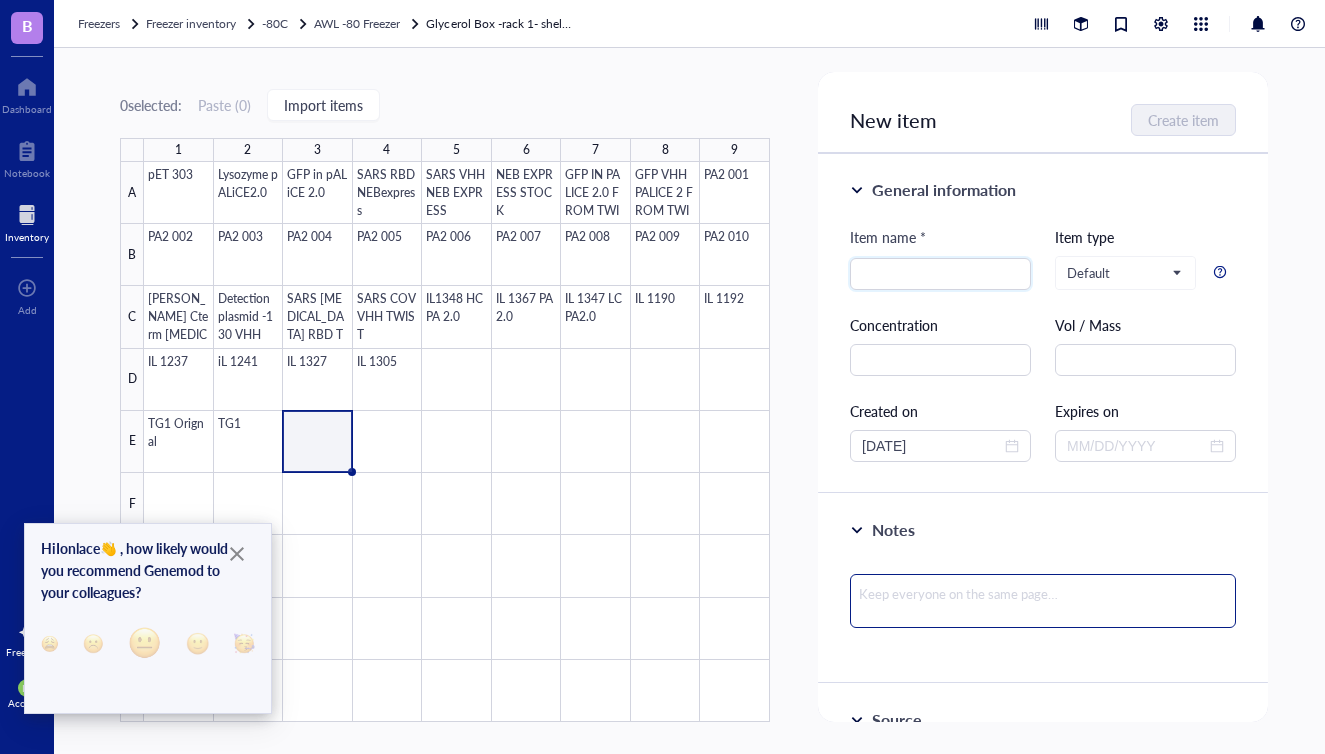 click at bounding box center [1043, 601] 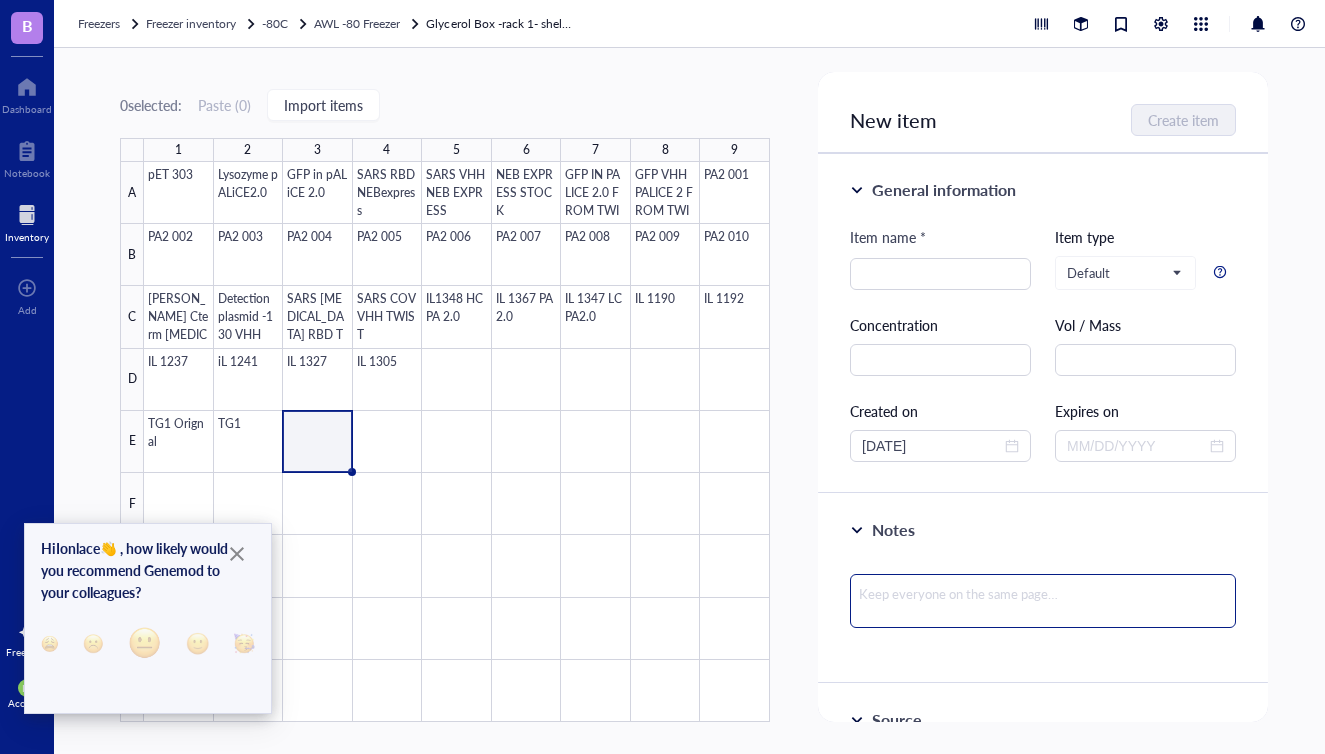 paste on "Glycerol Stock 1" 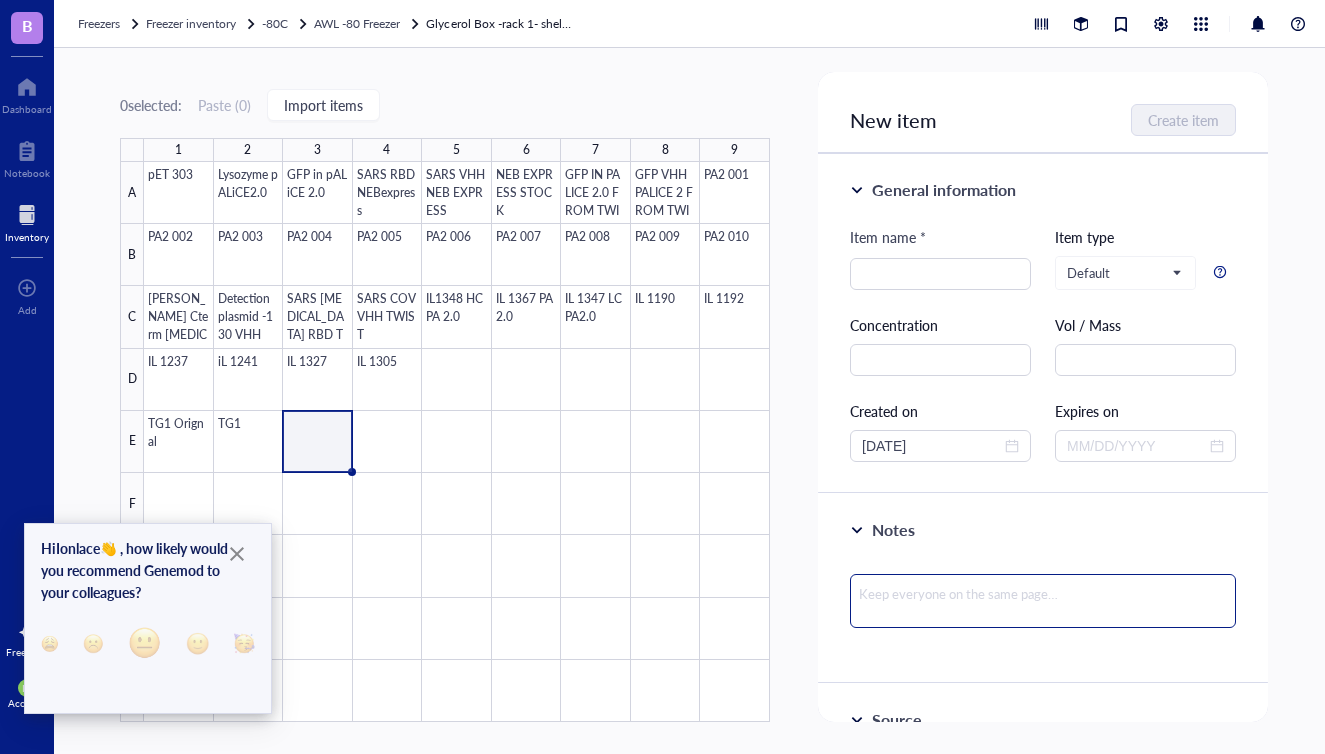 type on "Glycerol Stock 1" 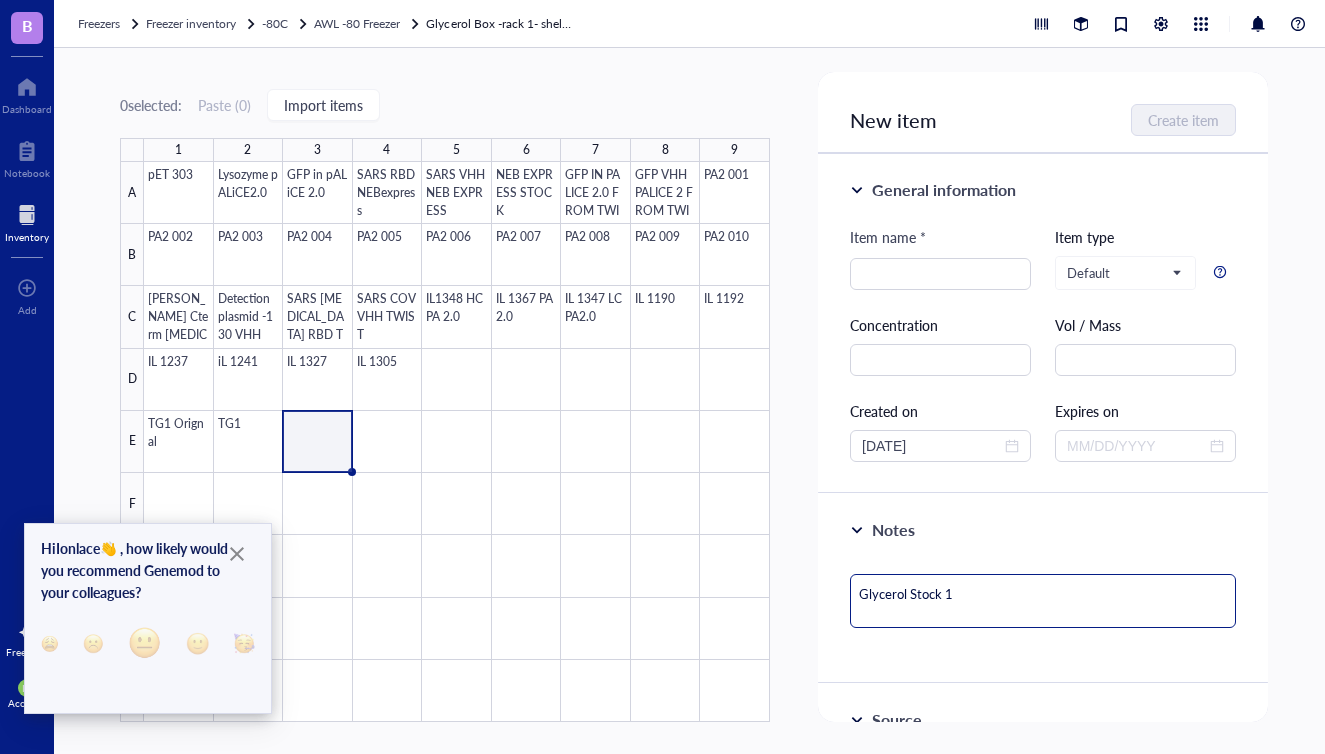 type on "Glycerol Stock" 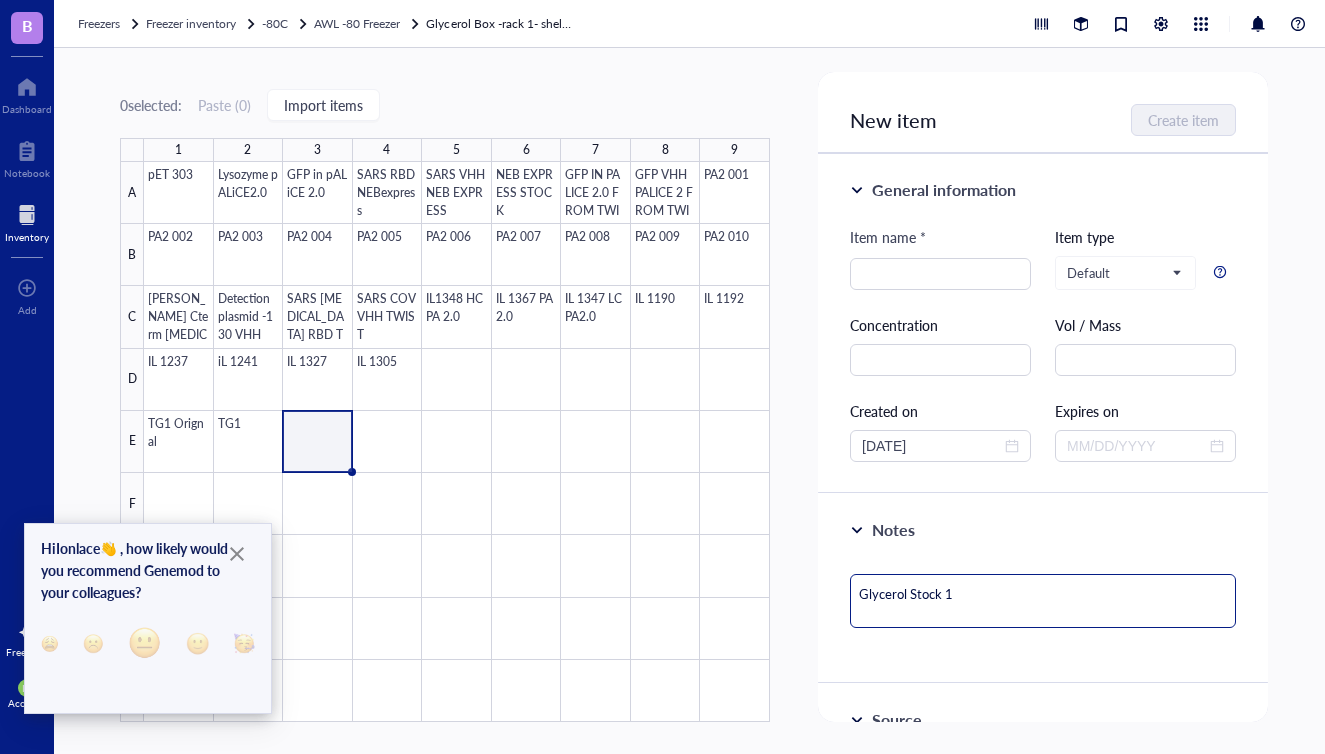 type on "Glycerol Stock" 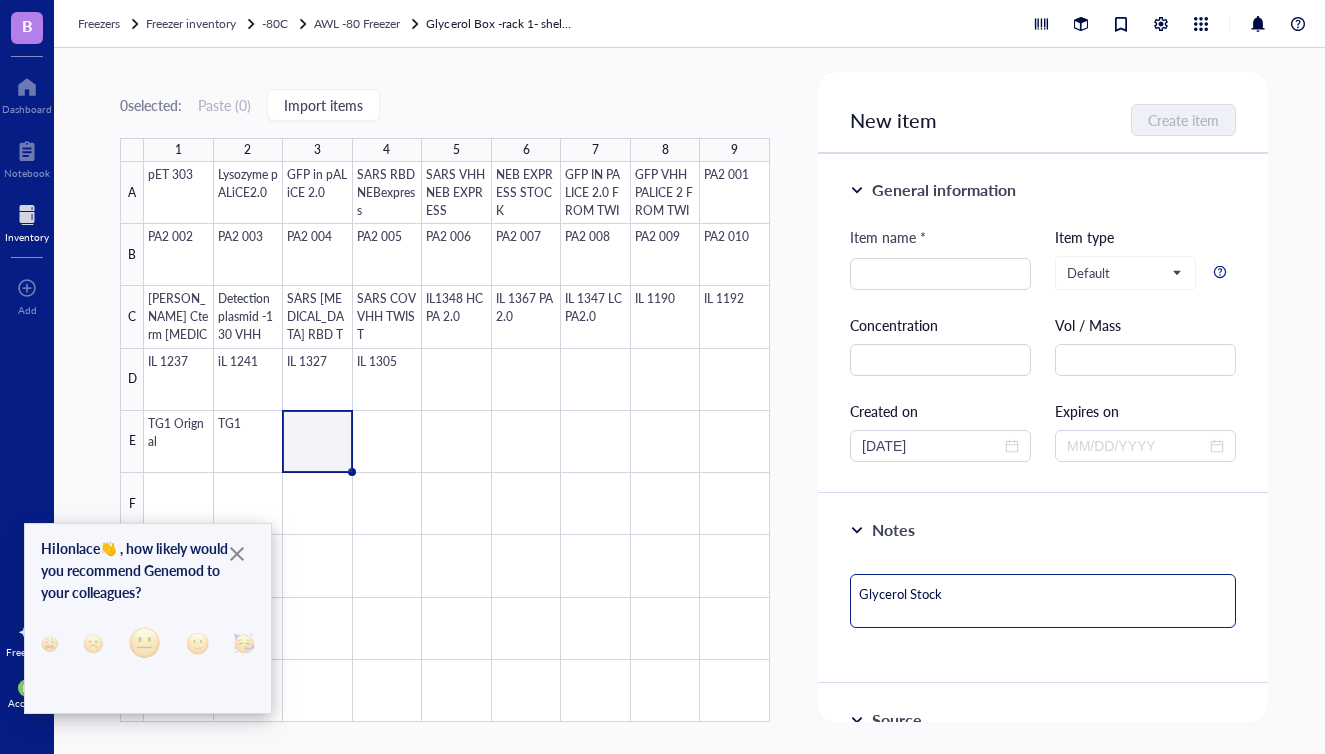 type on "Glycerol Stock 2" 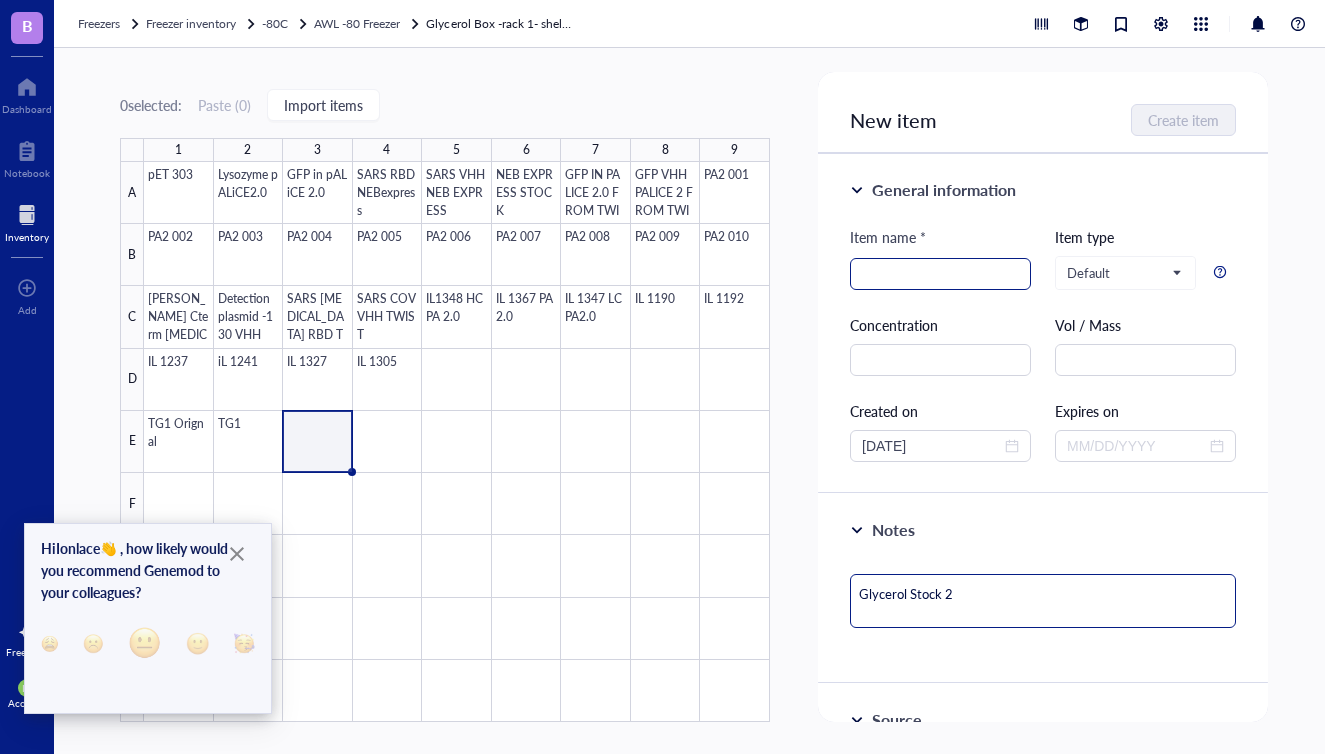 type on "Glycerol Stock 2" 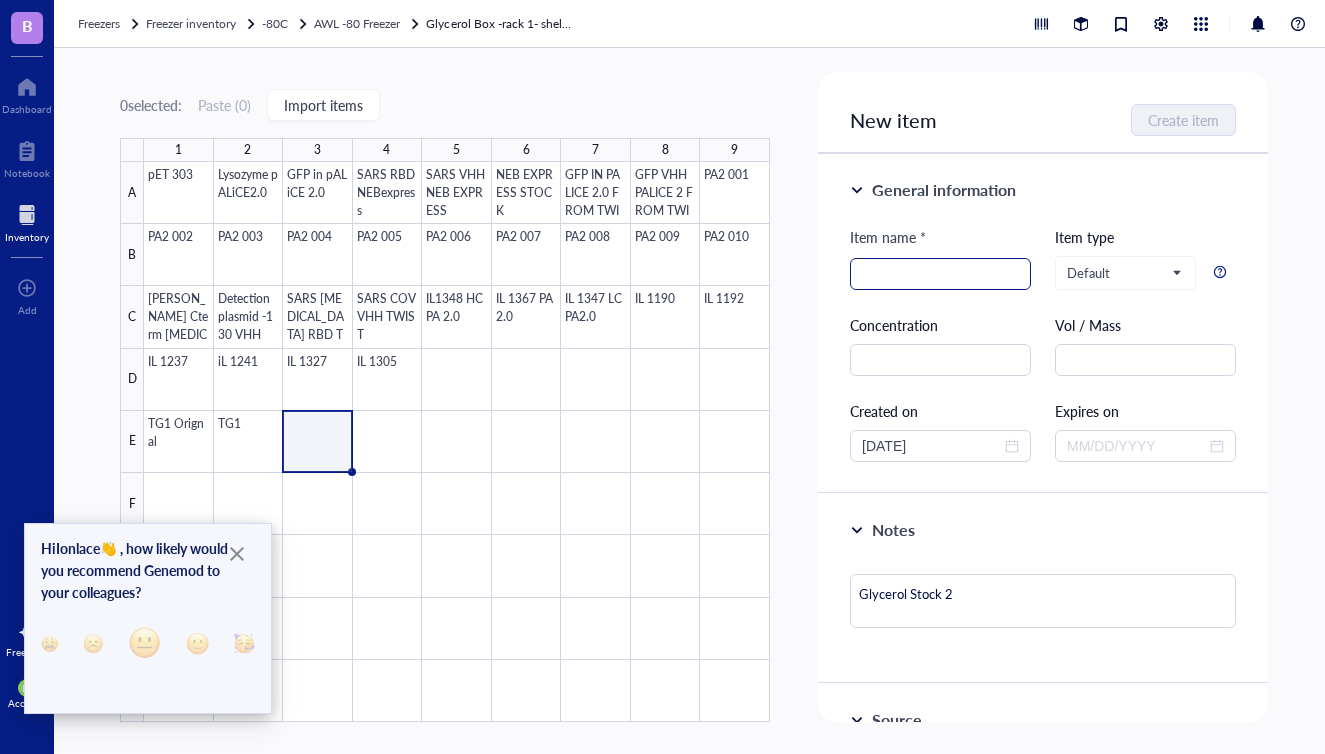 click at bounding box center (940, 274) 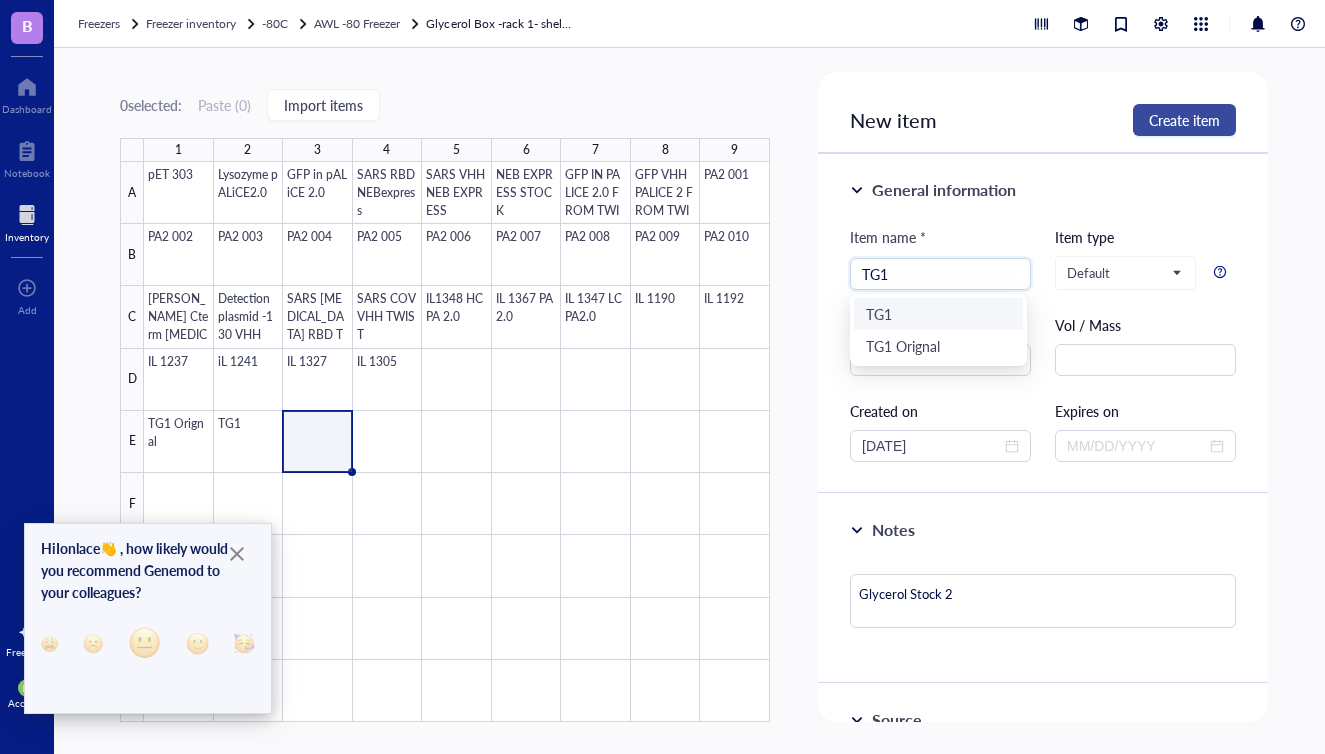 type 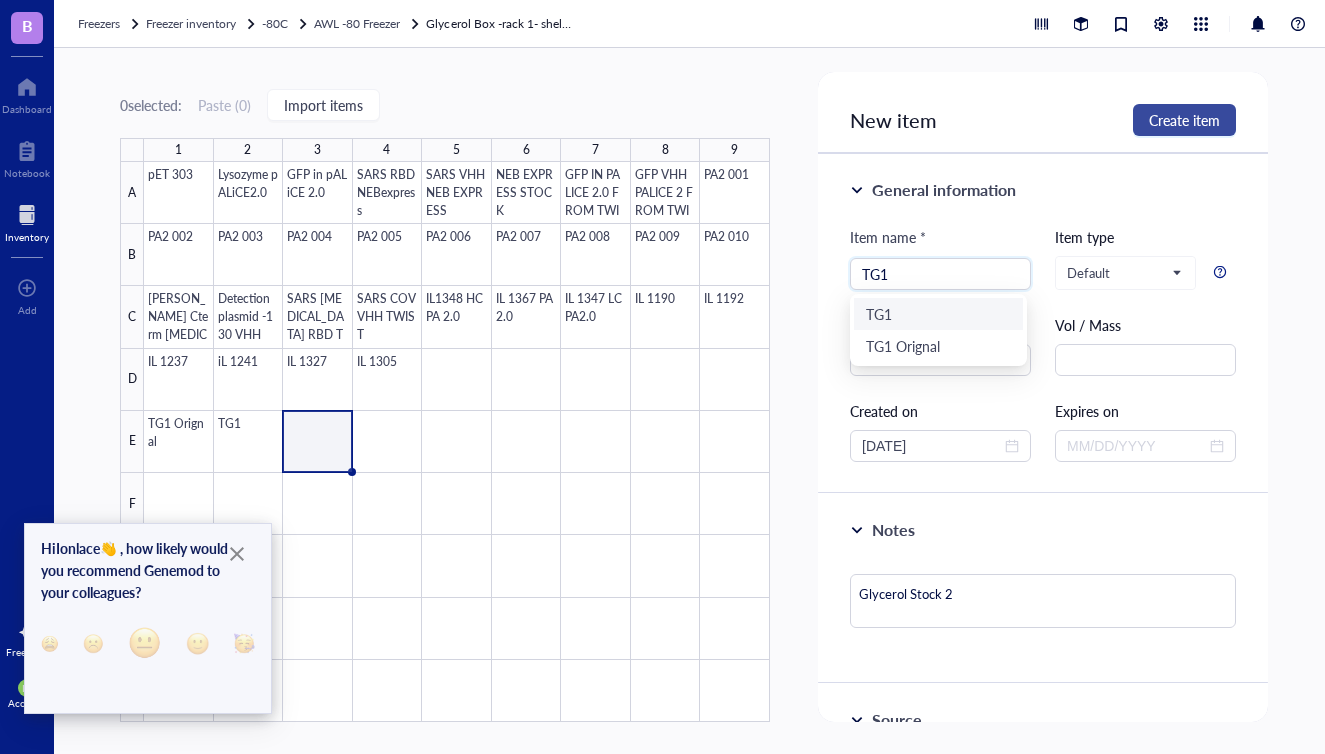 click on "Create item" at bounding box center [1184, 120] 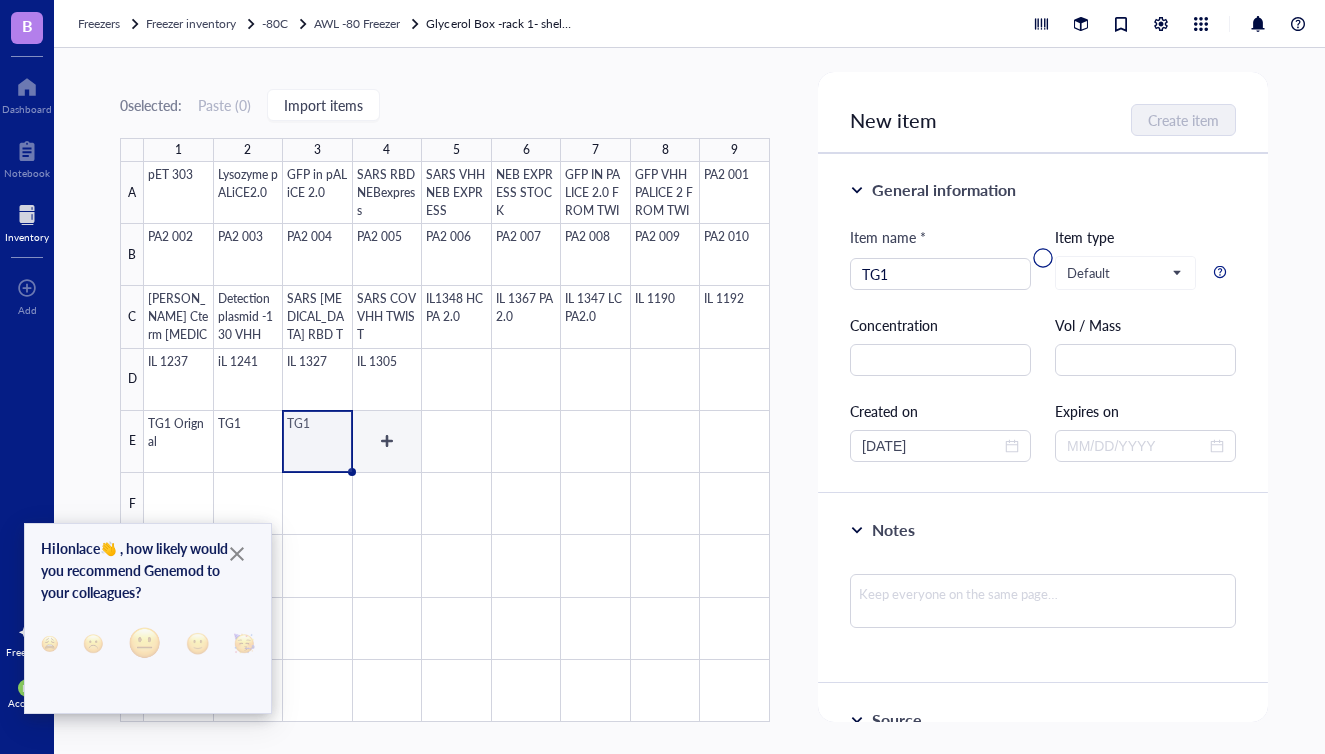 click at bounding box center (457, 442) 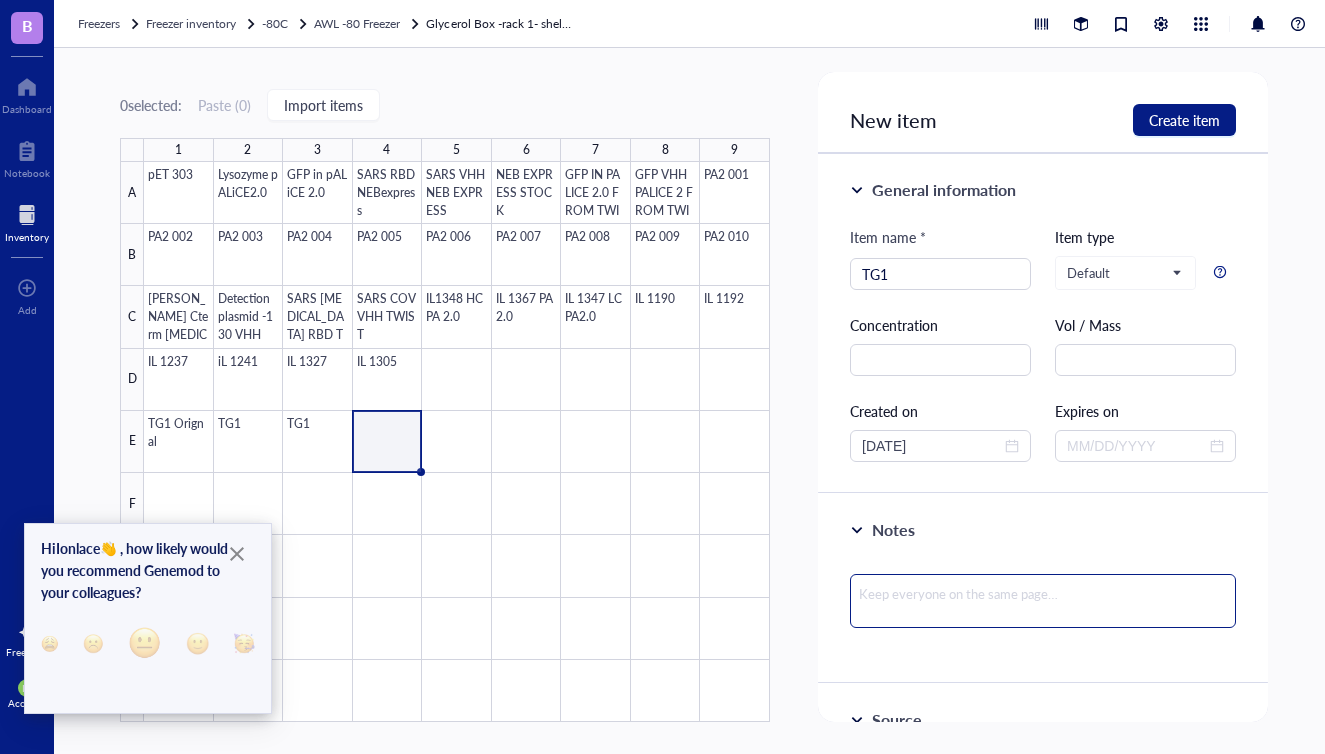 click at bounding box center [1043, 601] 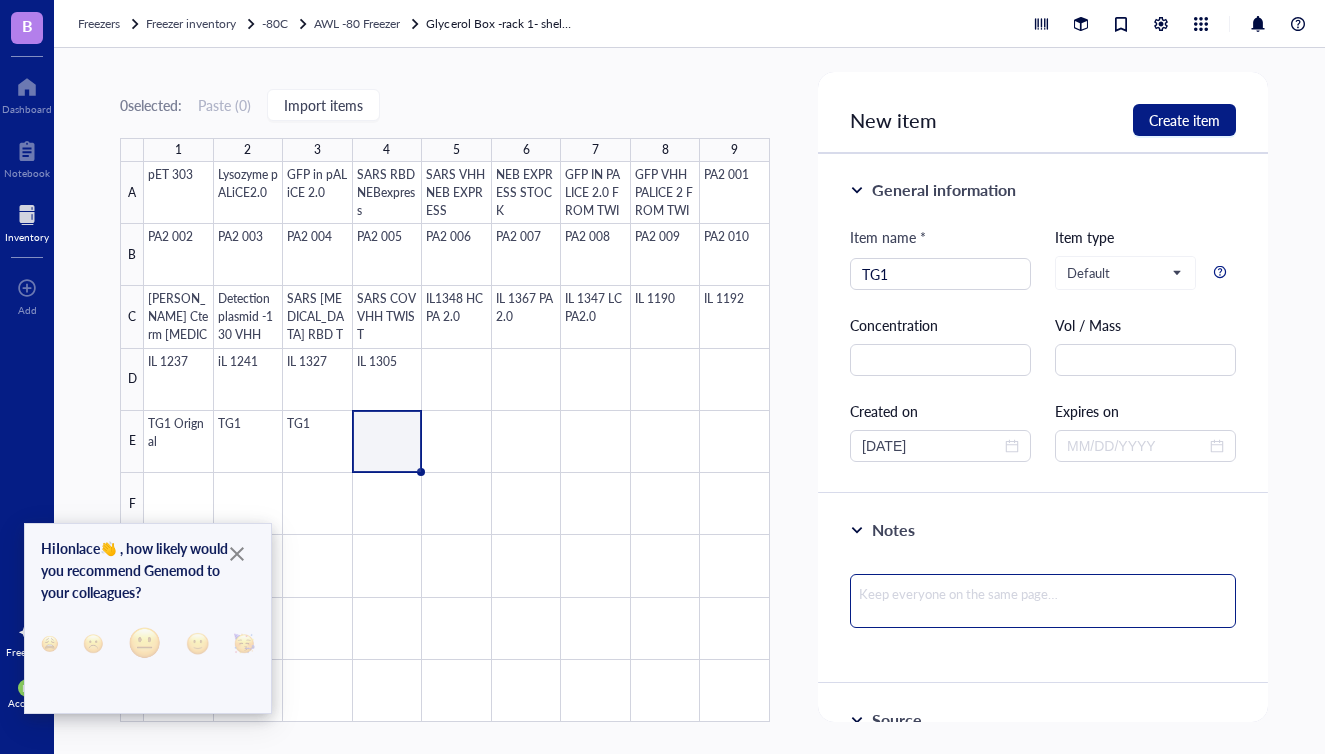 paste on "Glycerol Stock 1" 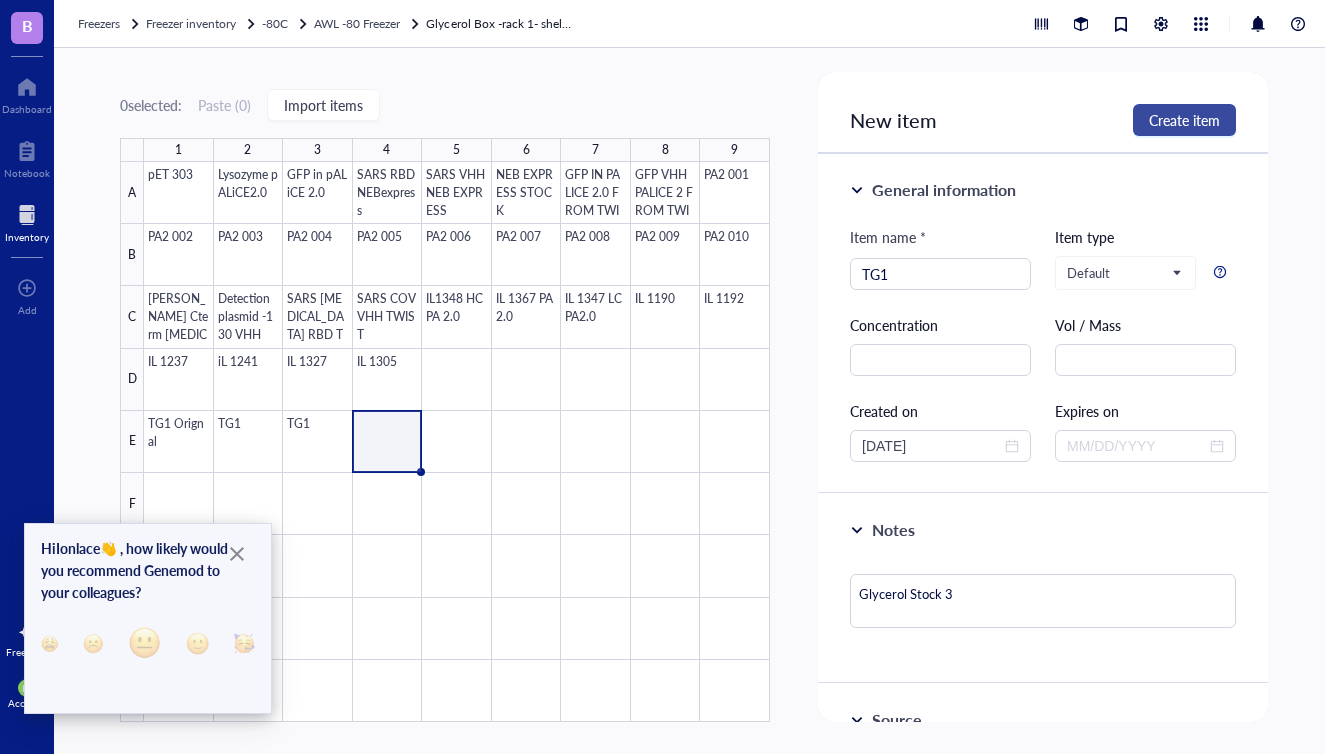 click on "Create item" at bounding box center [1184, 120] 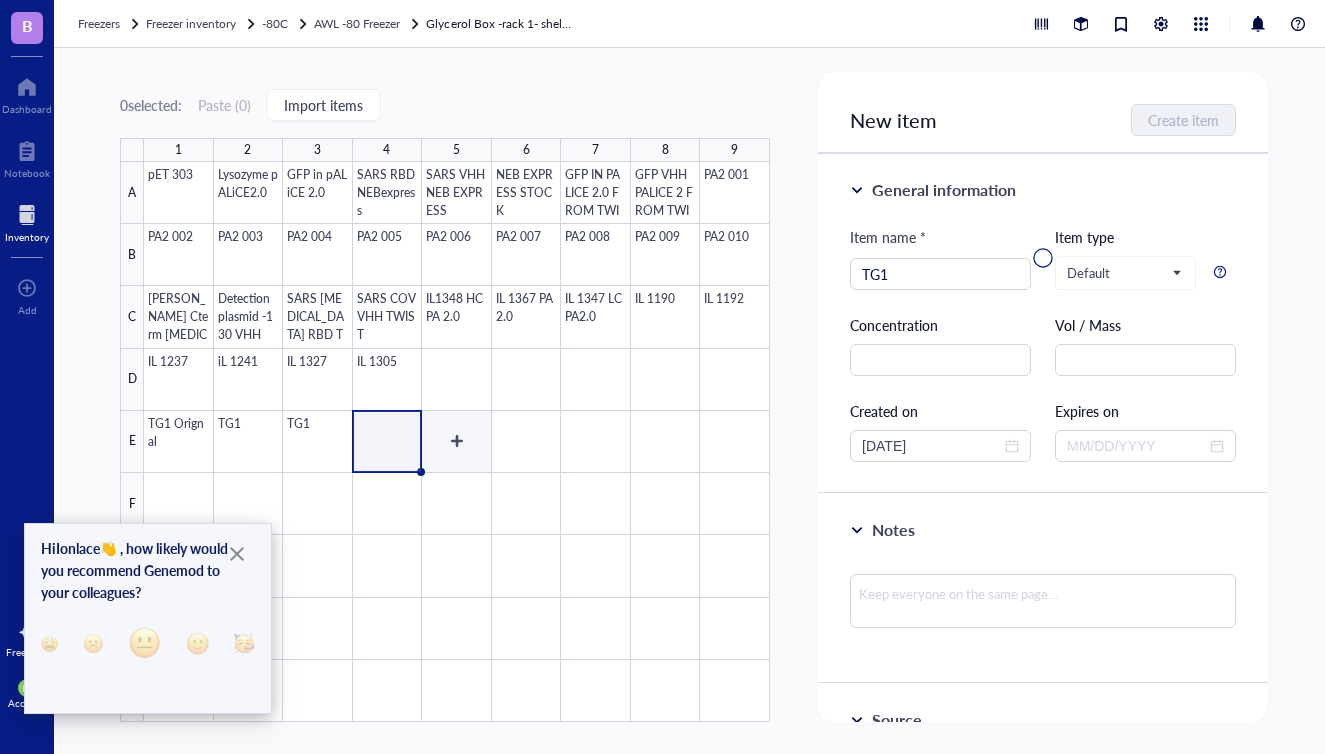 click at bounding box center (457, 442) 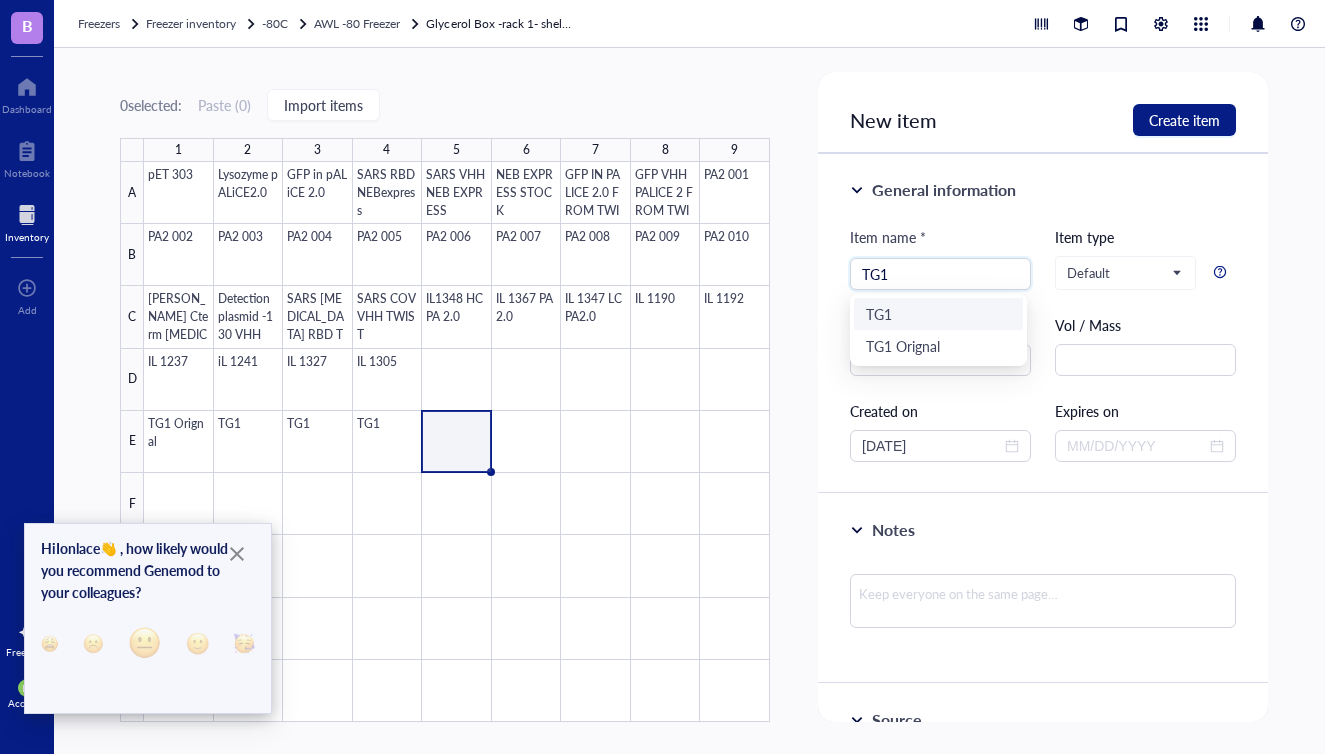 click on "TG1" at bounding box center (938, 314) 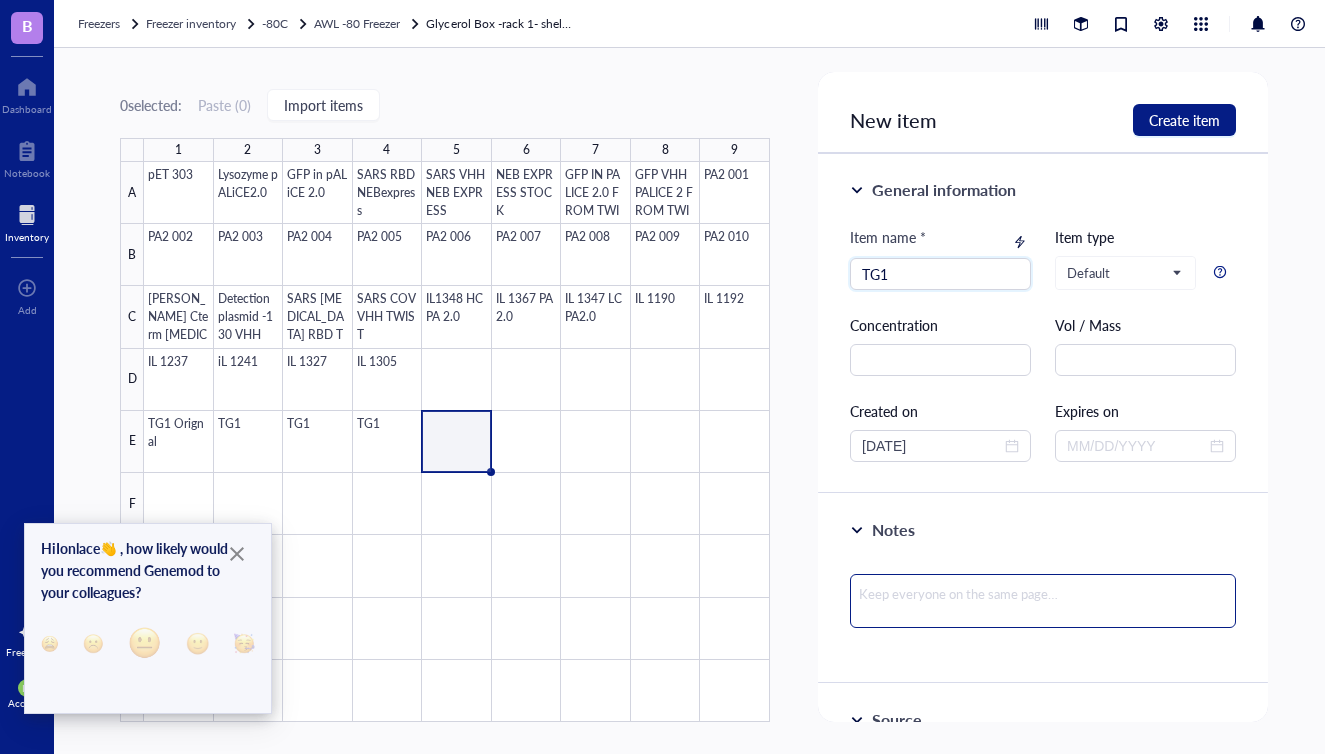 click at bounding box center (1043, 601) 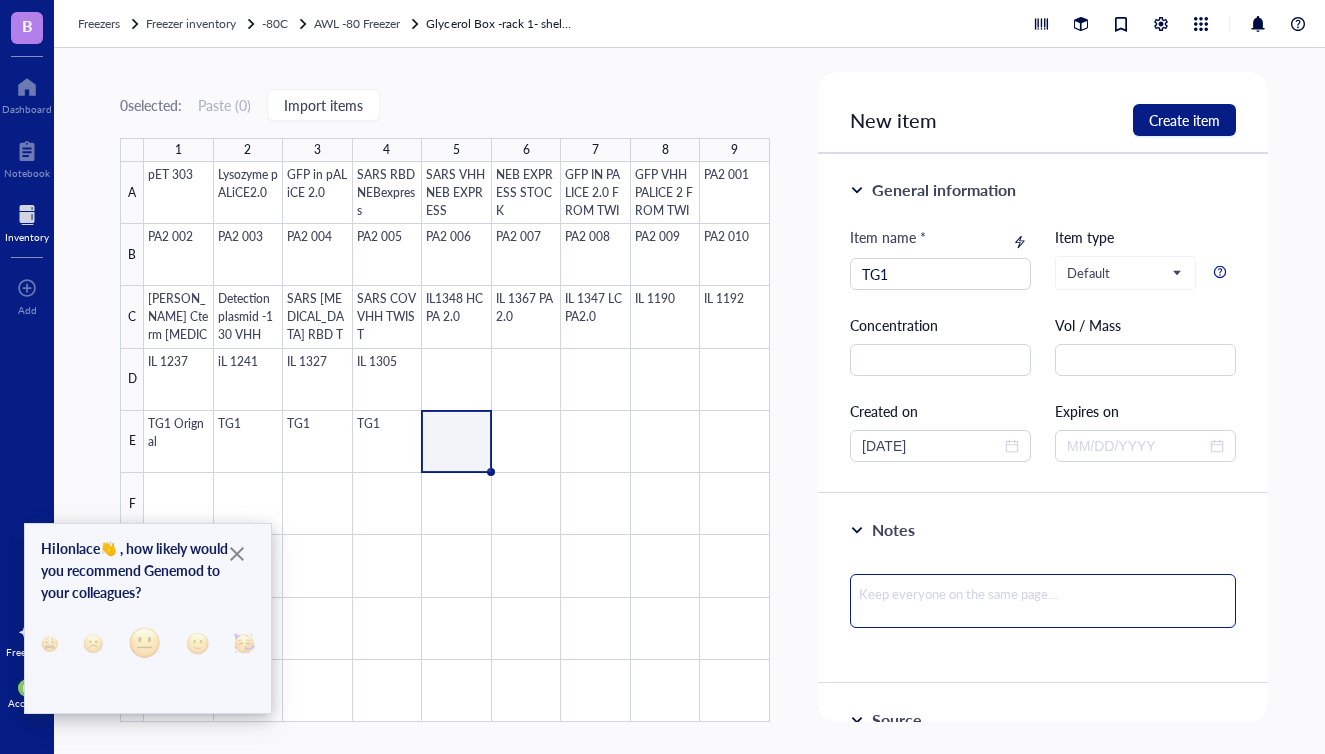 paste on "Glycerol Stock 1" 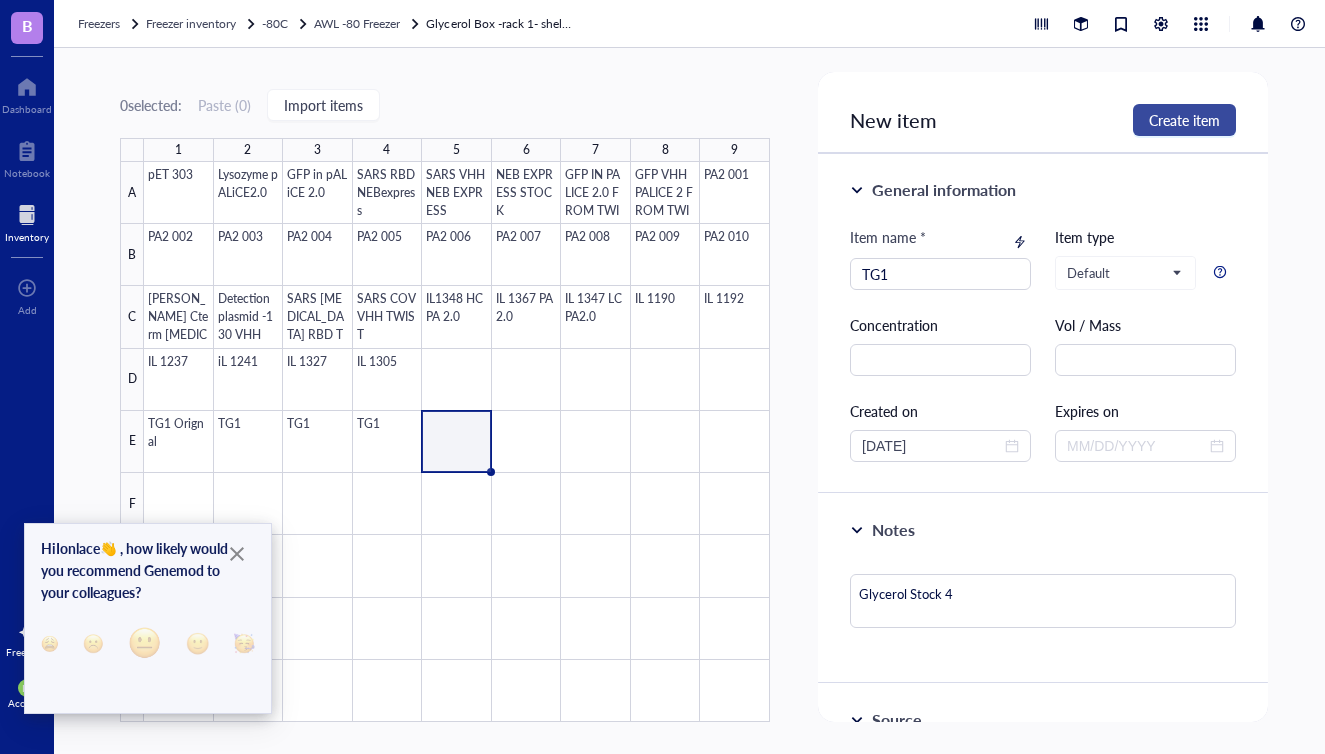 click on "Create item" at bounding box center [1184, 120] 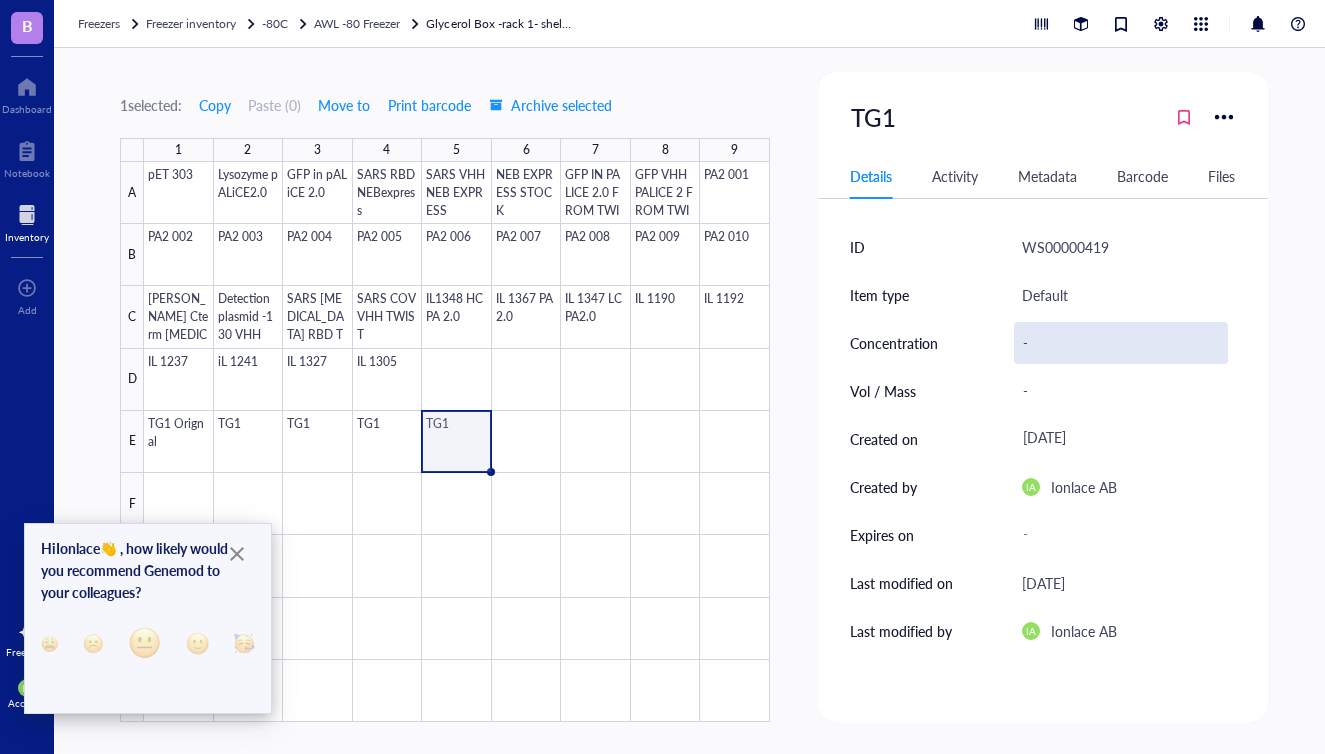 scroll, scrollTop: 0, scrollLeft: 0, axis: both 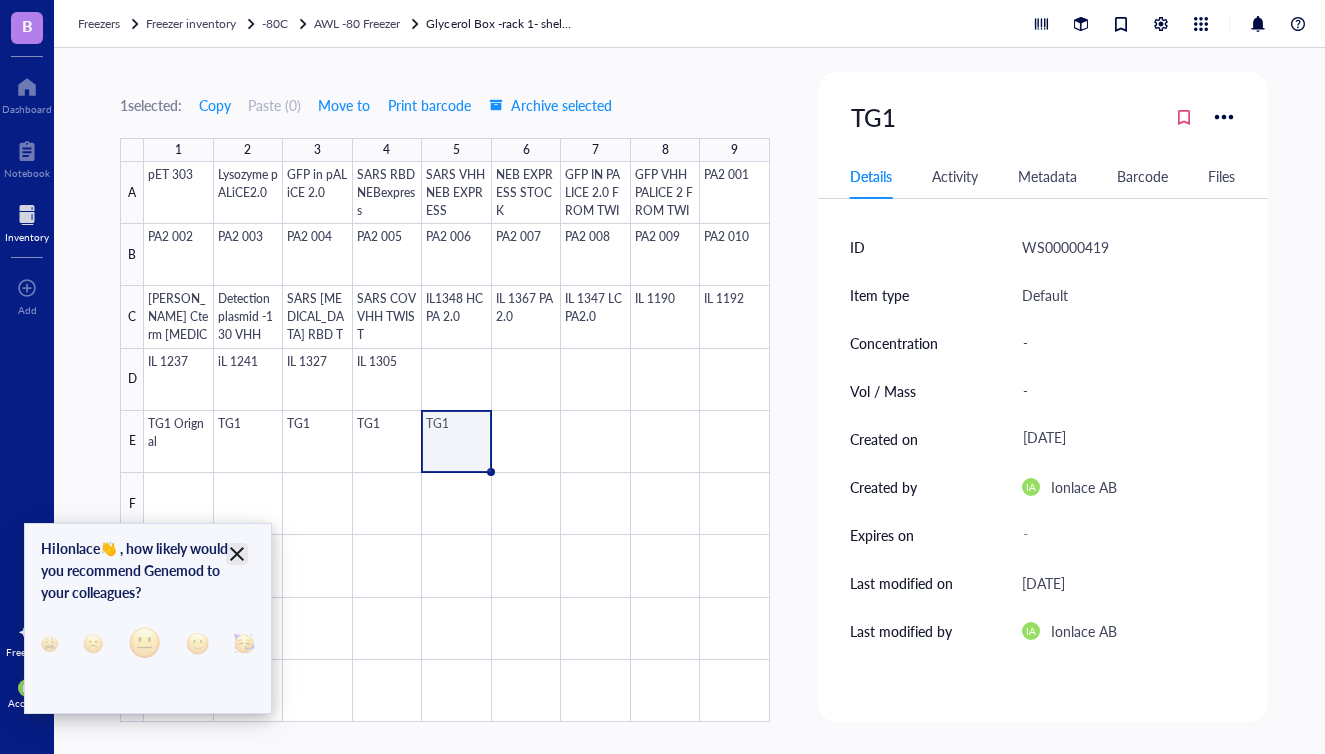 click 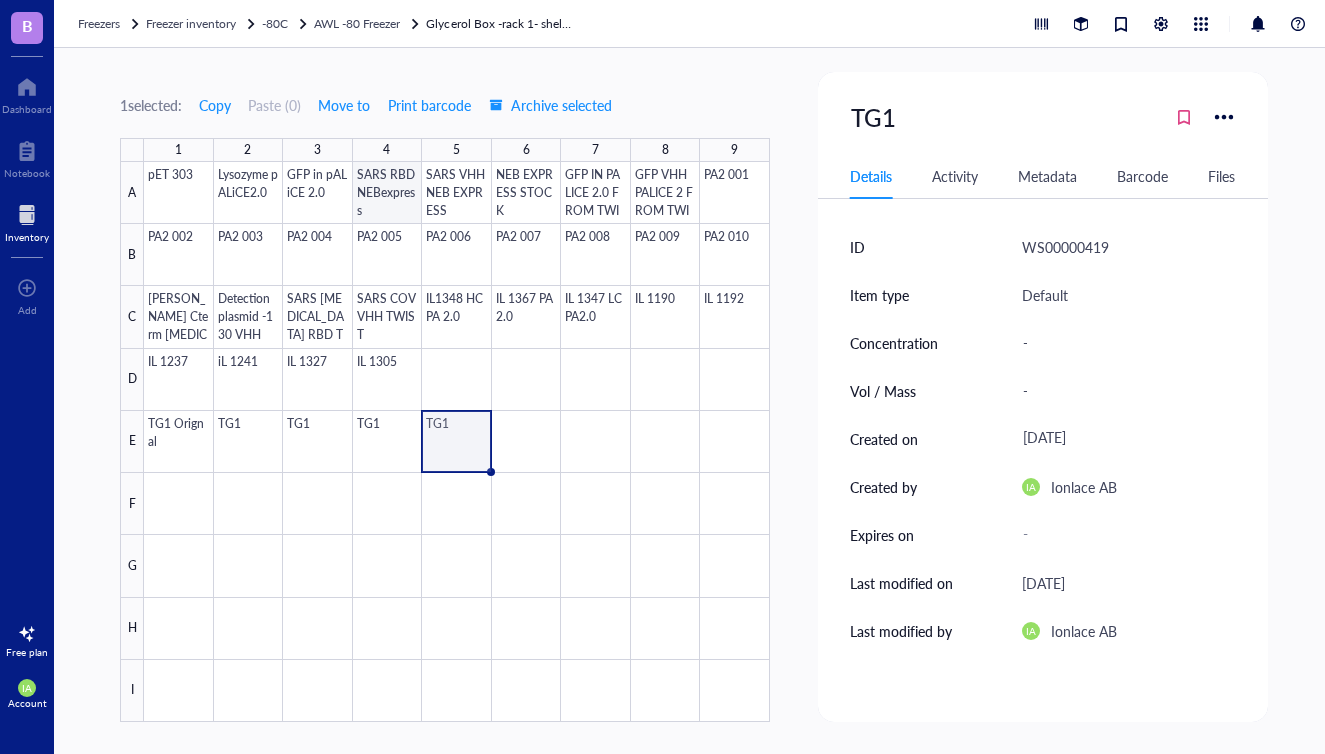 scroll, scrollTop: 0, scrollLeft: 0, axis: both 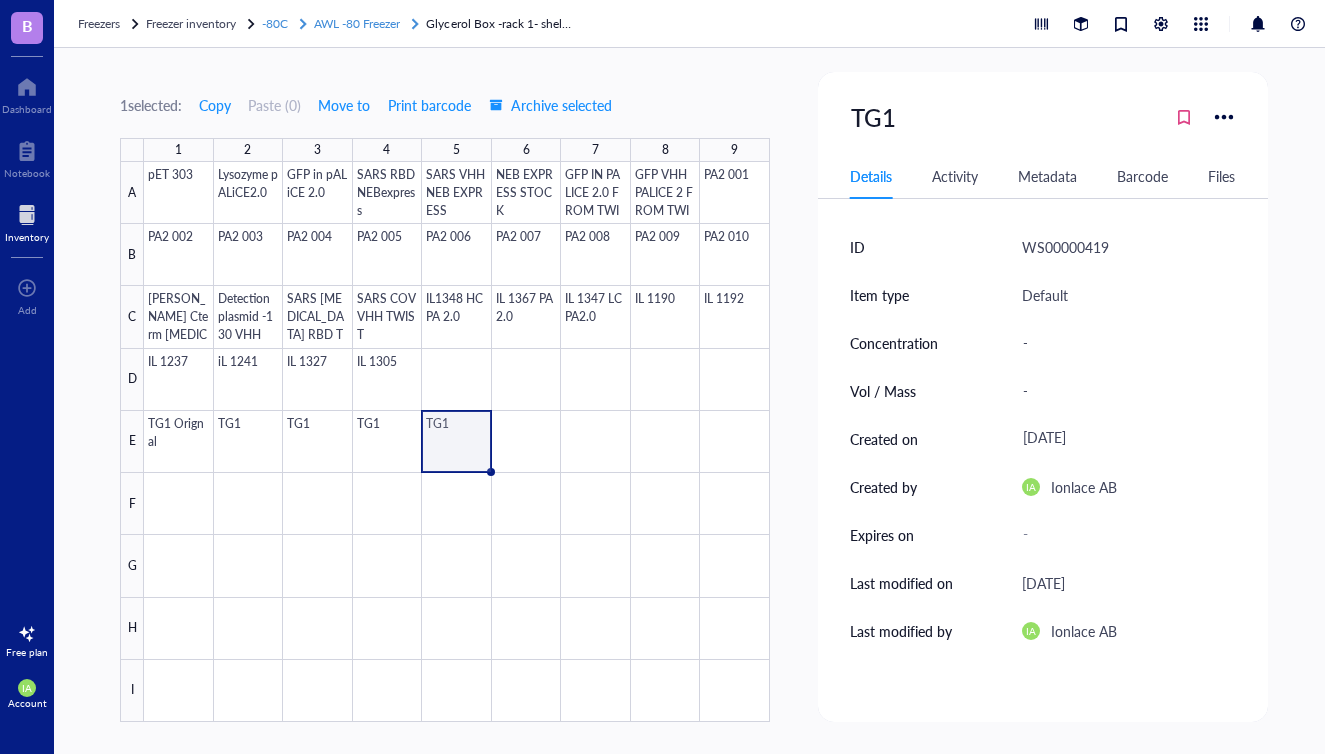 click on "AWL -80 Freezer" at bounding box center (357, 23) 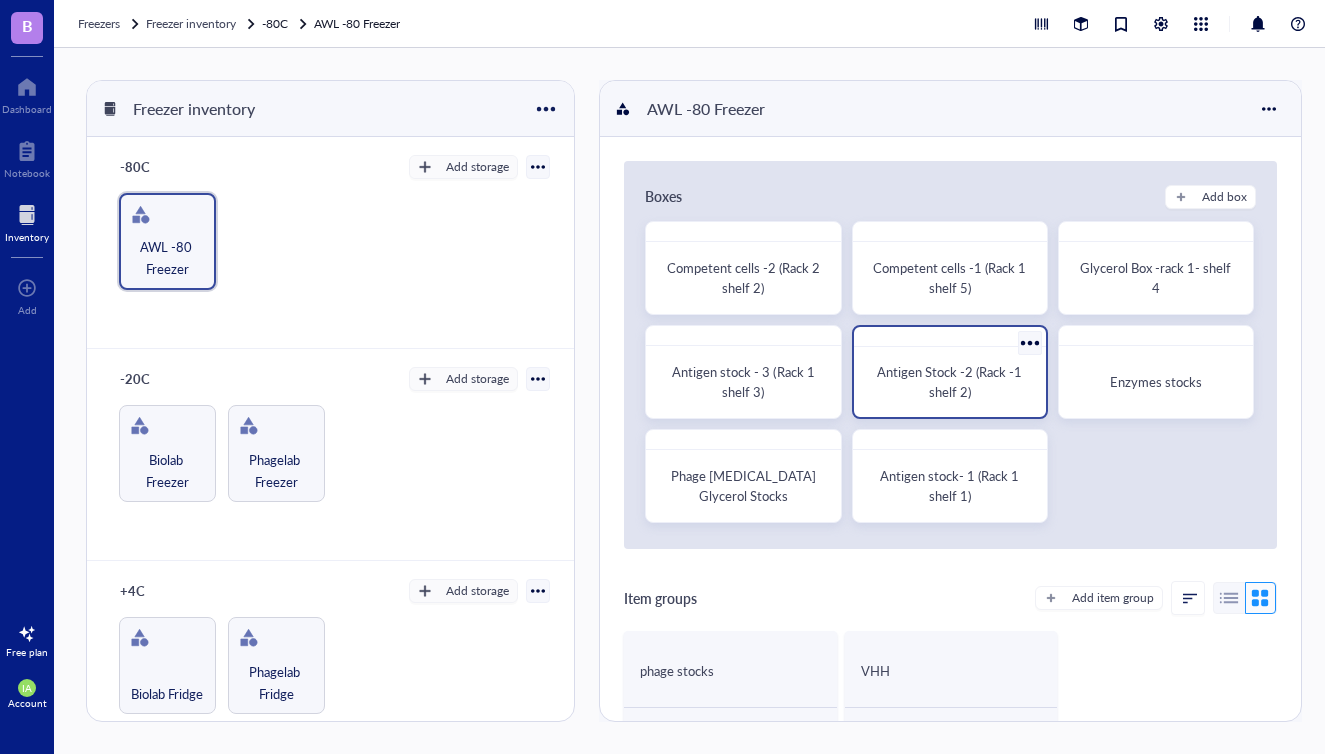 click on "Antigen Stock -2 (Rack -1 shelf 2)" at bounding box center (951, 381) 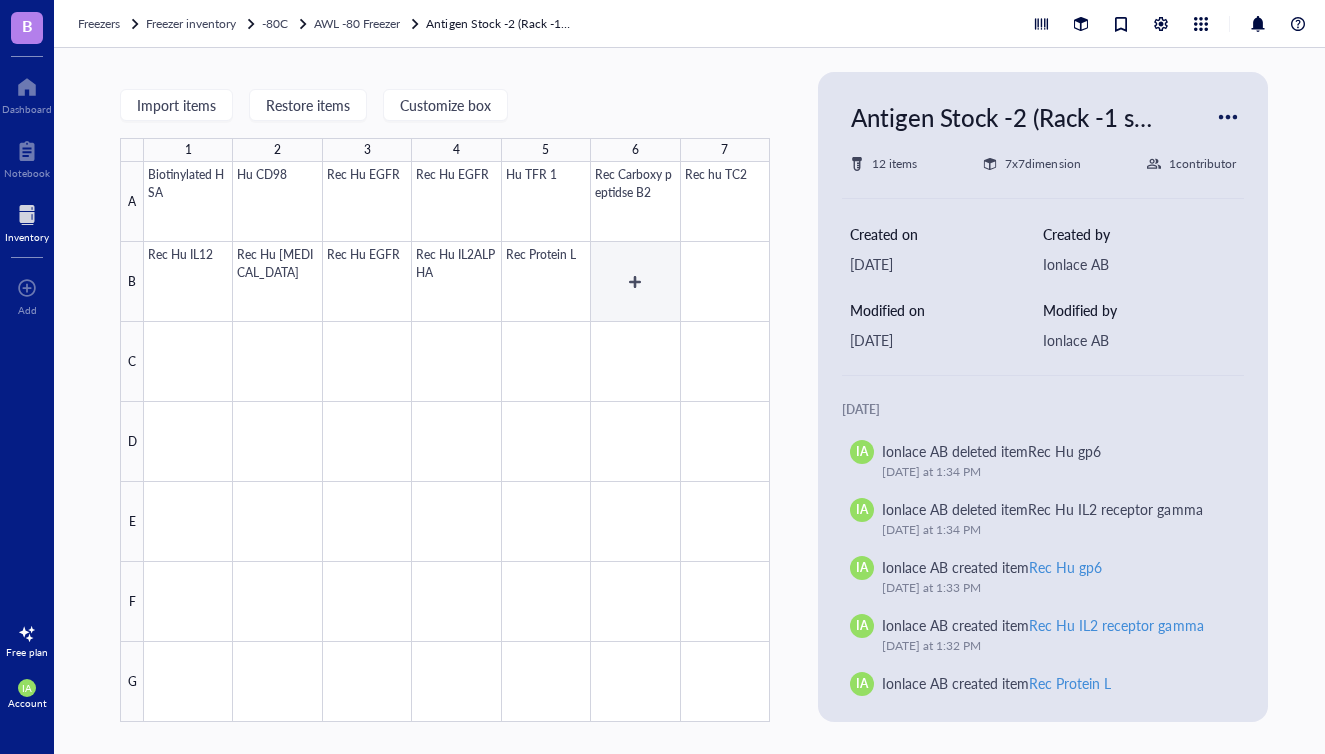 click at bounding box center (457, 442) 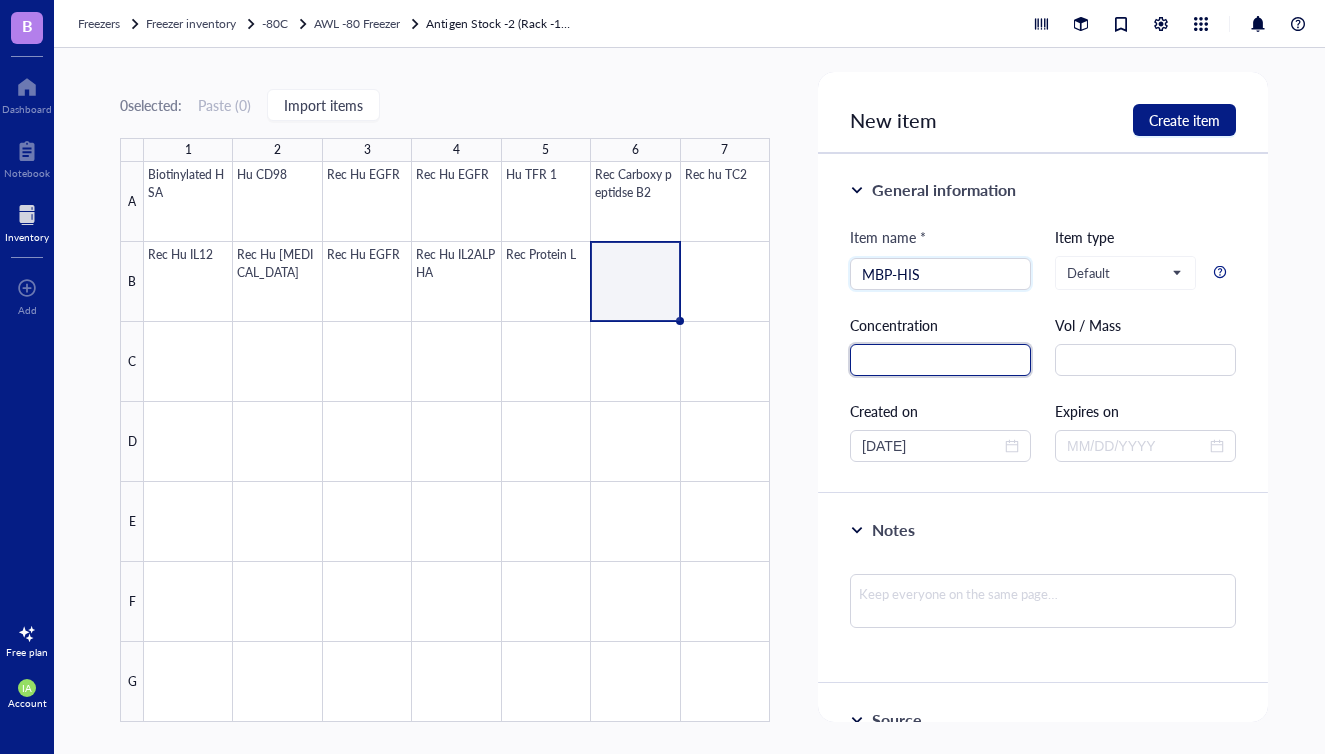 click at bounding box center (940, 360) 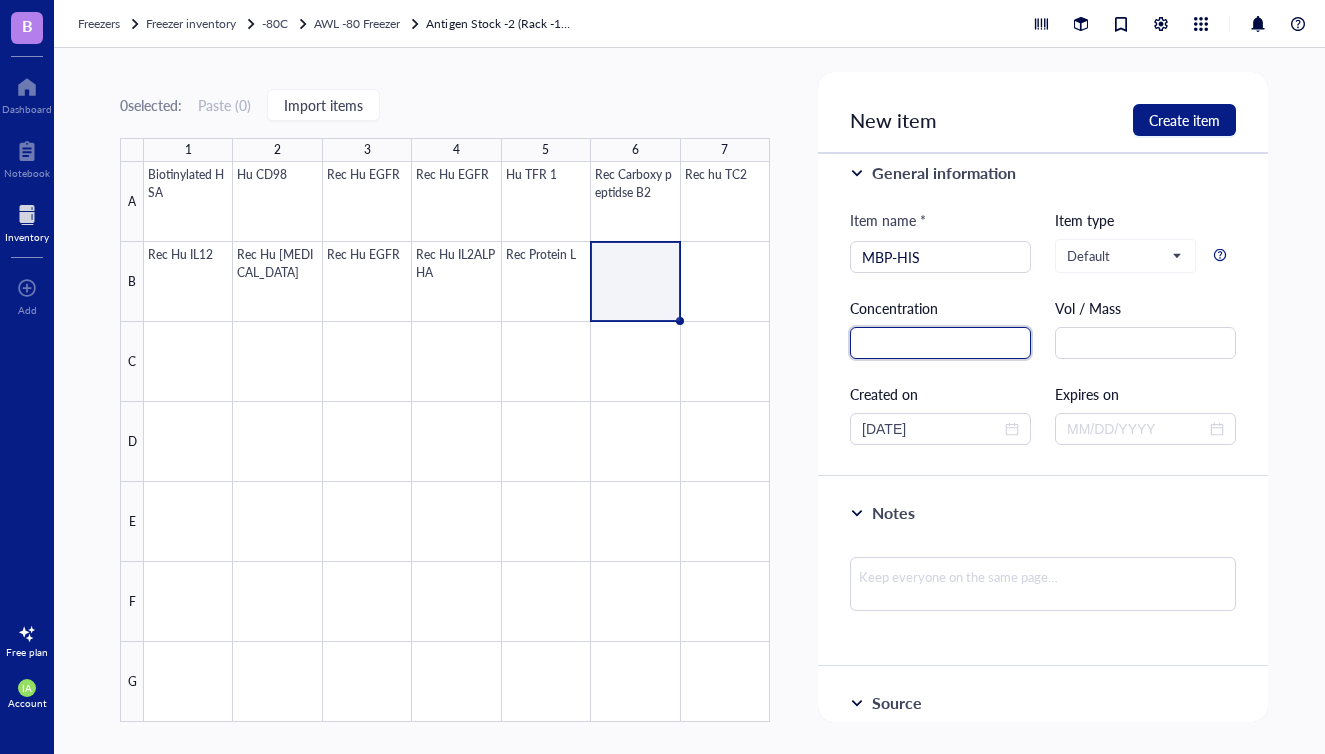 scroll, scrollTop: 15, scrollLeft: 0, axis: vertical 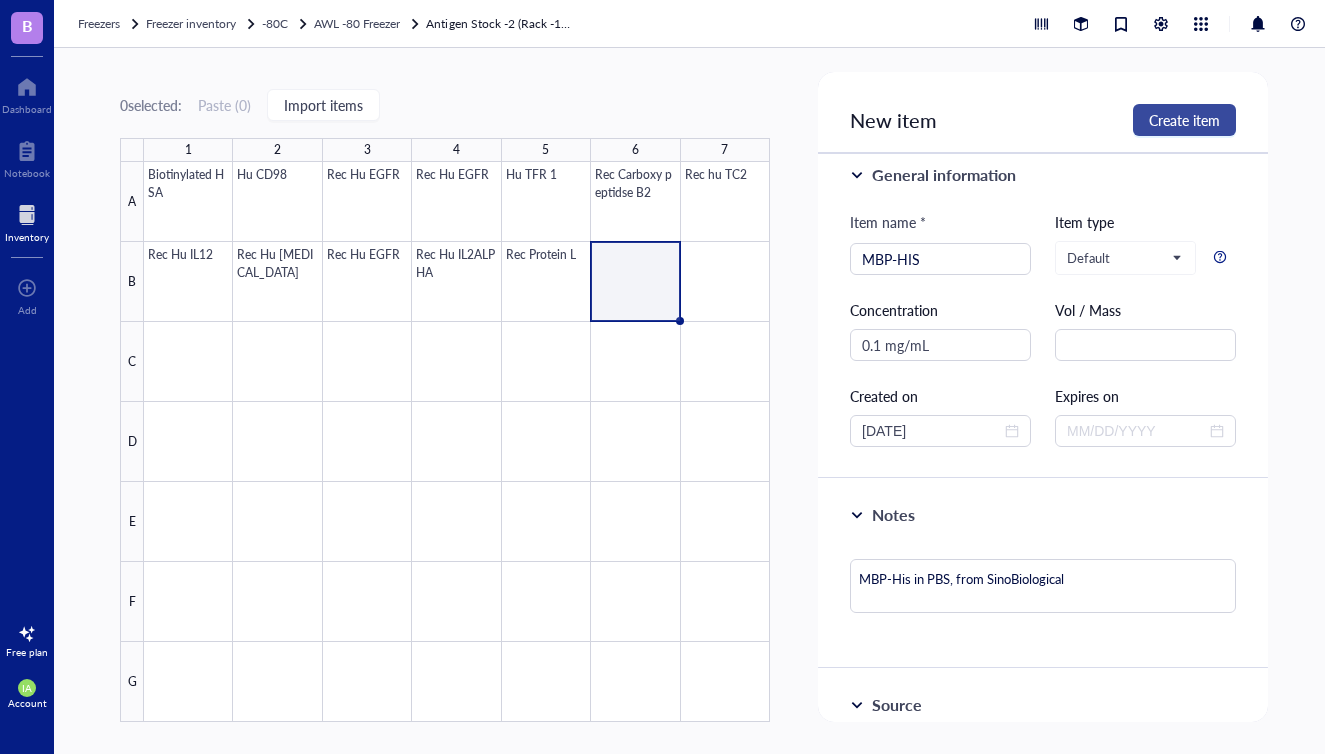 click on "Create item" at bounding box center [1184, 120] 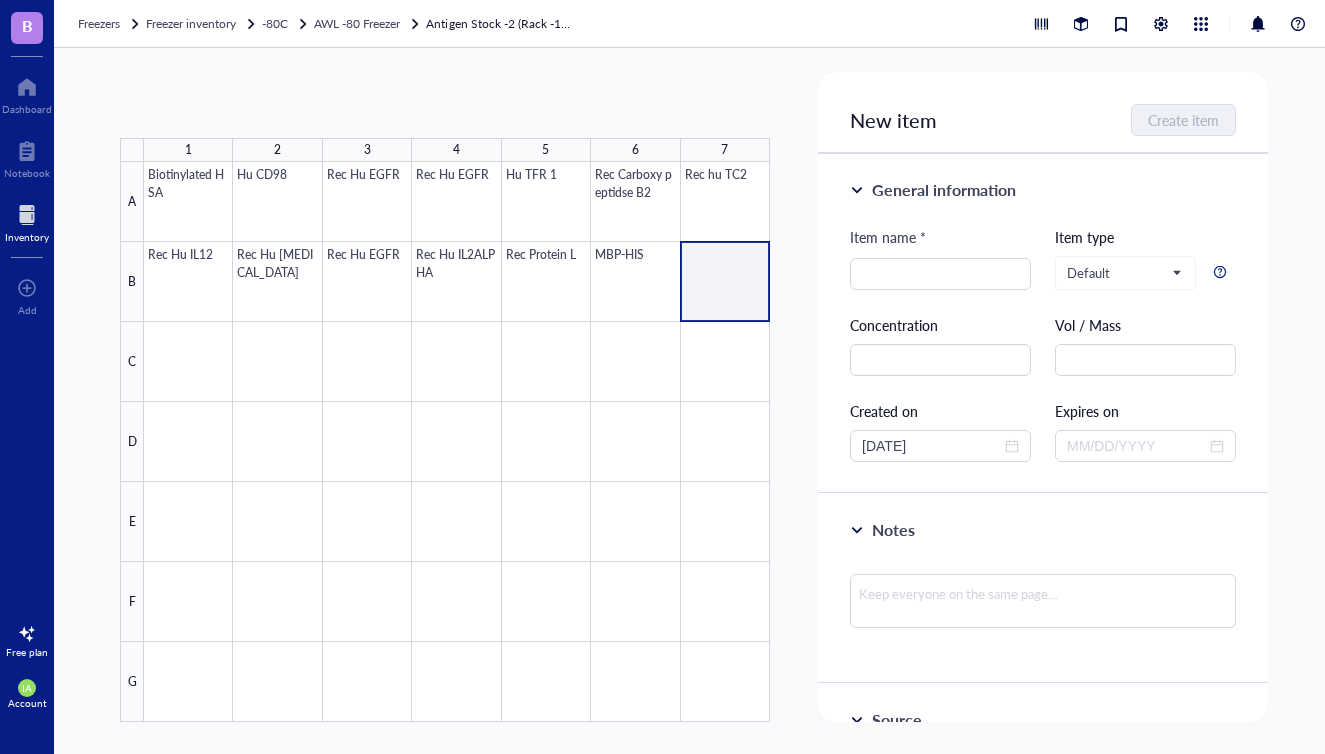 click at bounding box center (457, 442) 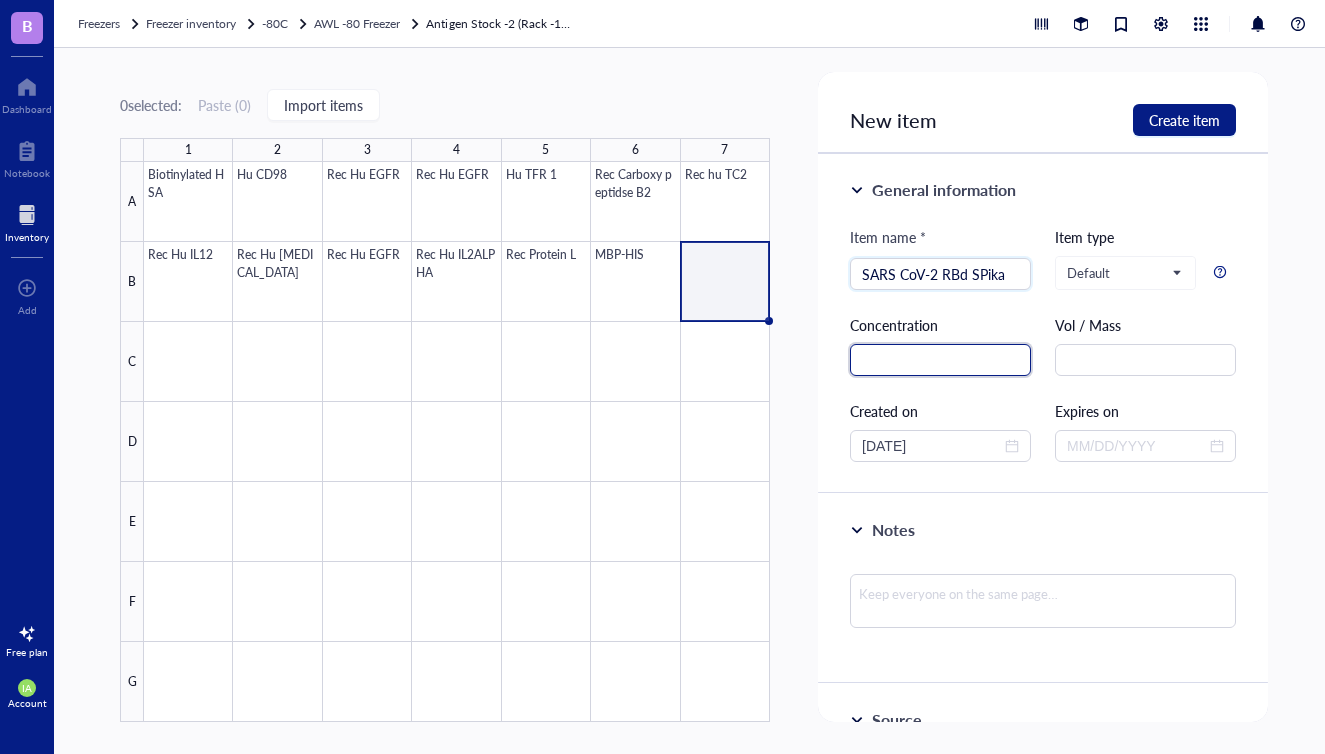click at bounding box center (940, 360) 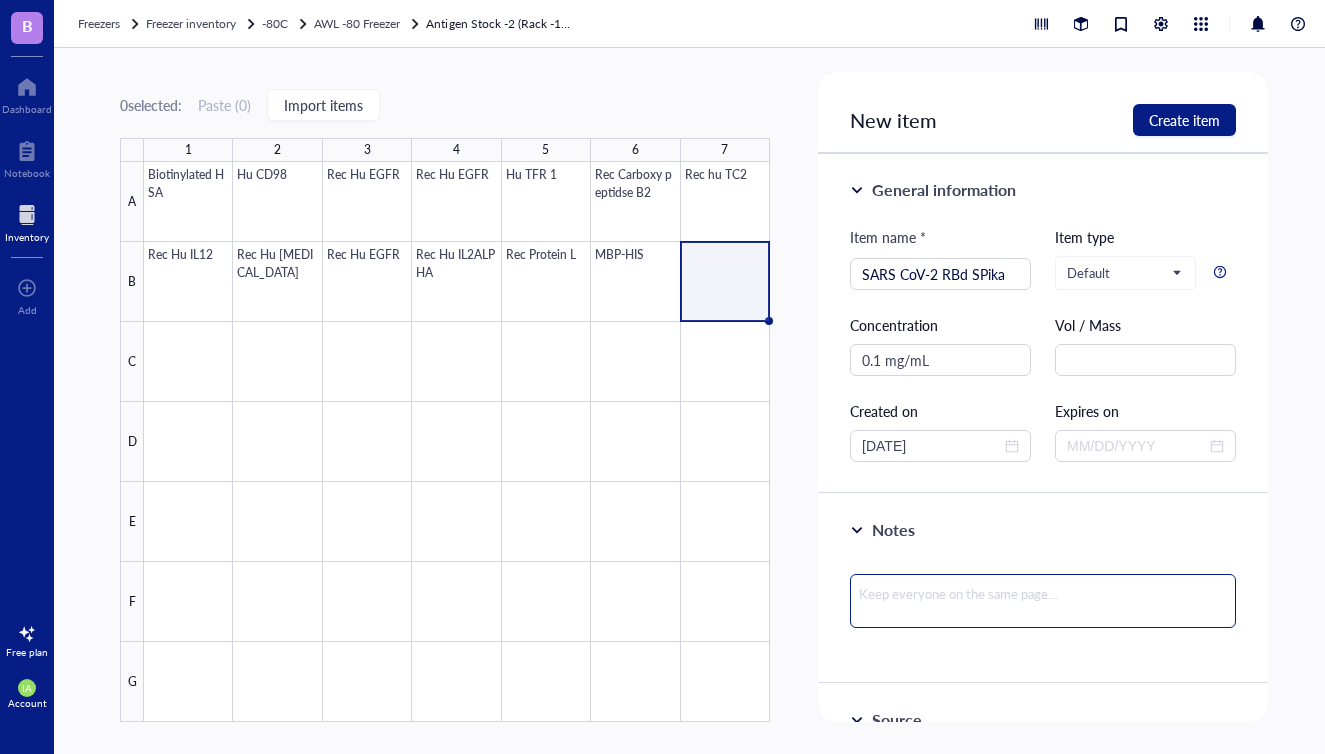 click at bounding box center (1043, 601) 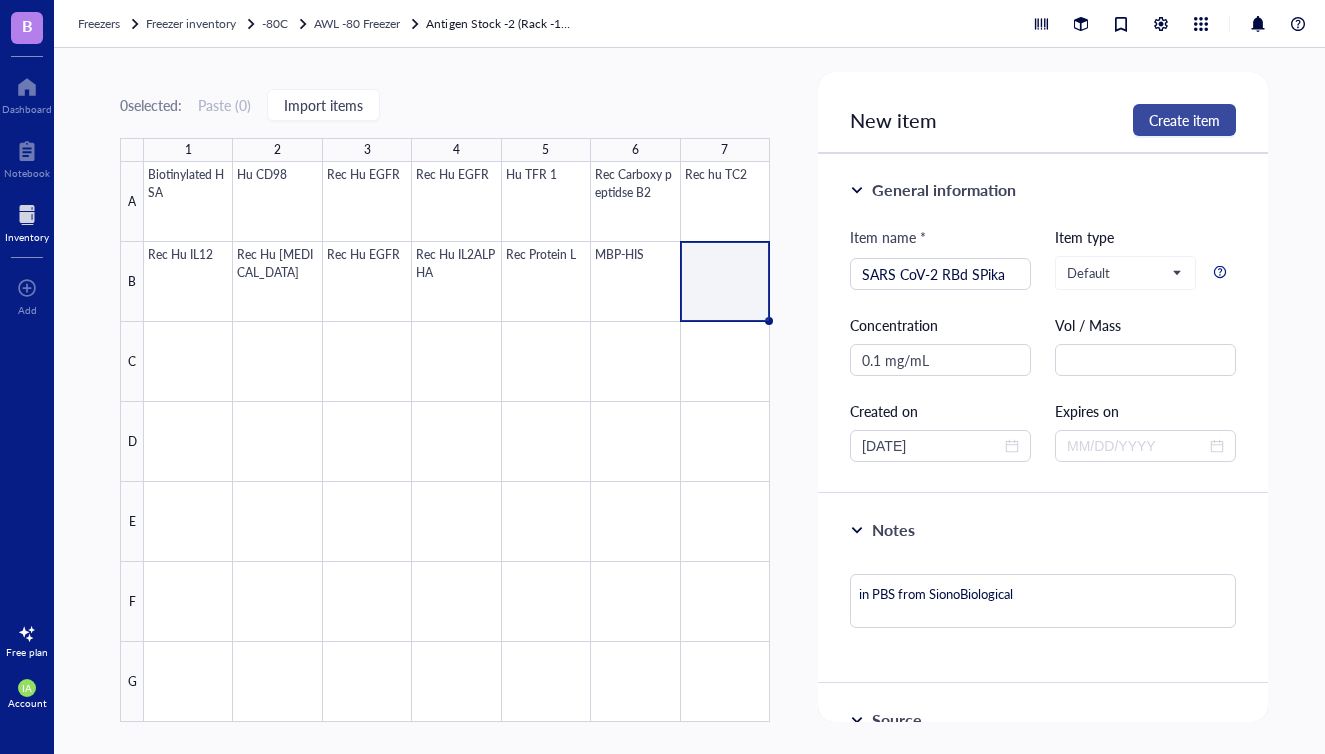 click on "Create item" at bounding box center (1184, 120) 